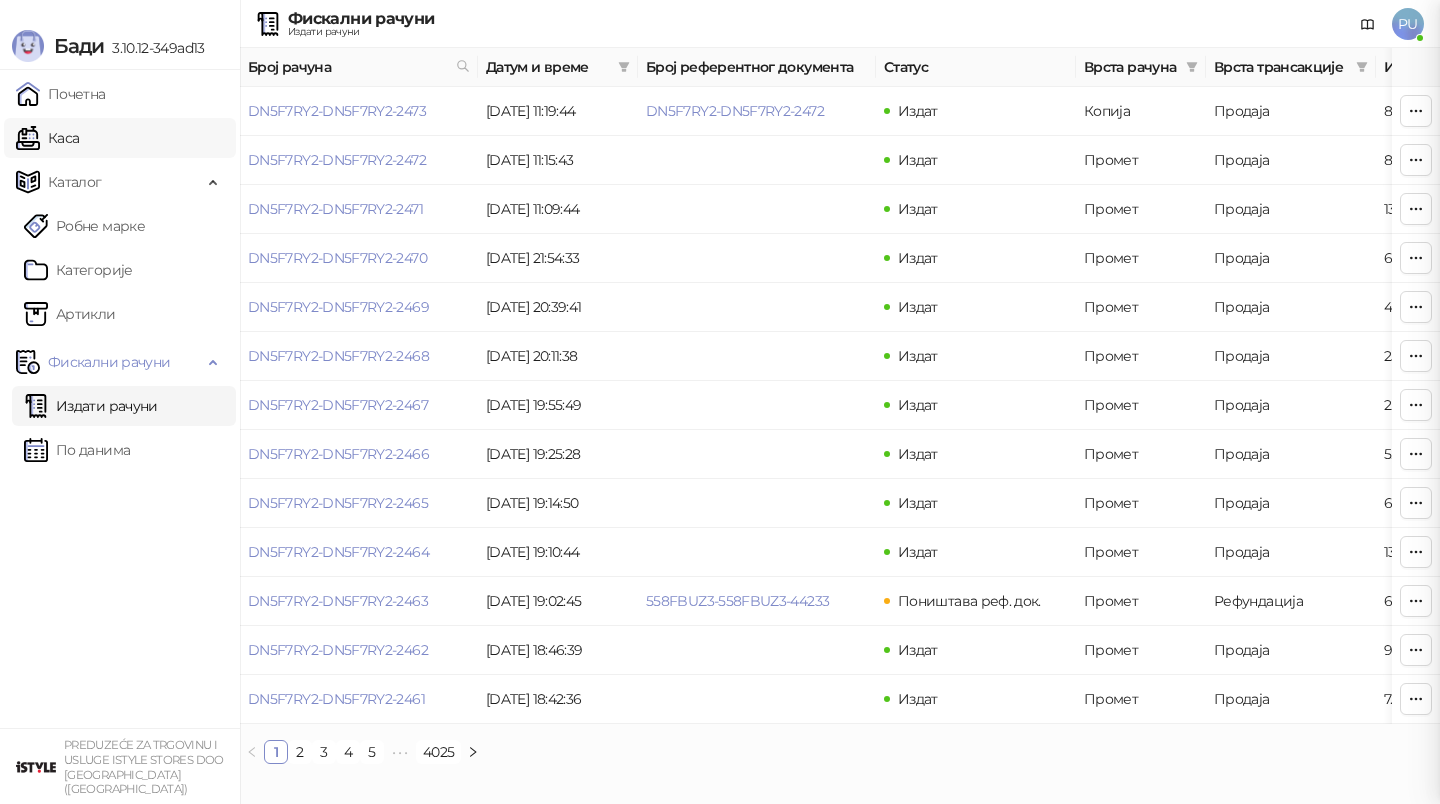 scroll, scrollTop: 0, scrollLeft: 0, axis: both 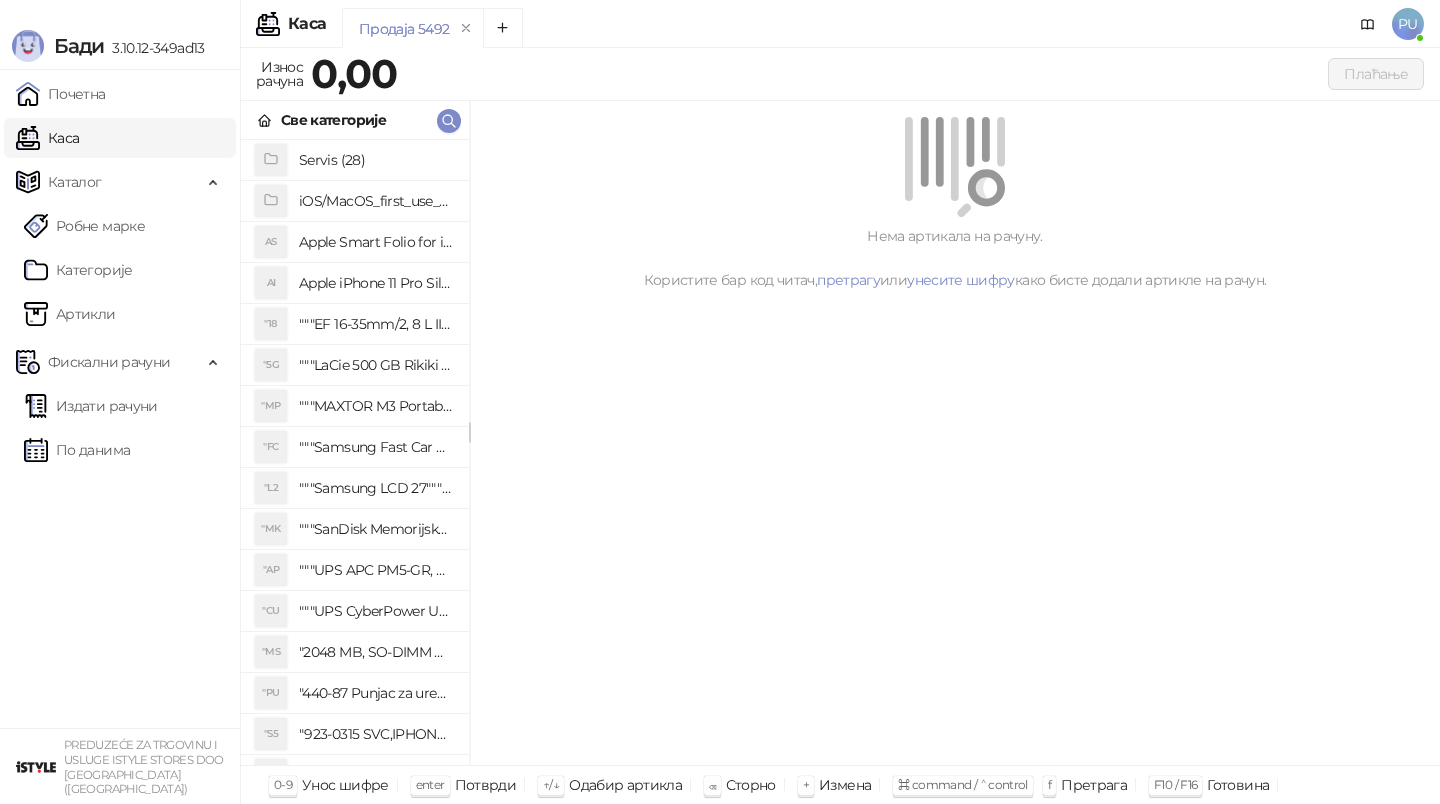 click on "Каса" at bounding box center (47, 138) 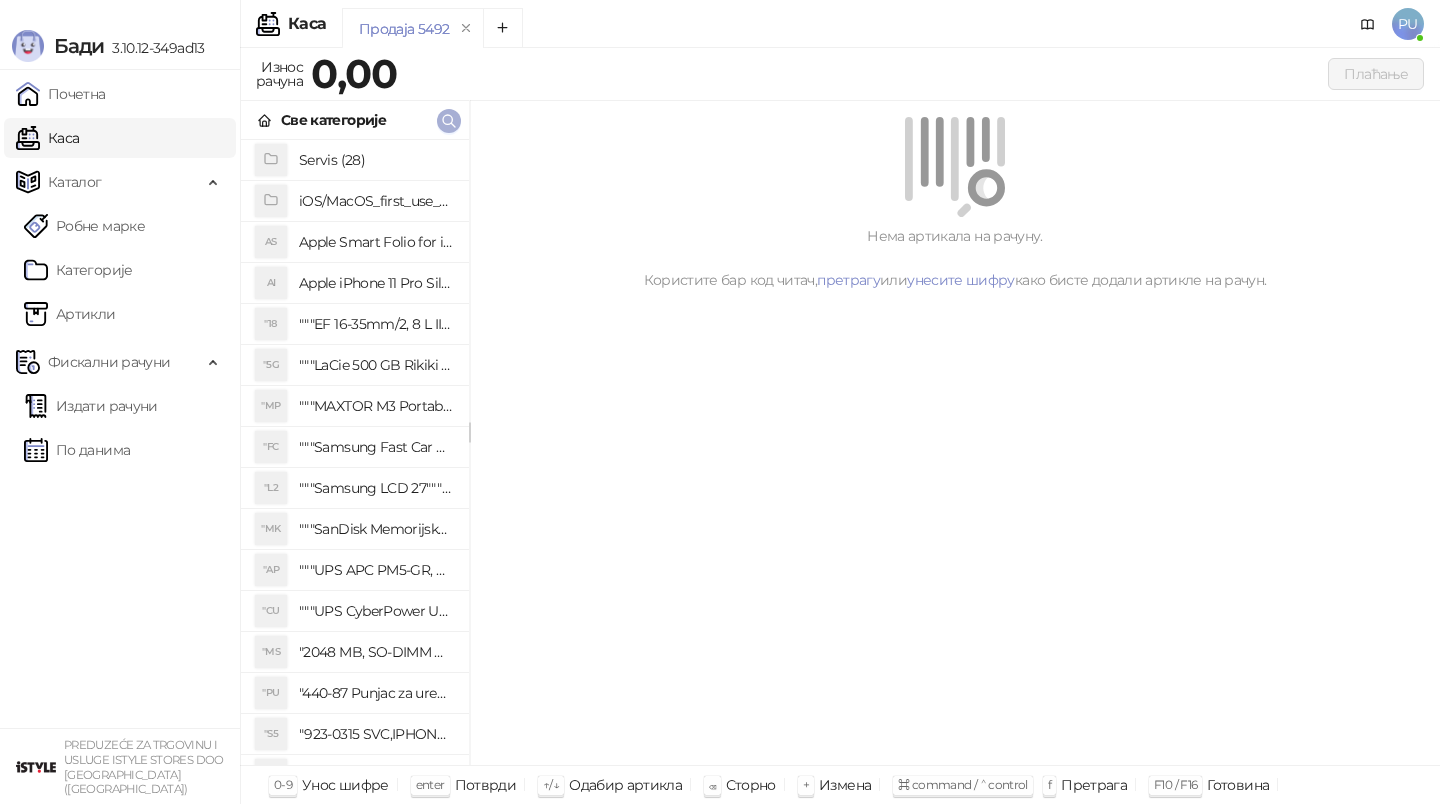 click 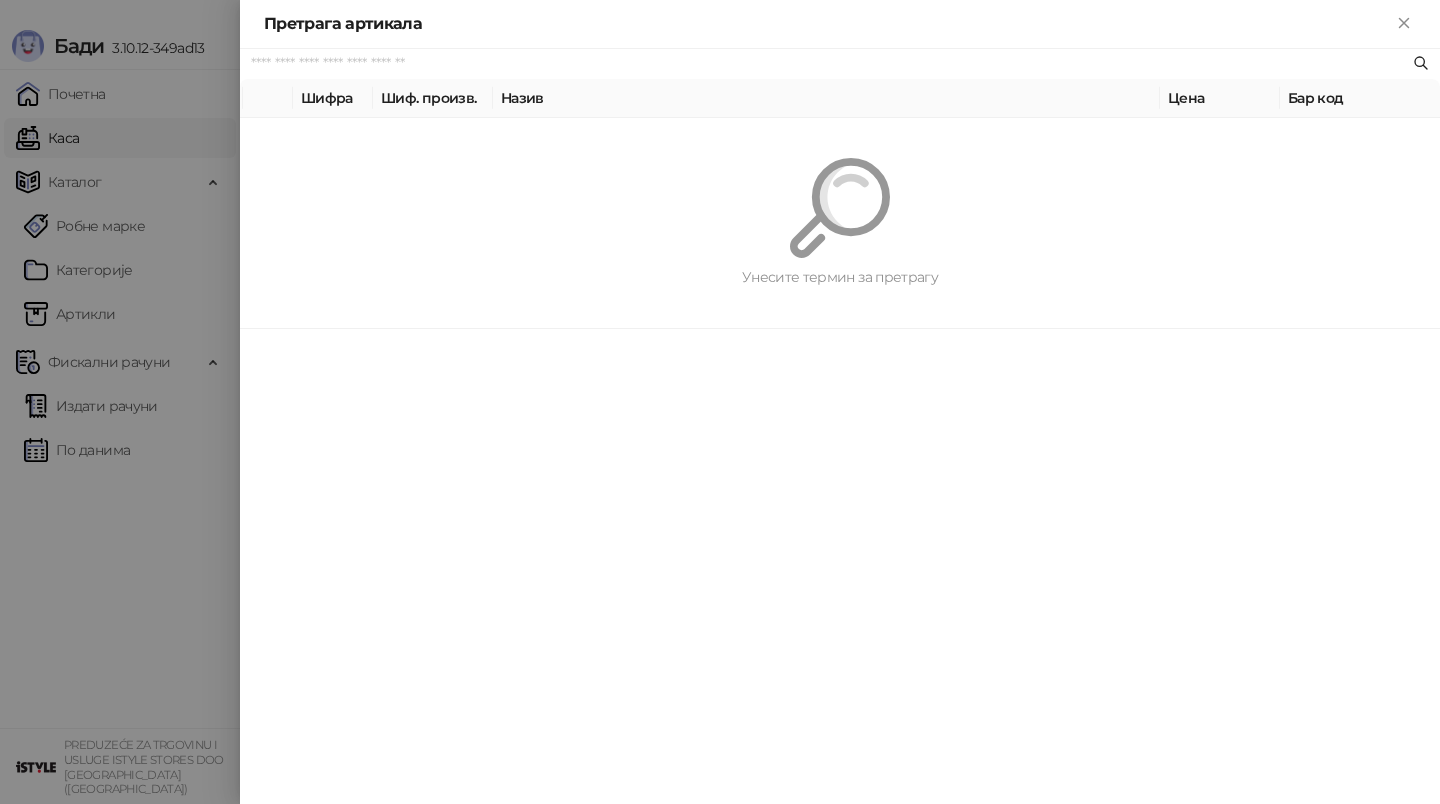 paste on "*********" 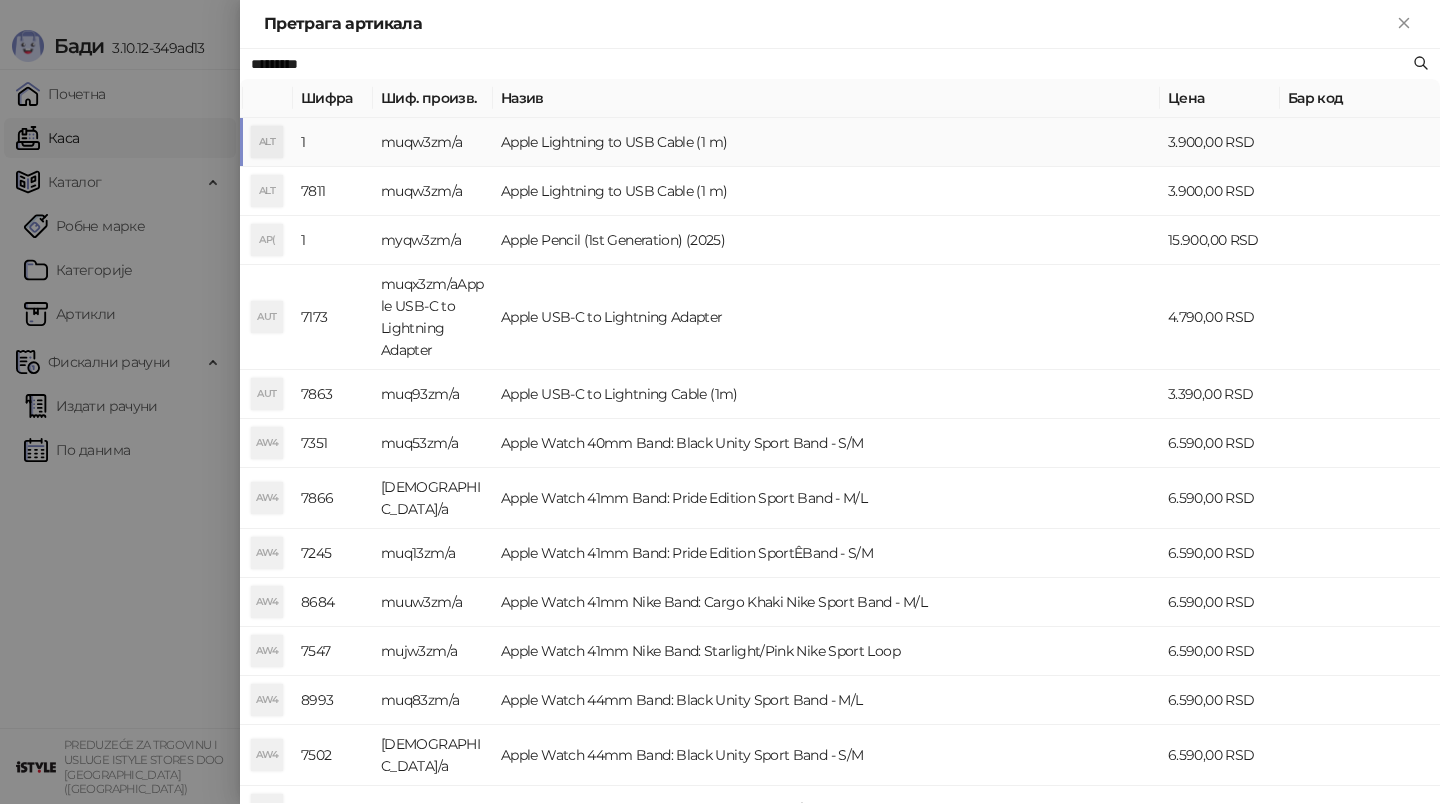 click on "Apple Lightning to USB Cable (1 m)" at bounding box center (826, 142) 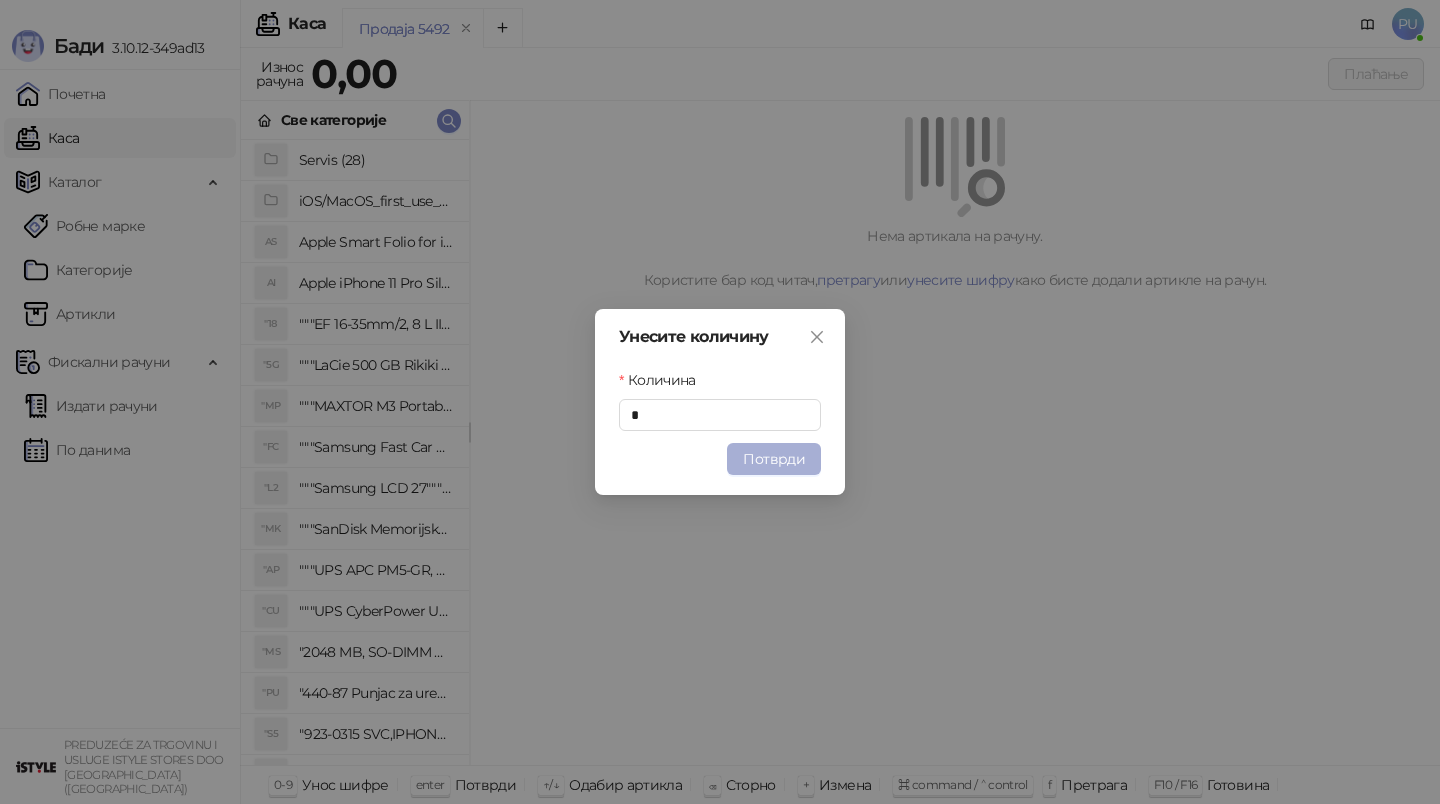 click on "Потврди" at bounding box center [774, 459] 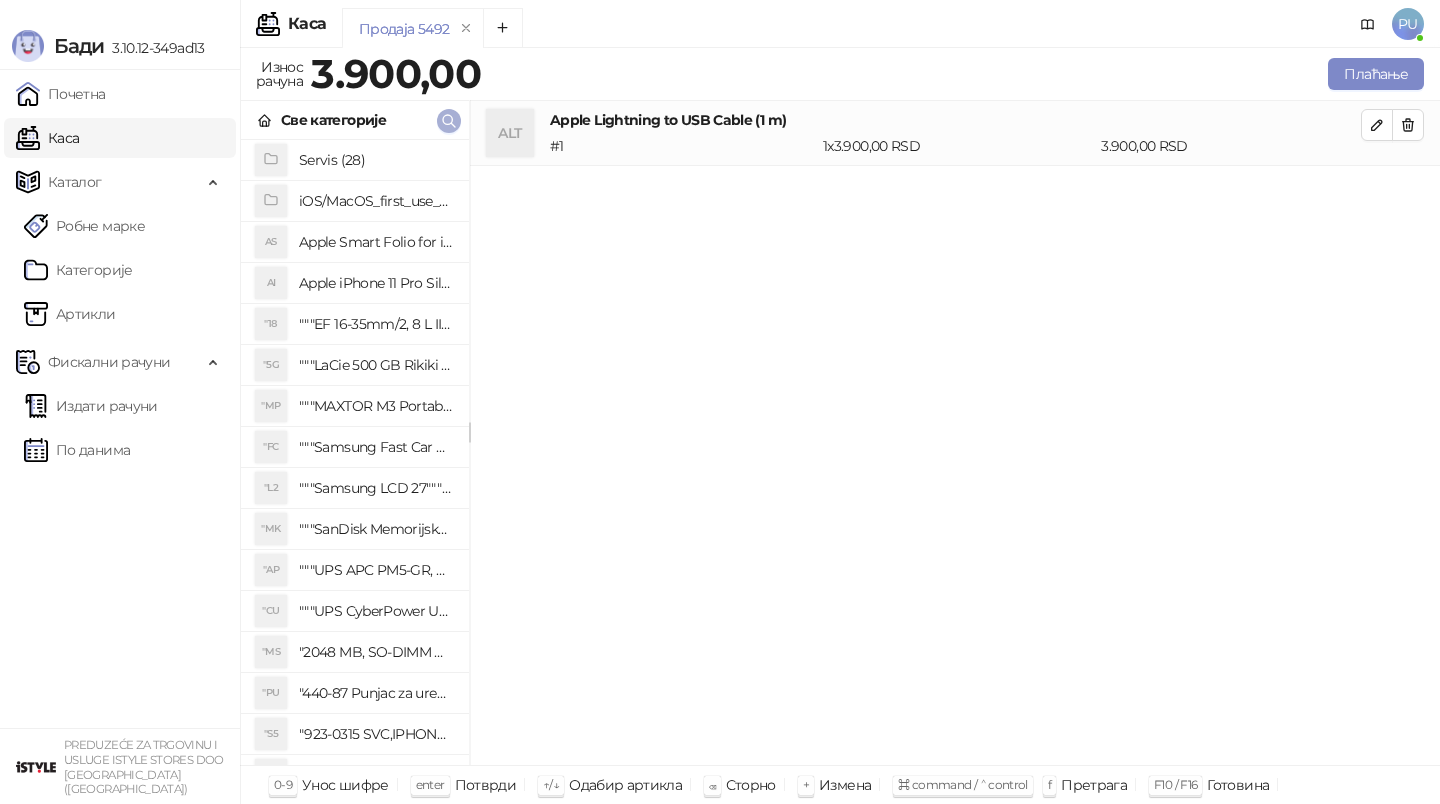 click 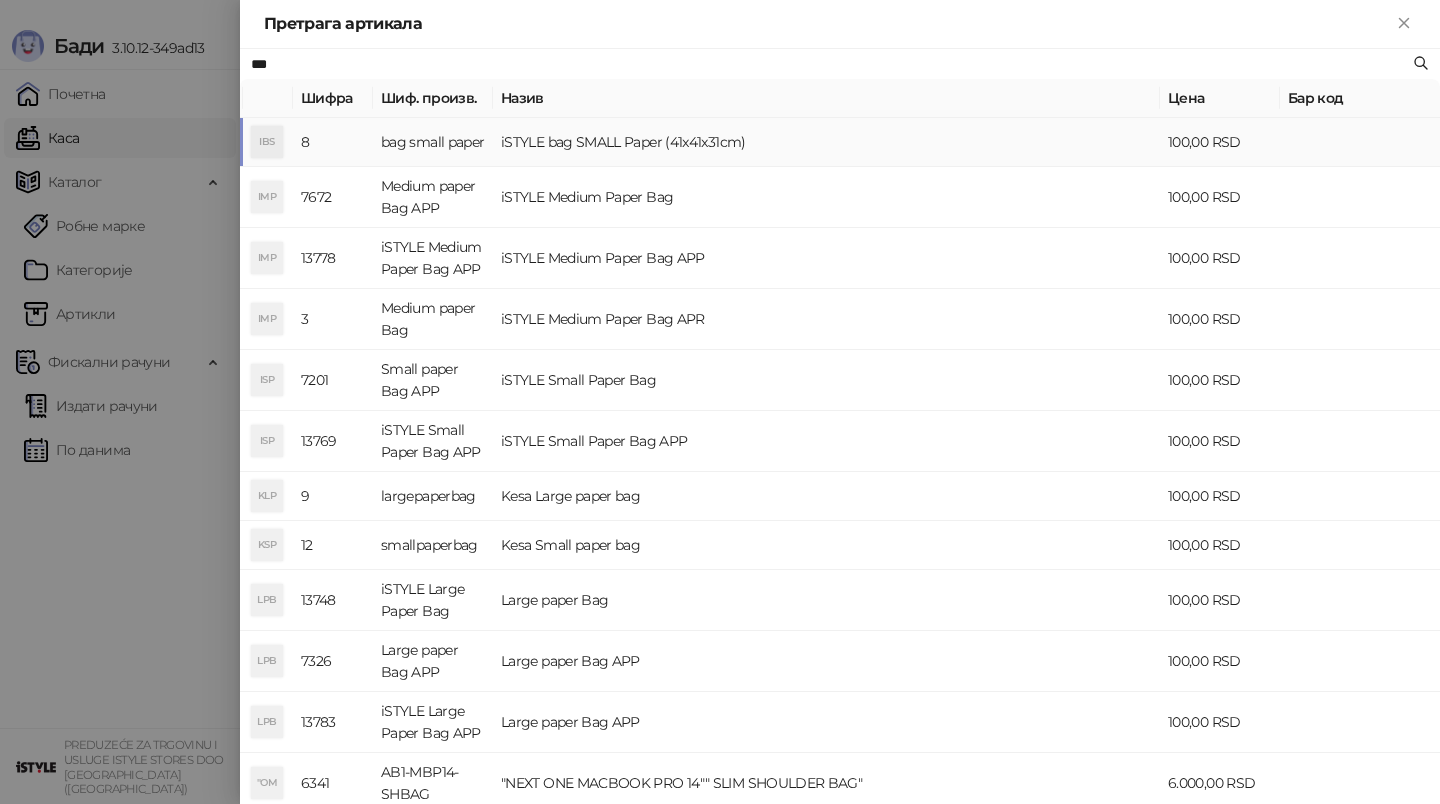 type on "***" 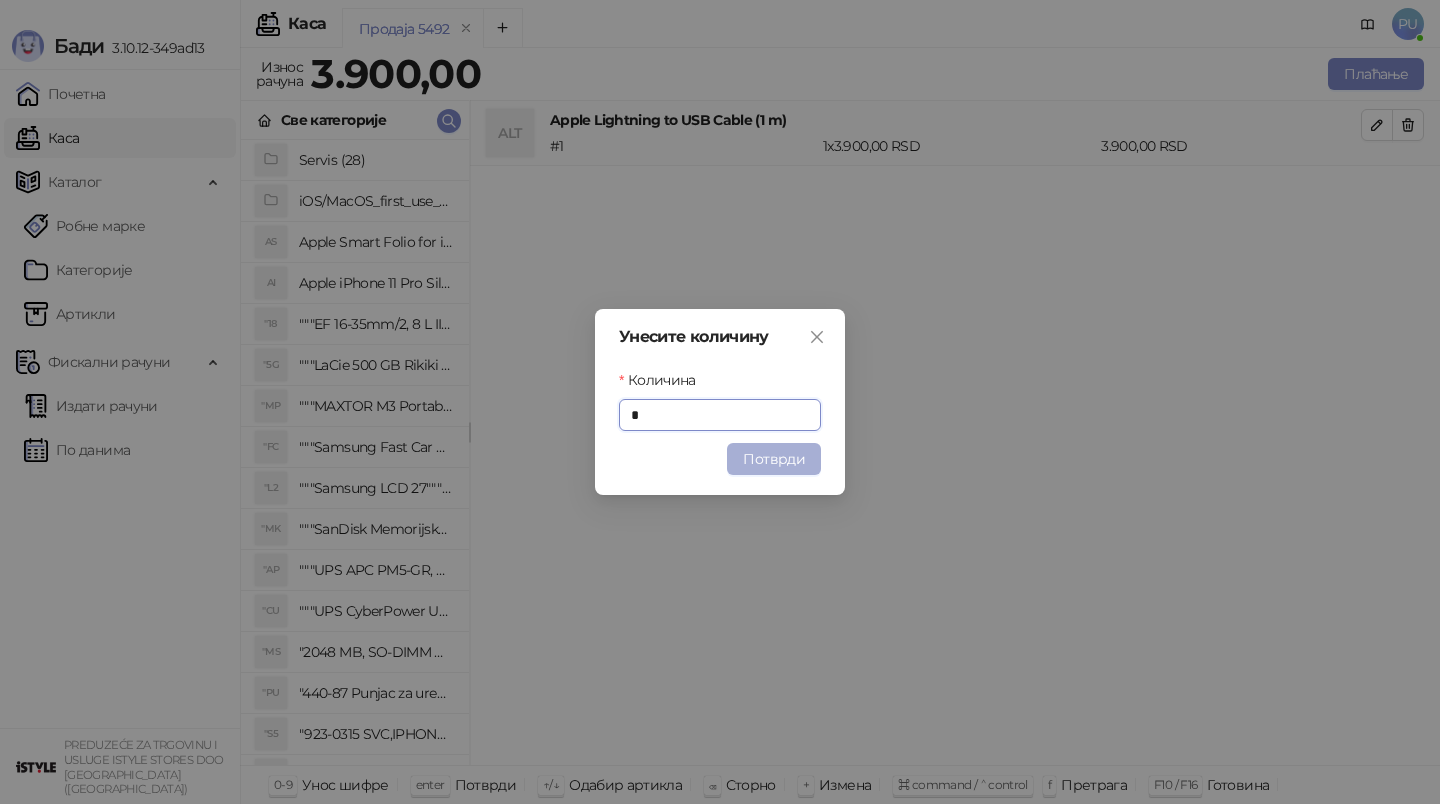 click on "Потврди" at bounding box center [774, 459] 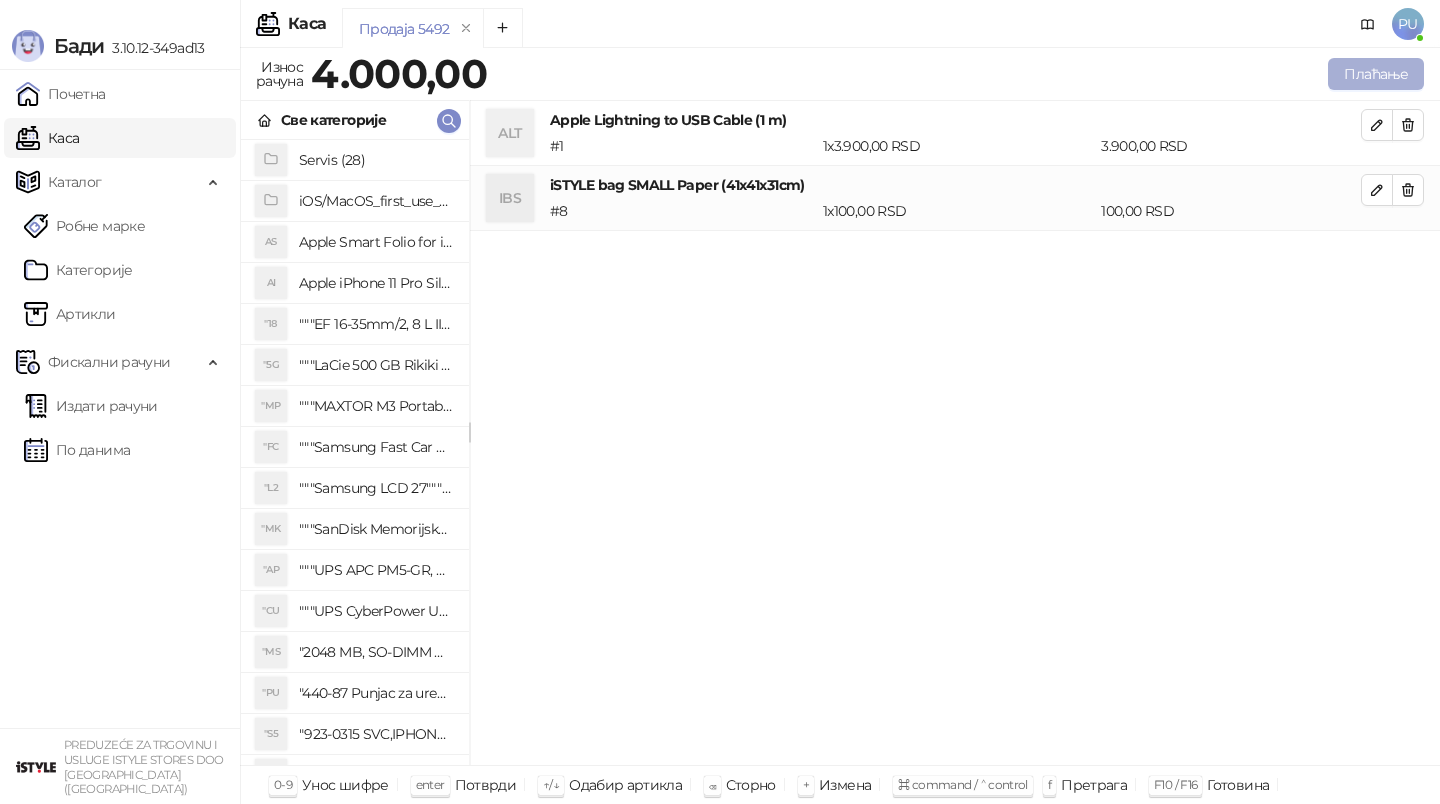 click on "Плаћање" at bounding box center [1376, 74] 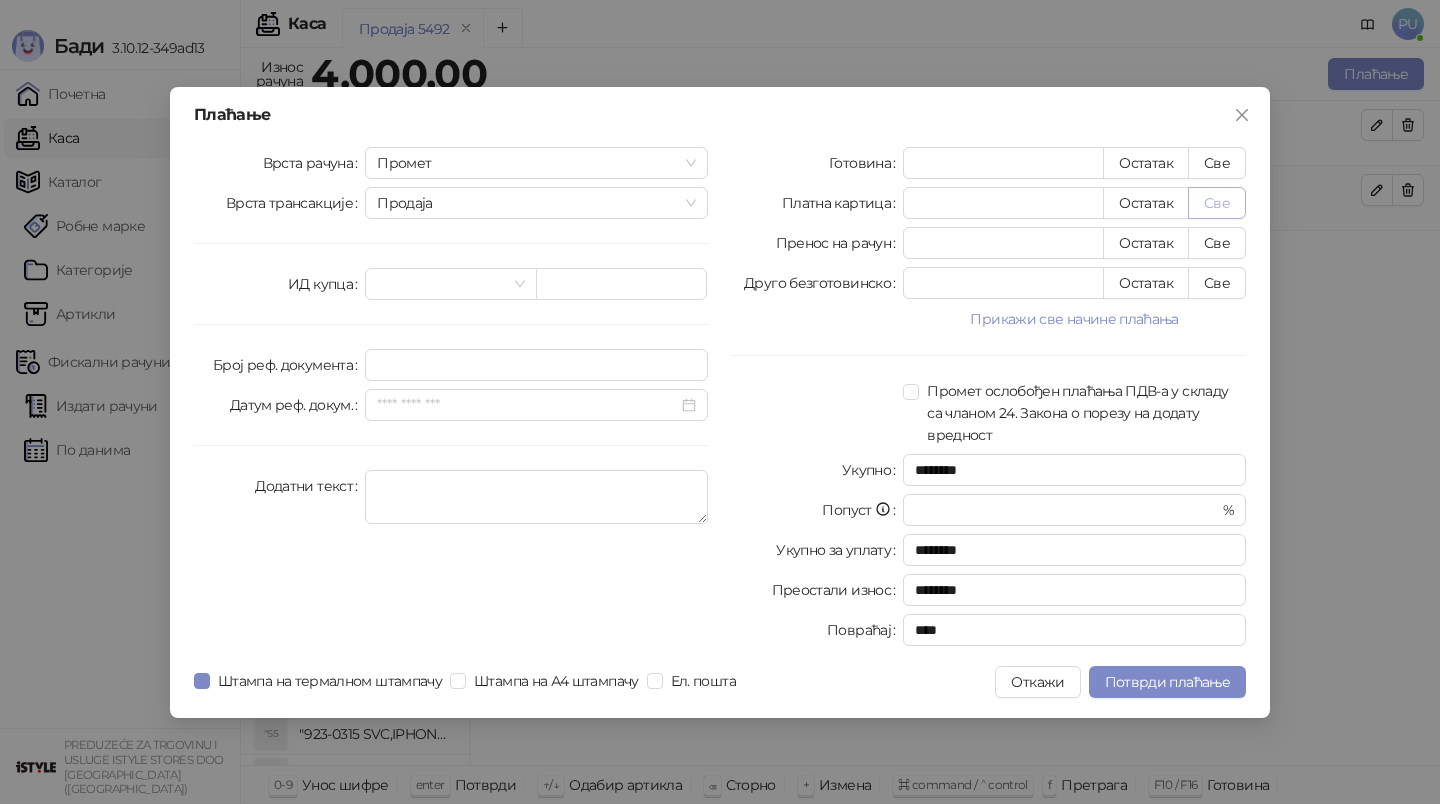 click on "Све" at bounding box center [1217, 203] 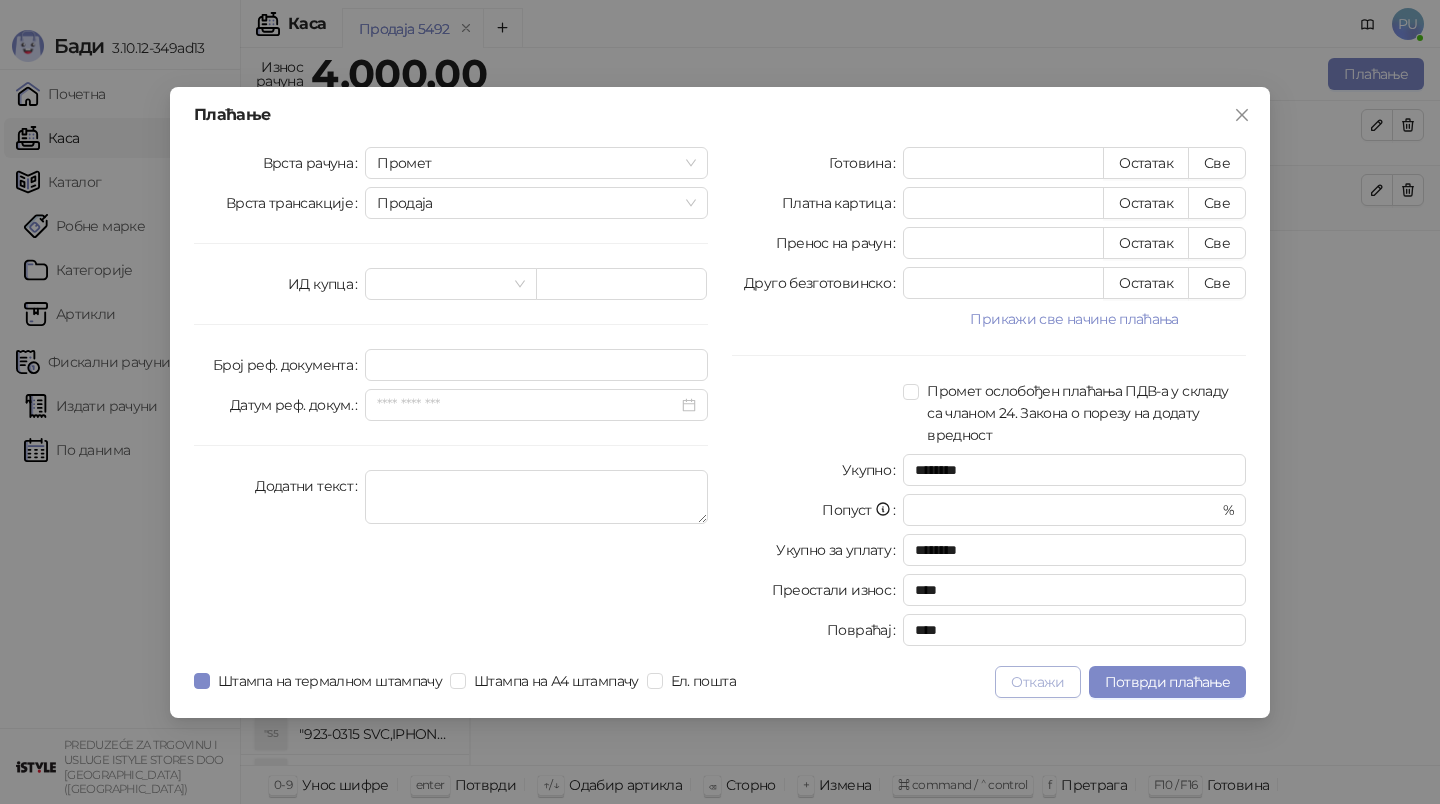 click on "Откажи" at bounding box center (1037, 682) 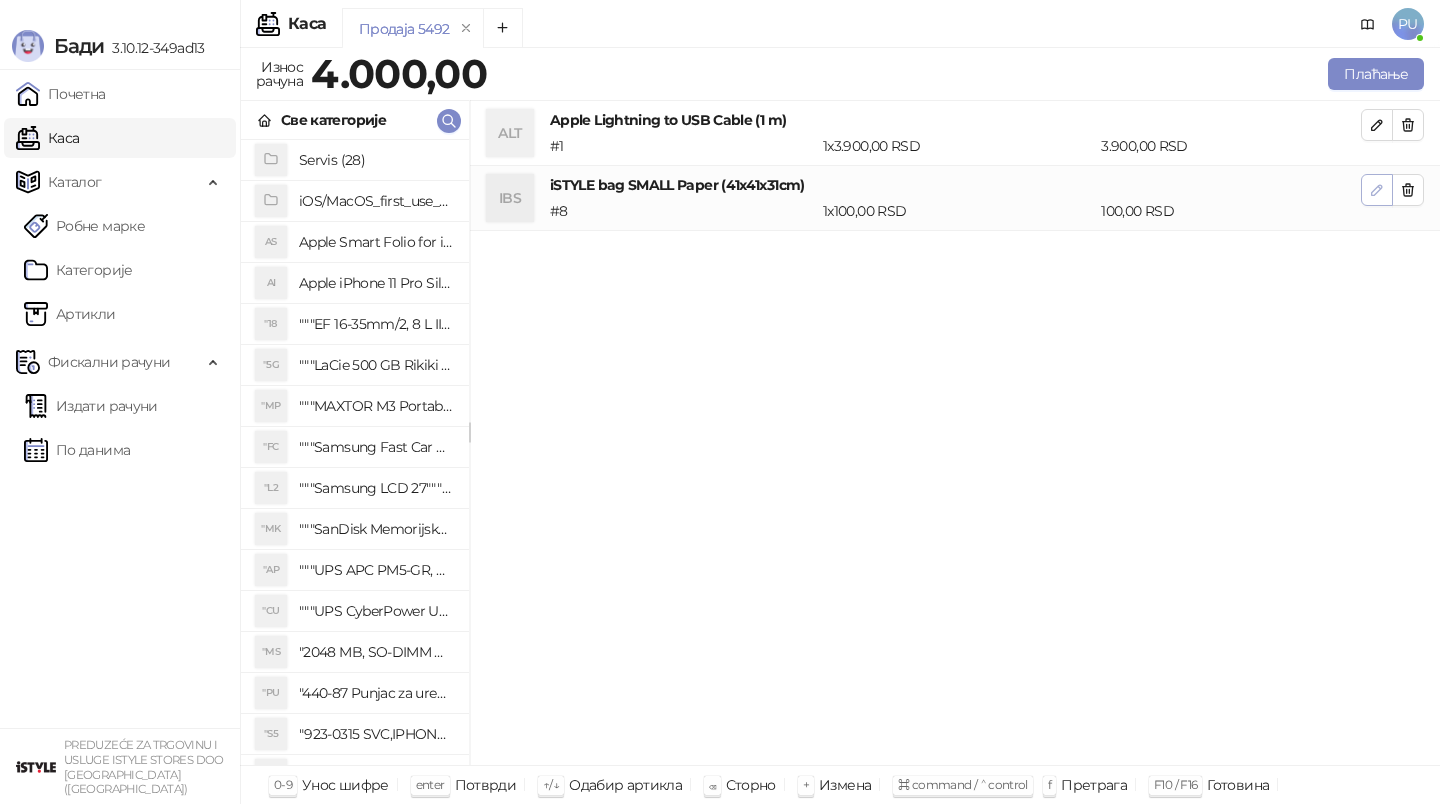 click 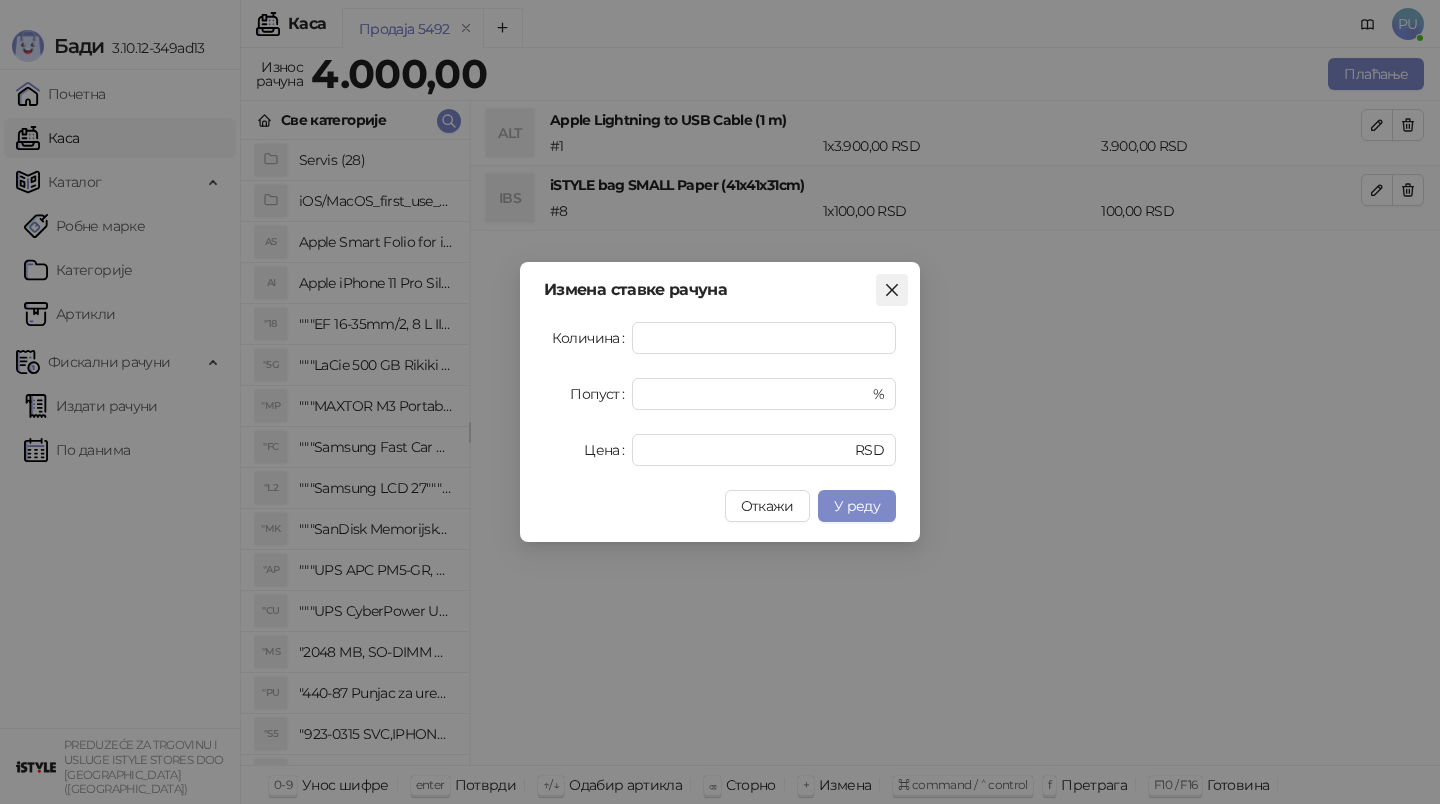 click at bounding box center (892, 290) 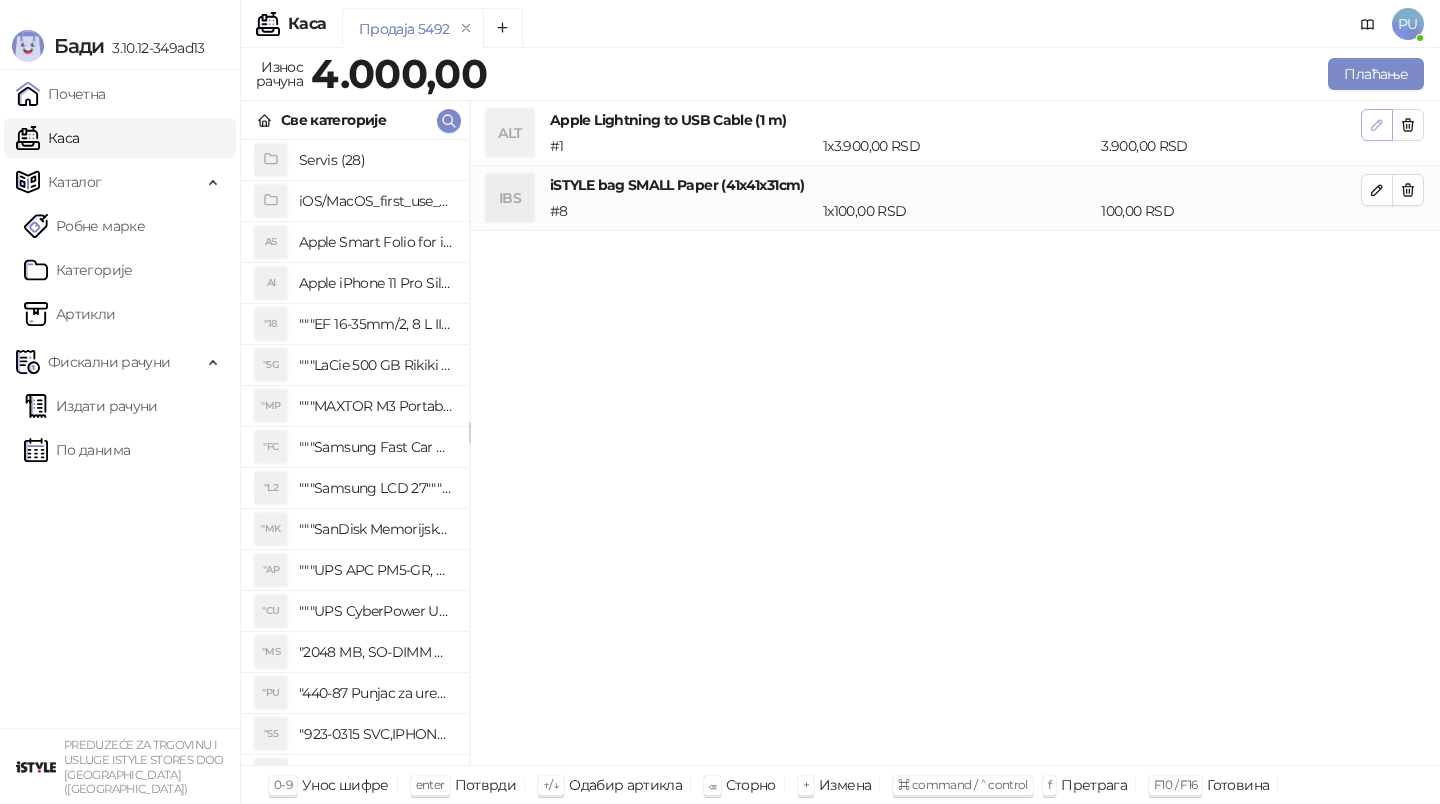 click at bounding box center [1377, 125] 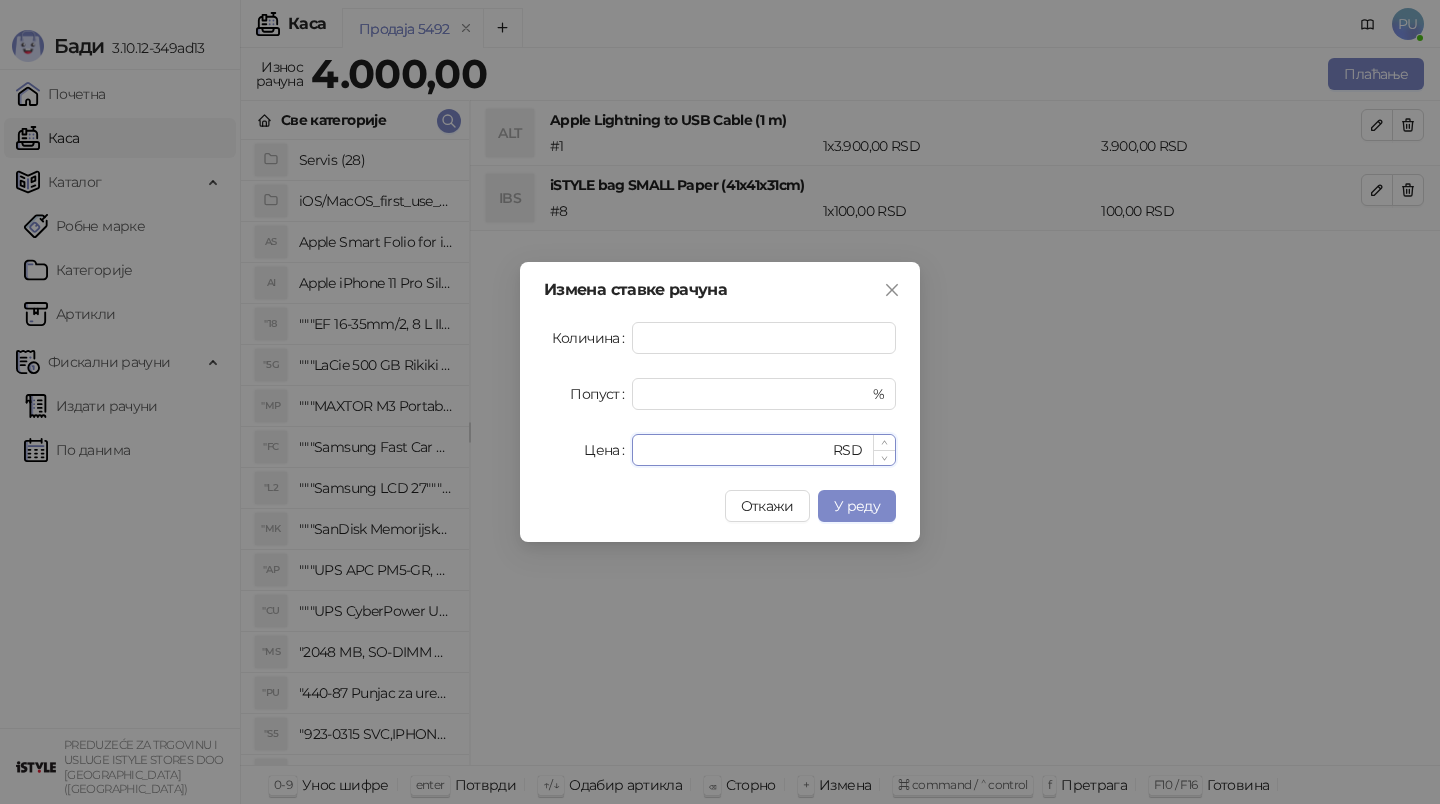 drag, startPoint x: 680, startPoint y: 450, endPoint x: 653, endPoint y: 451, distance: 27.018513 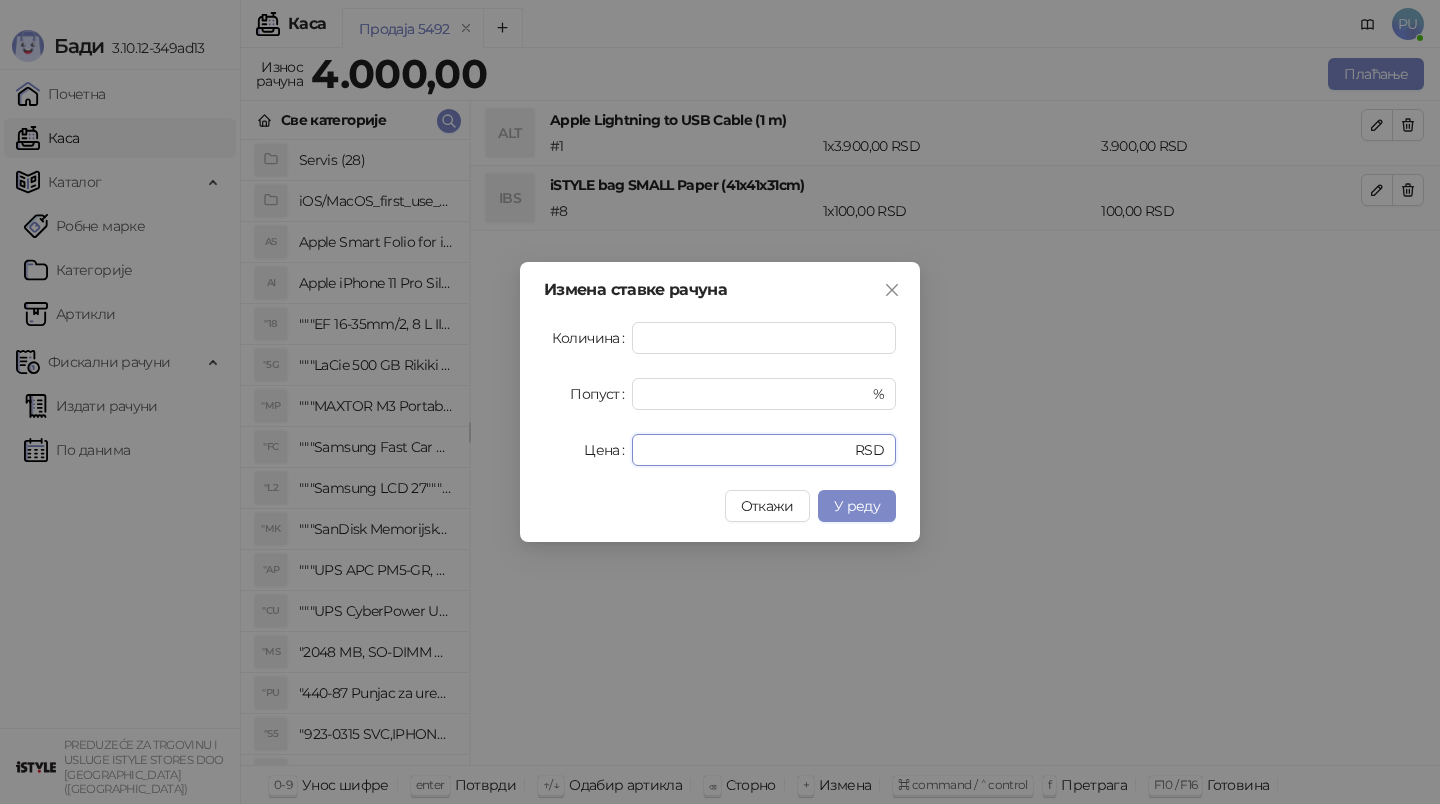 type on "****" 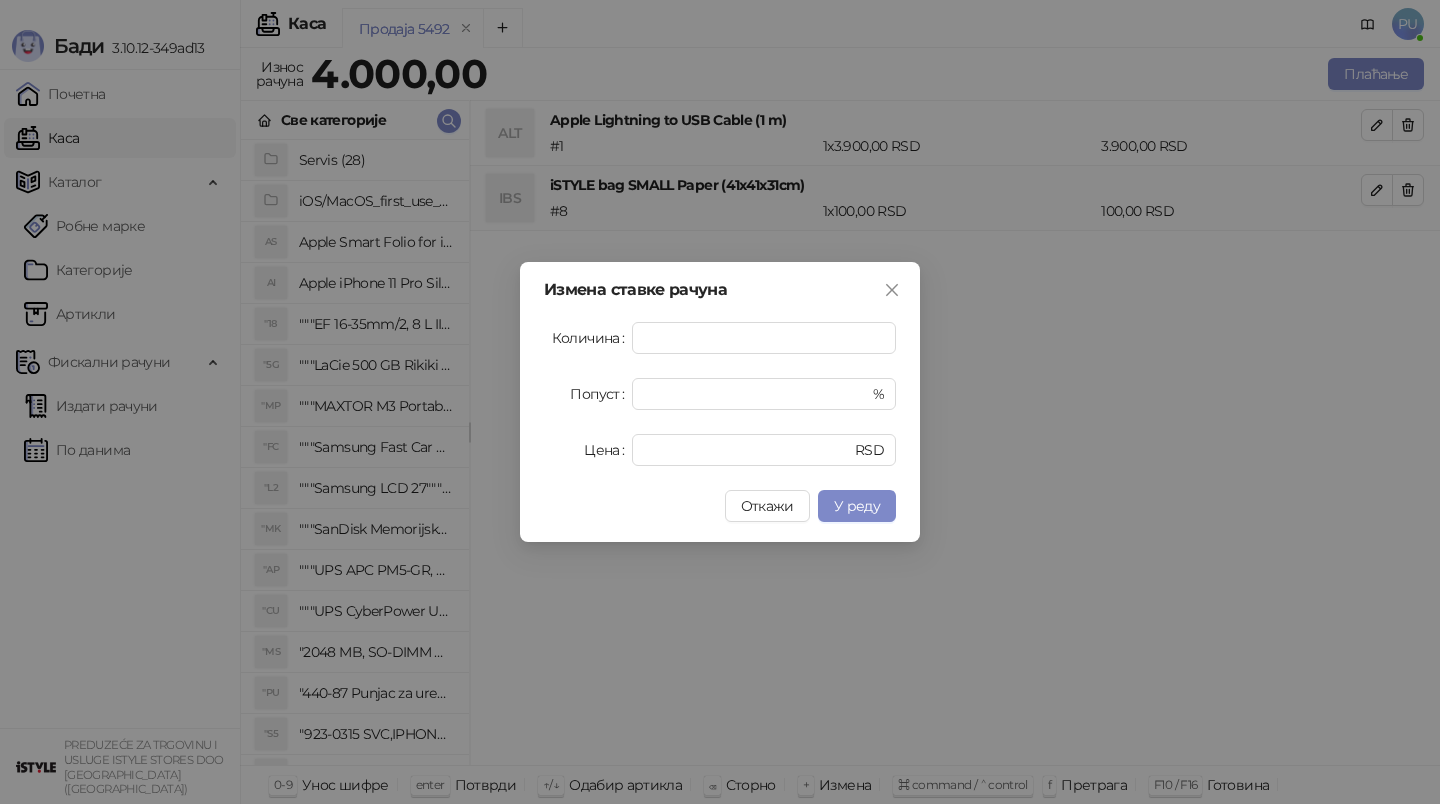 click on "Измена ставке рачуна Количина * Попуст * % Цена **** RSD Откажи У реду" at bounding box center [720, 402] 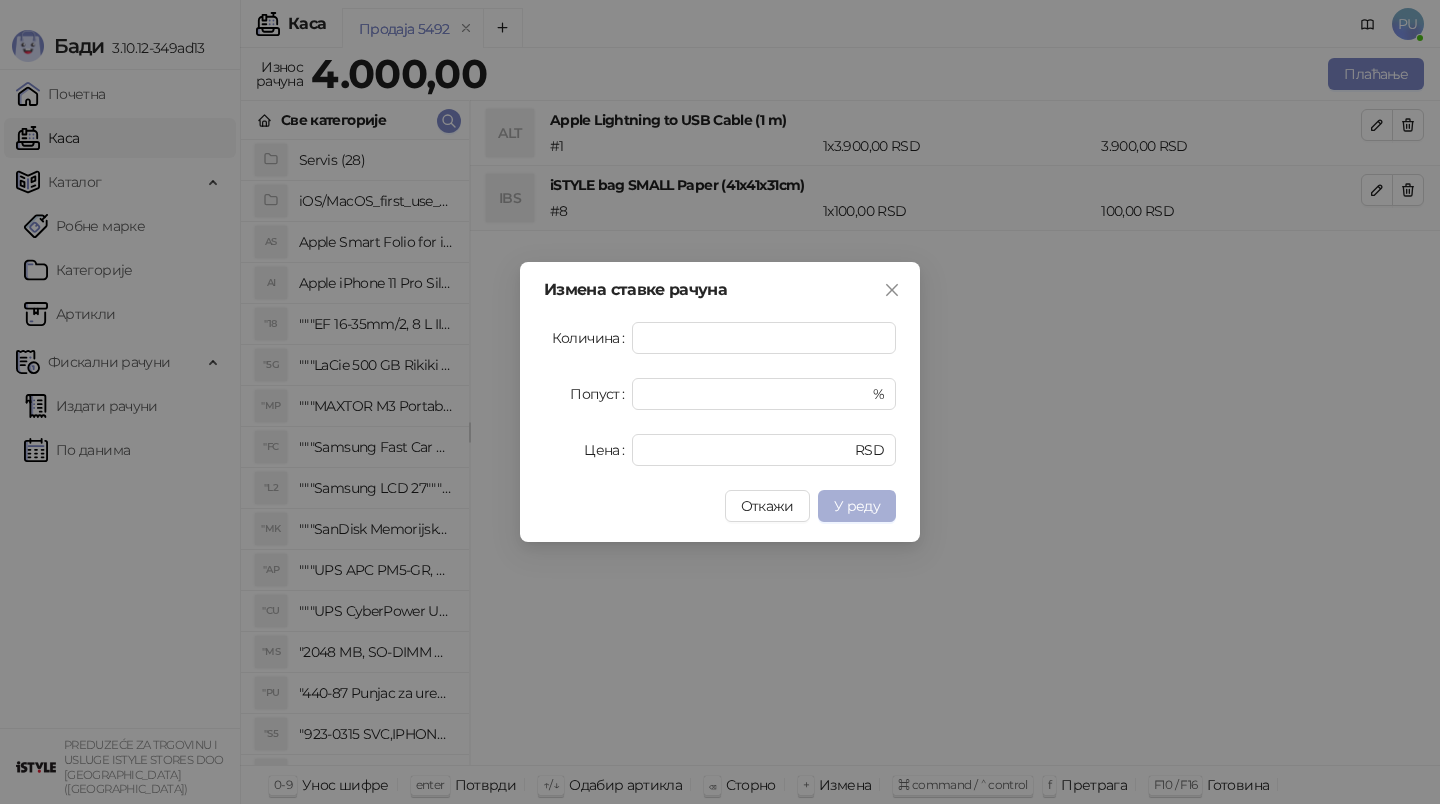click on "У реду" at bounding box center [857, 506] 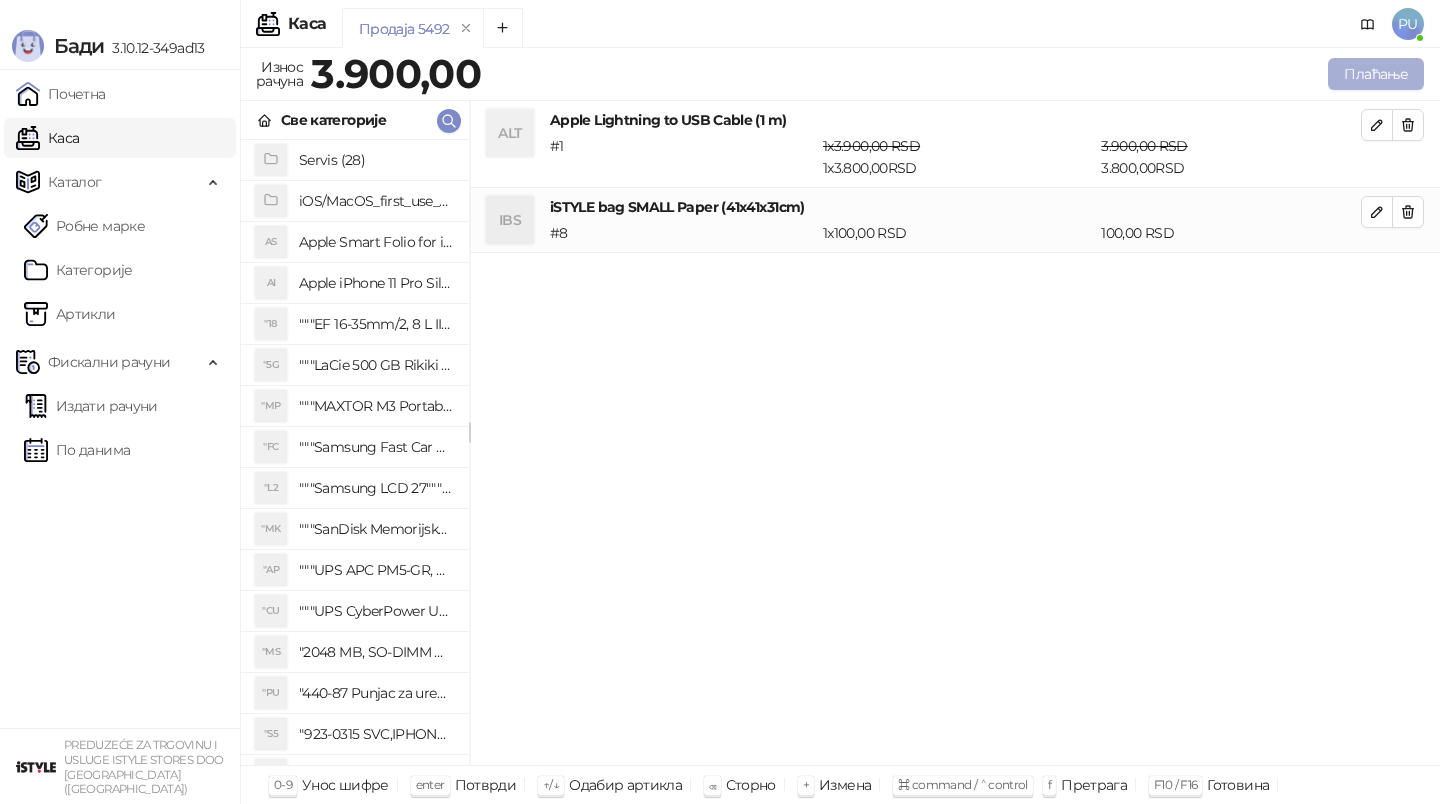 click on "Плаћање" at bounding box center (1376, 74) 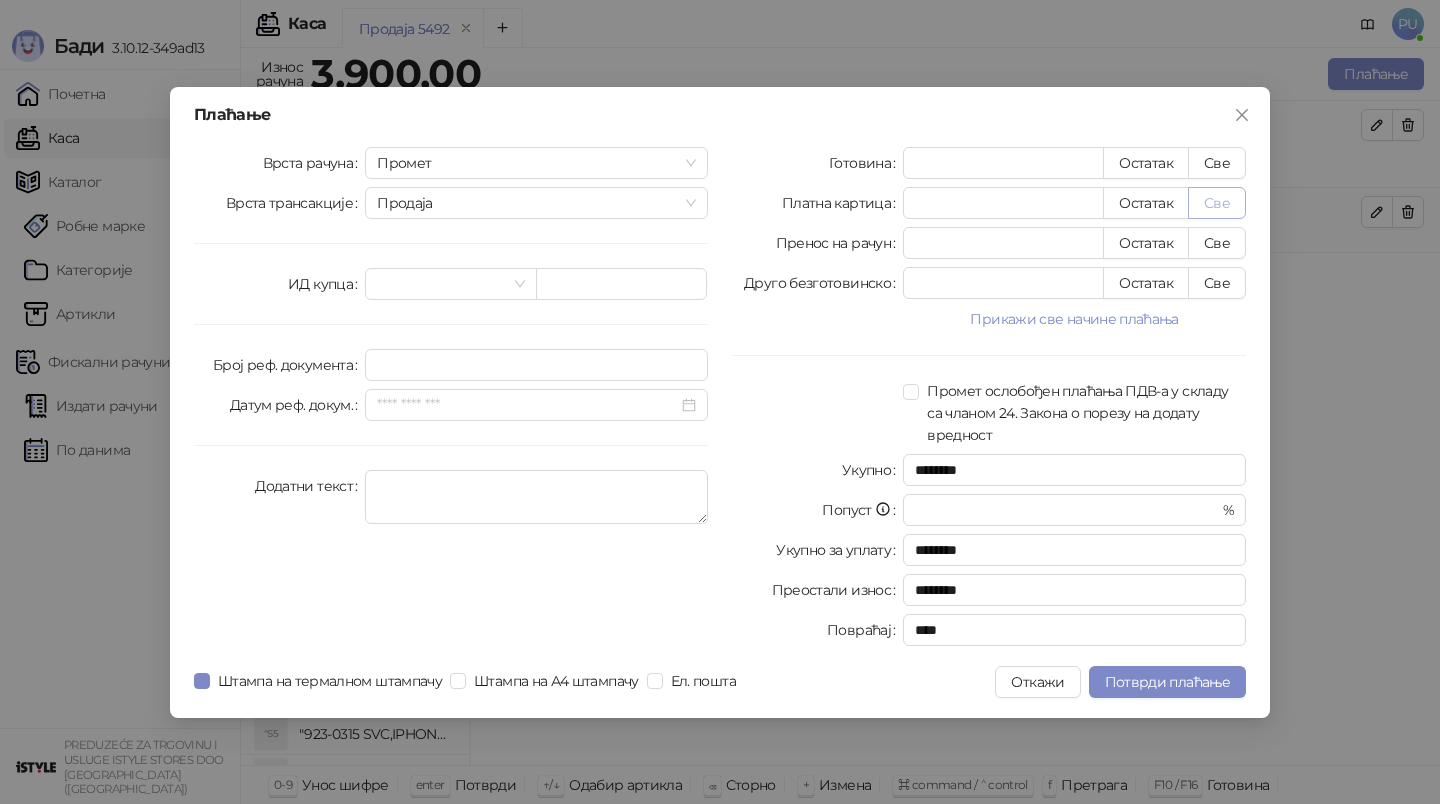 click on "Све" at bounding box center [1217, 203] 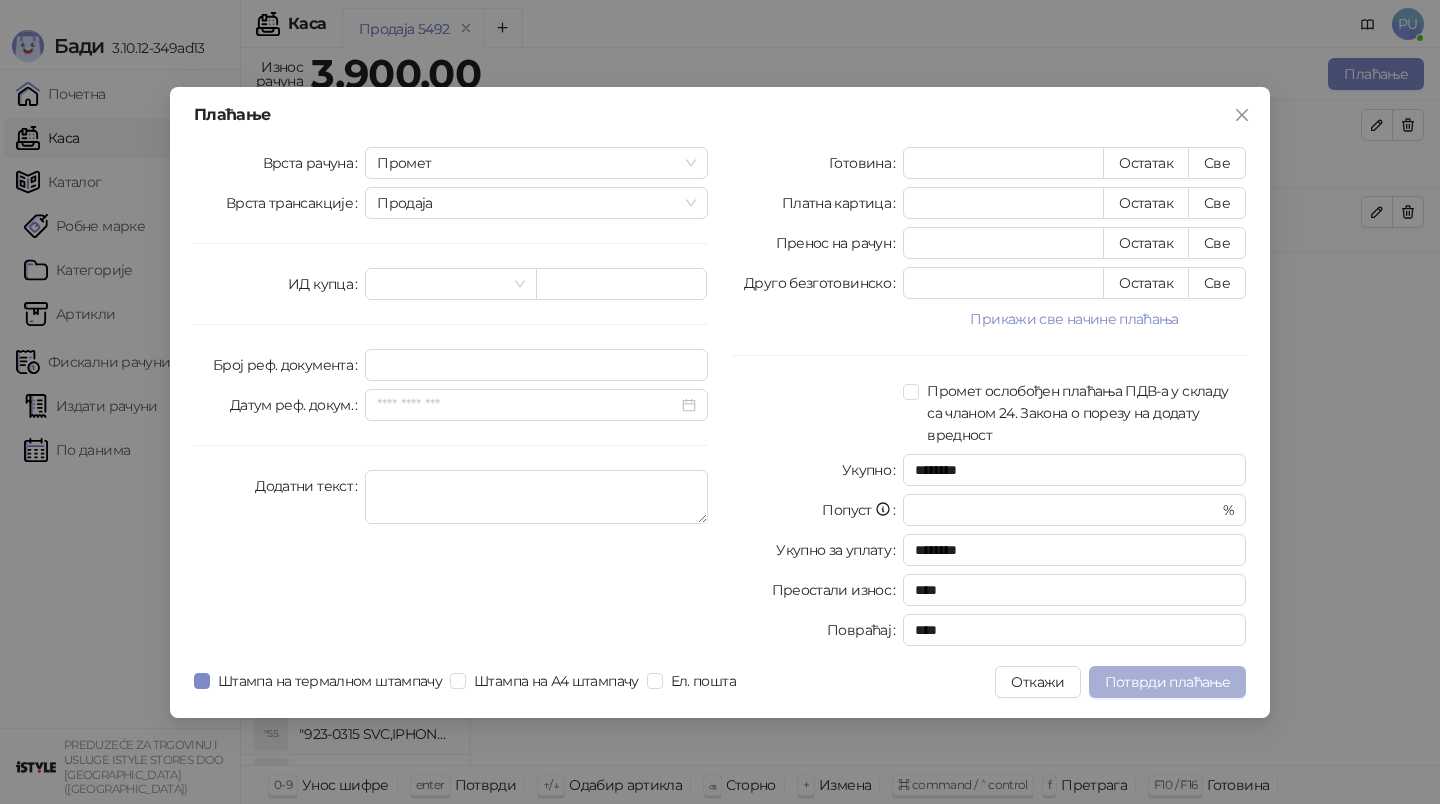 click on "Потврди плаћање" at bounding box center (1167, 682) 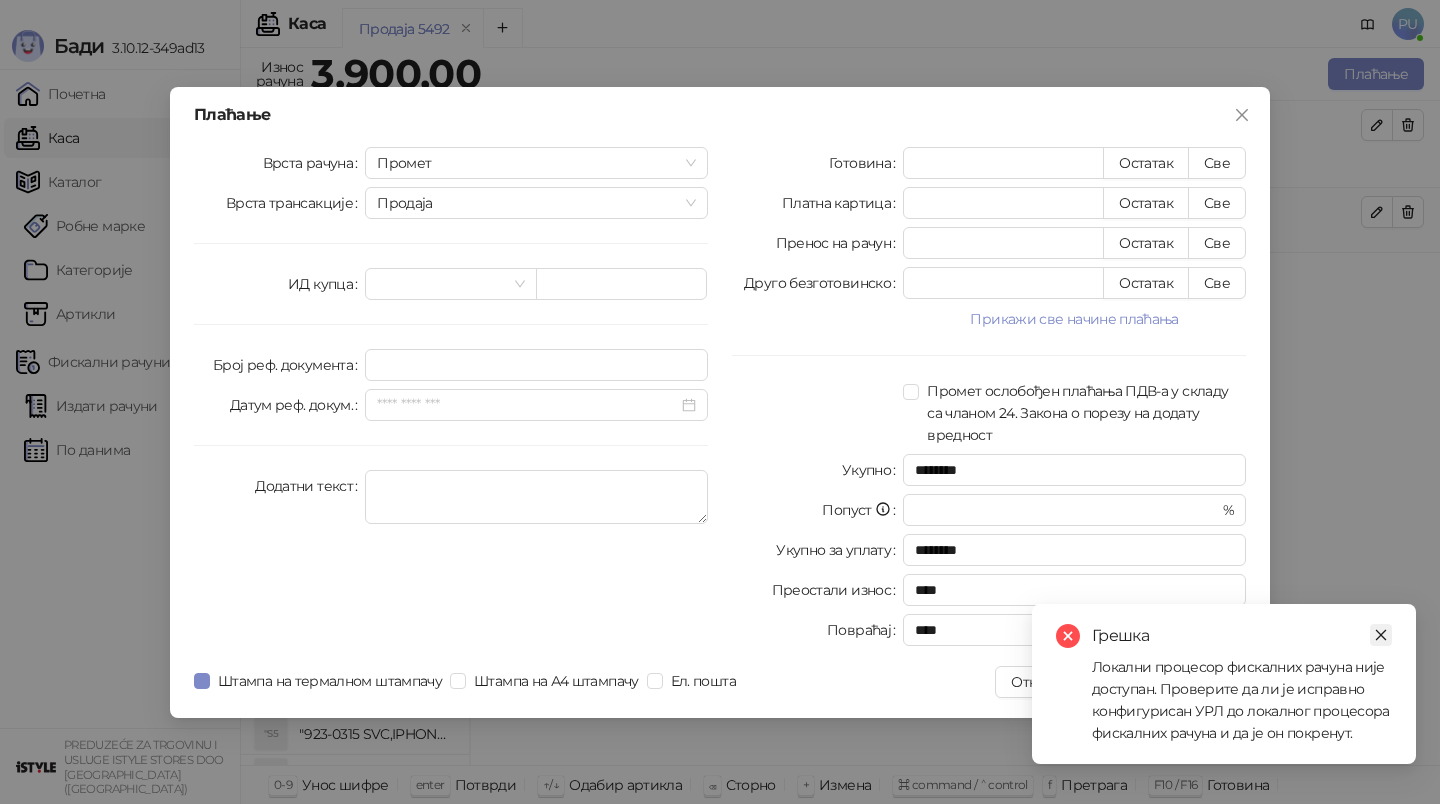 click 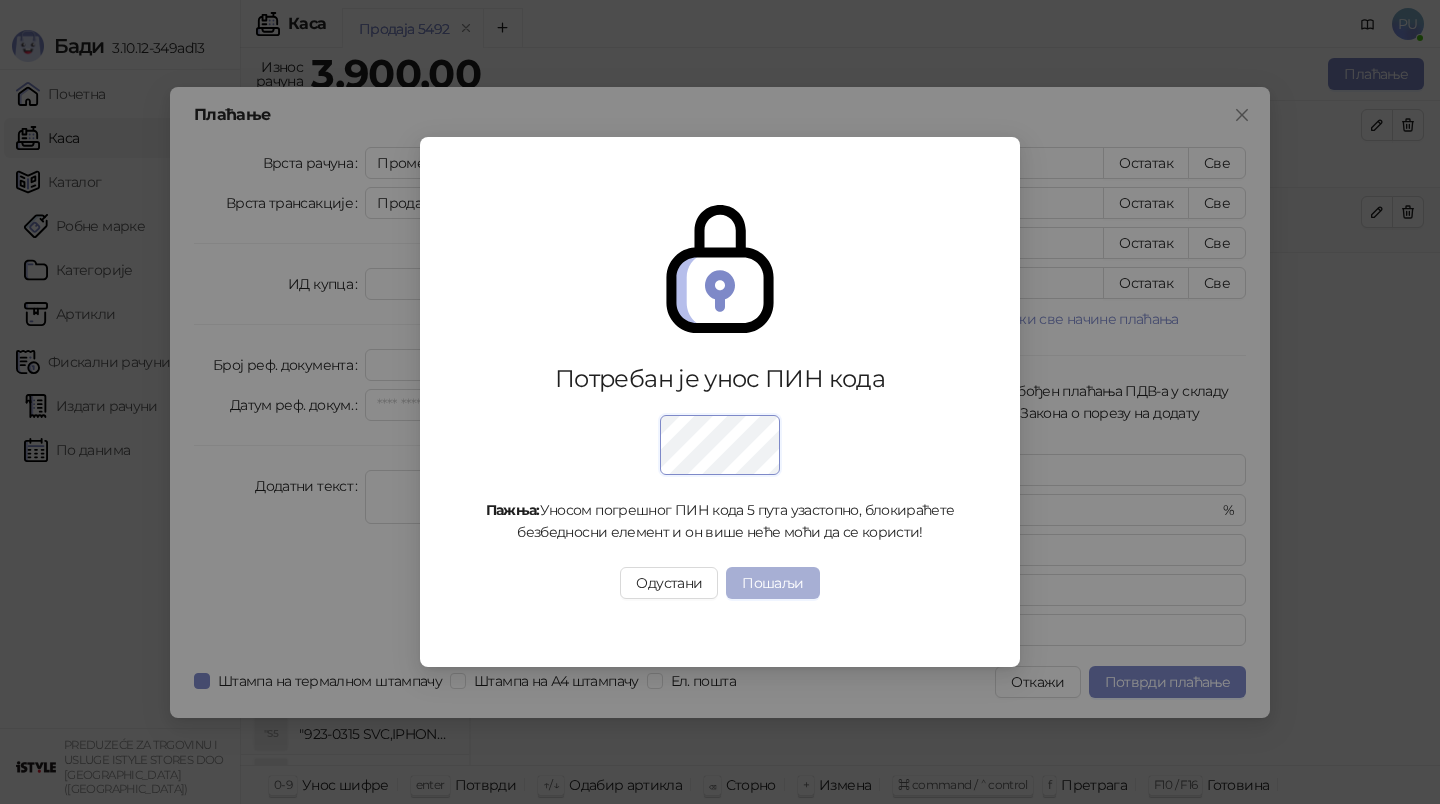 click on "Пошаљи" at bounding box center (772, 583) 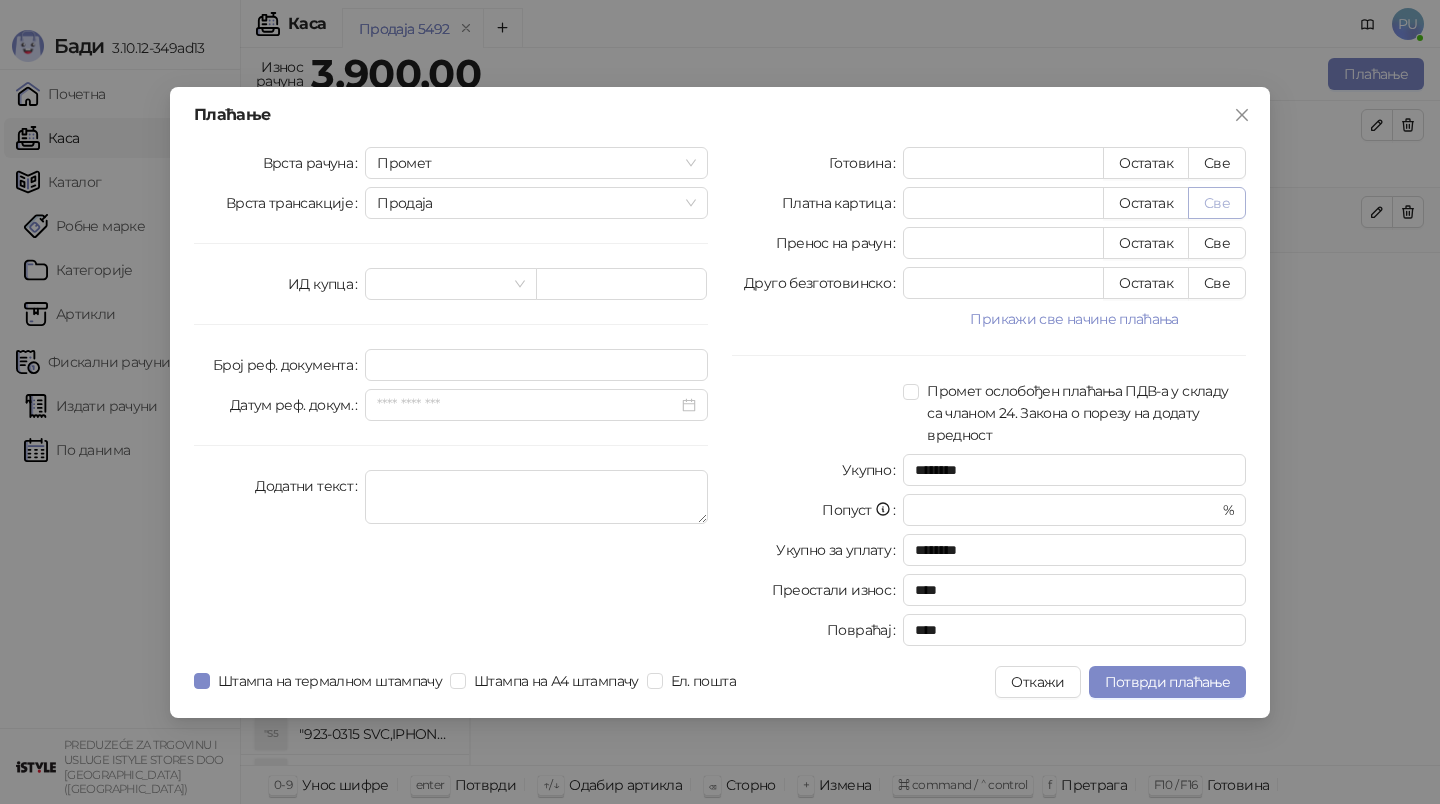 click on "Све" at bounding box center (1217, 203) 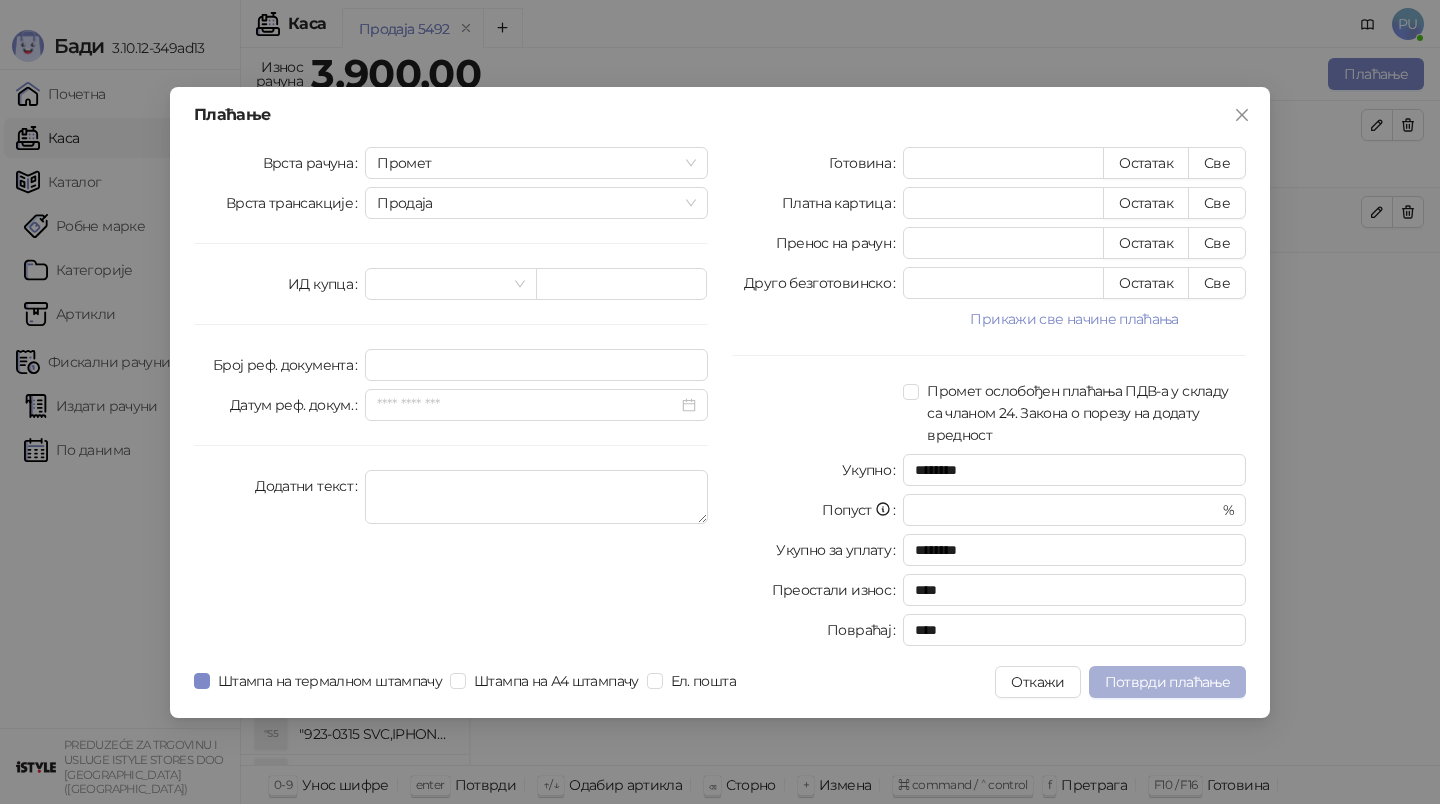 click on "Потврди плаћање" at bounding box center (1167, 682) 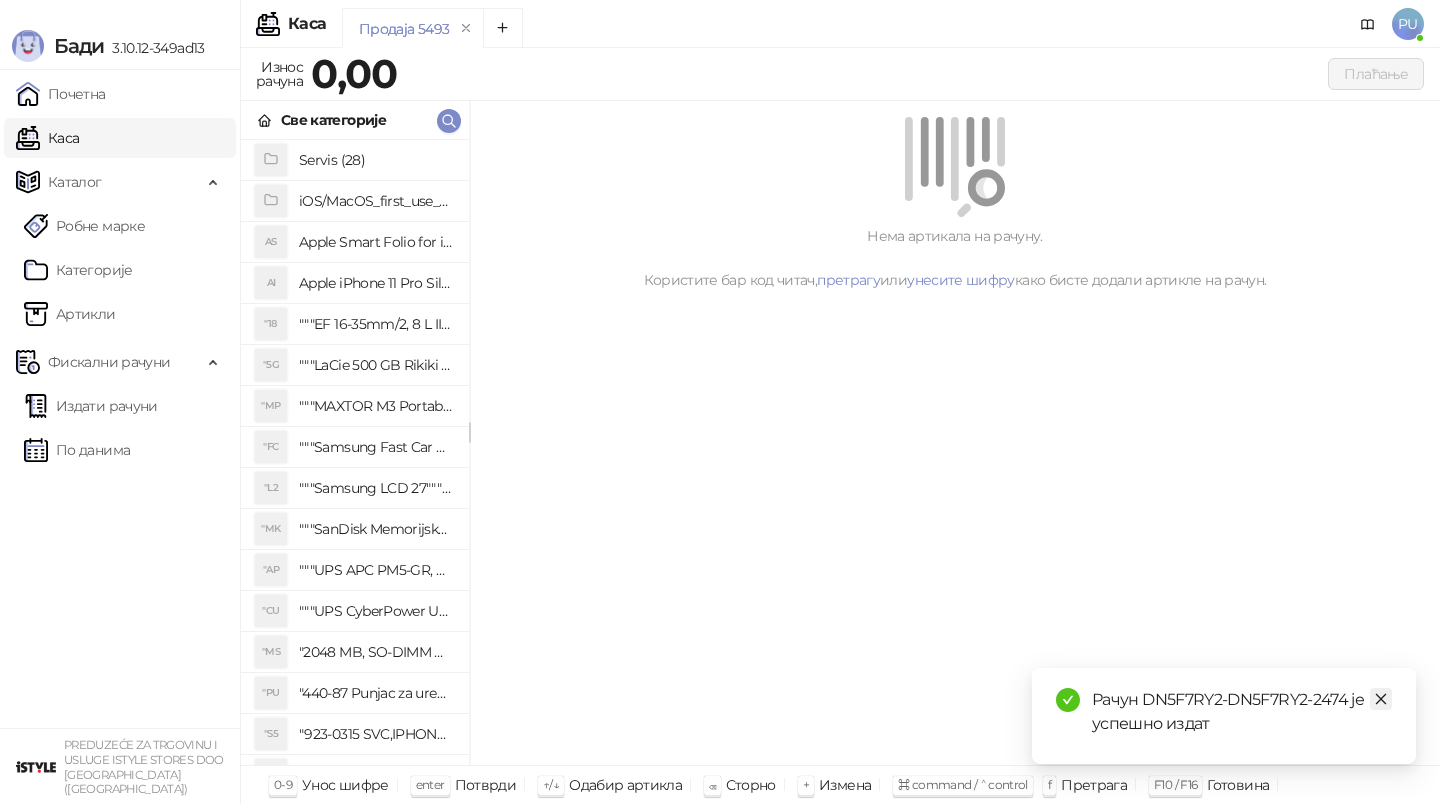 click 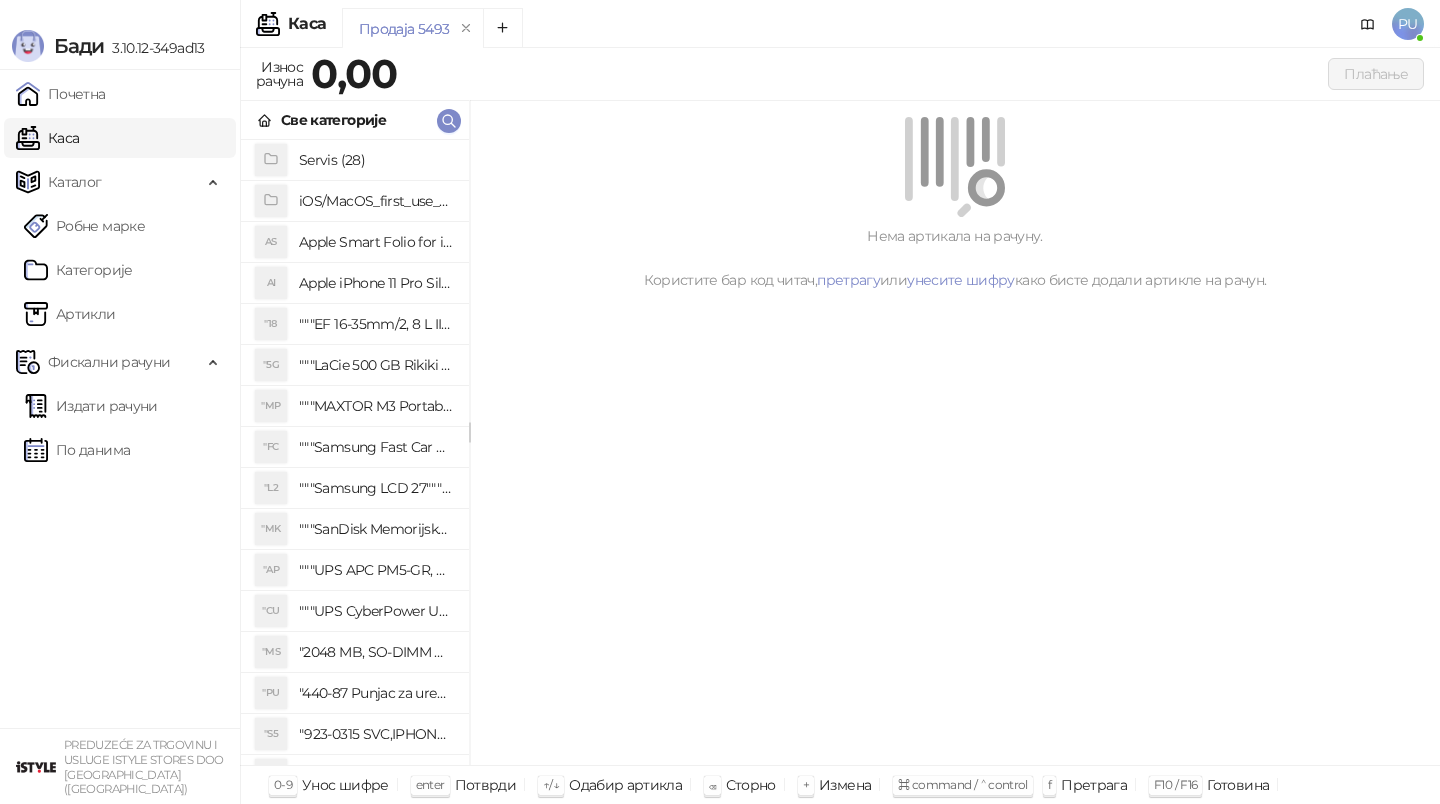 click on "Све категорије" at bounding box center (355, 120) 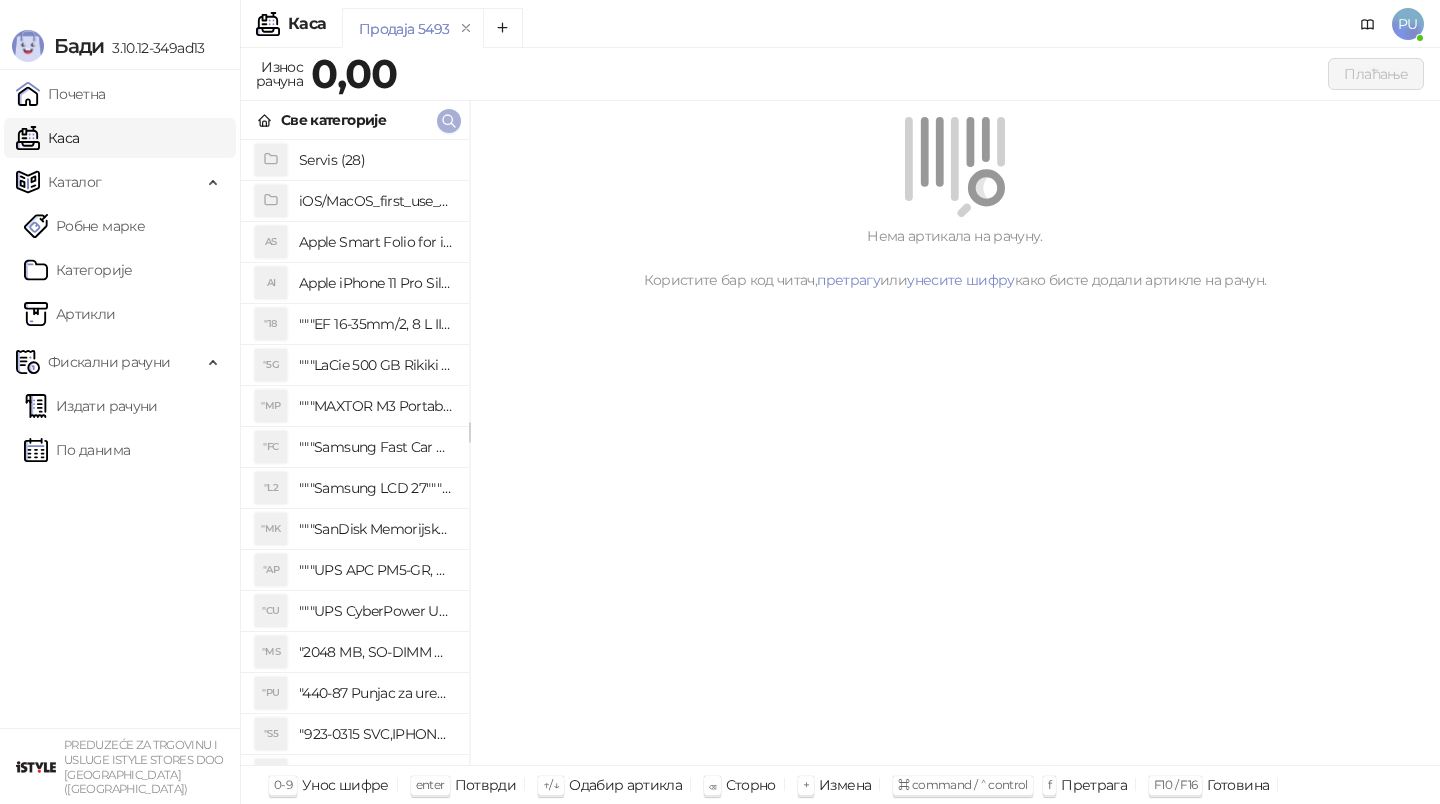 click 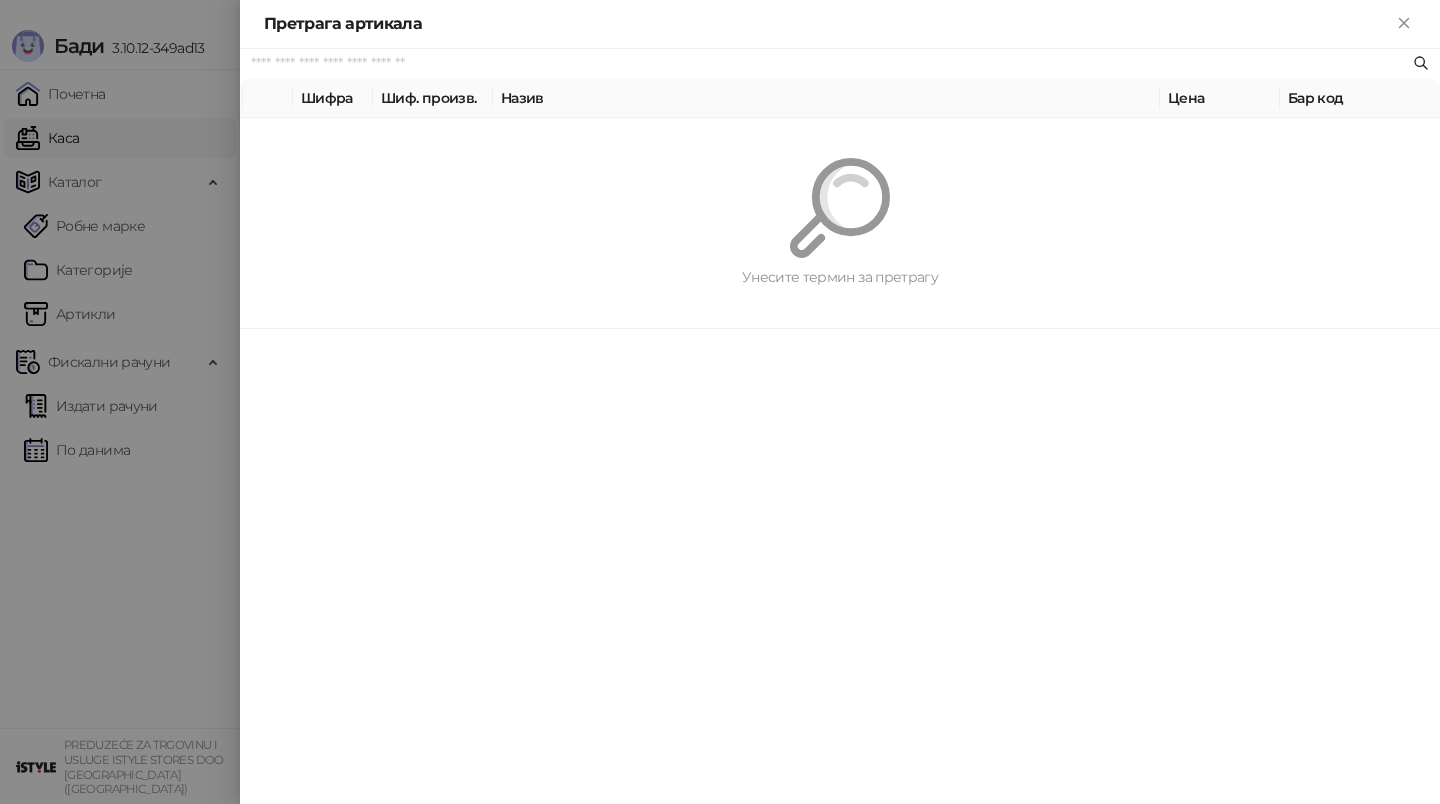 paste on "**********" 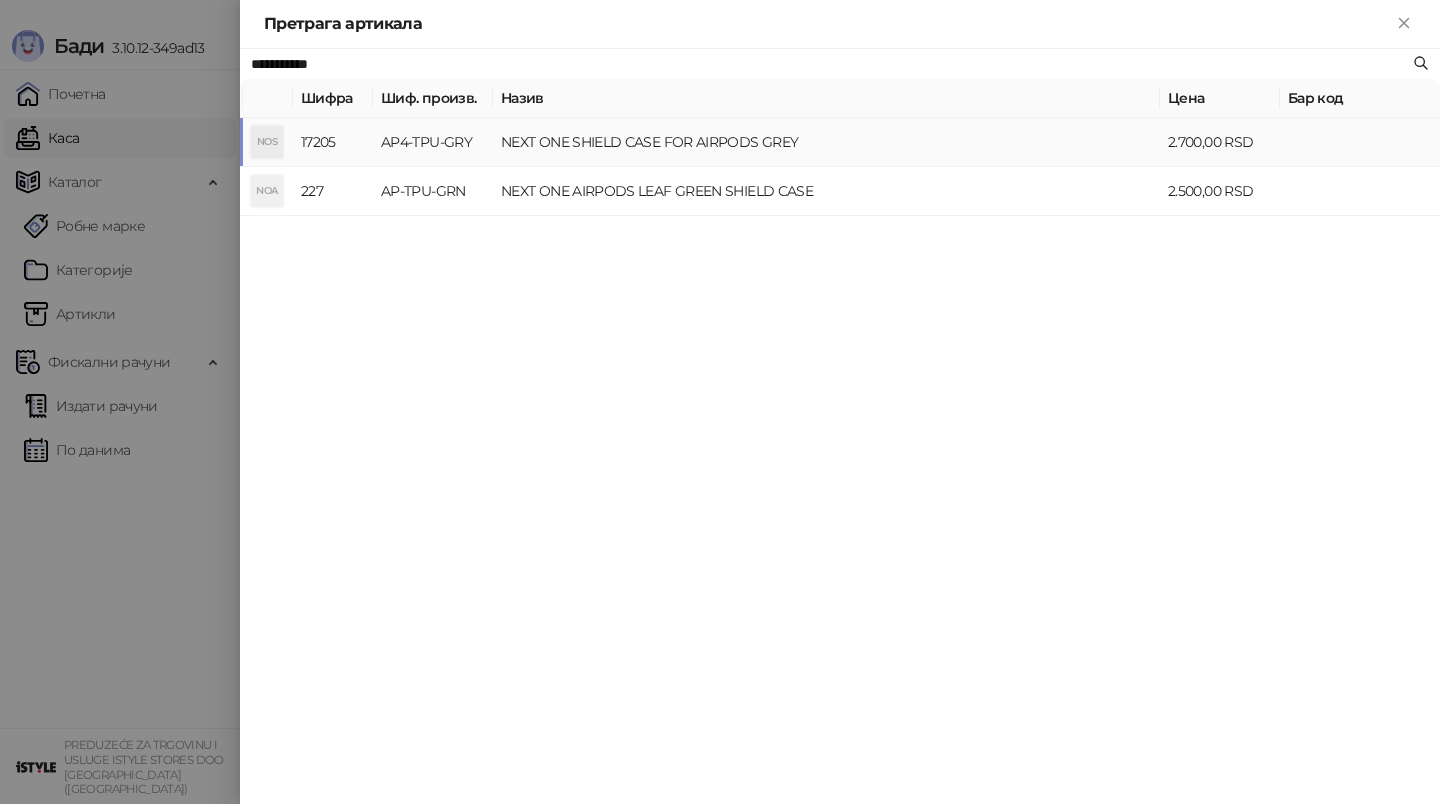 click on "NEXT ONE SHIELD CASE FOR AIRPODS GREY" at bounding box center [826, 142] 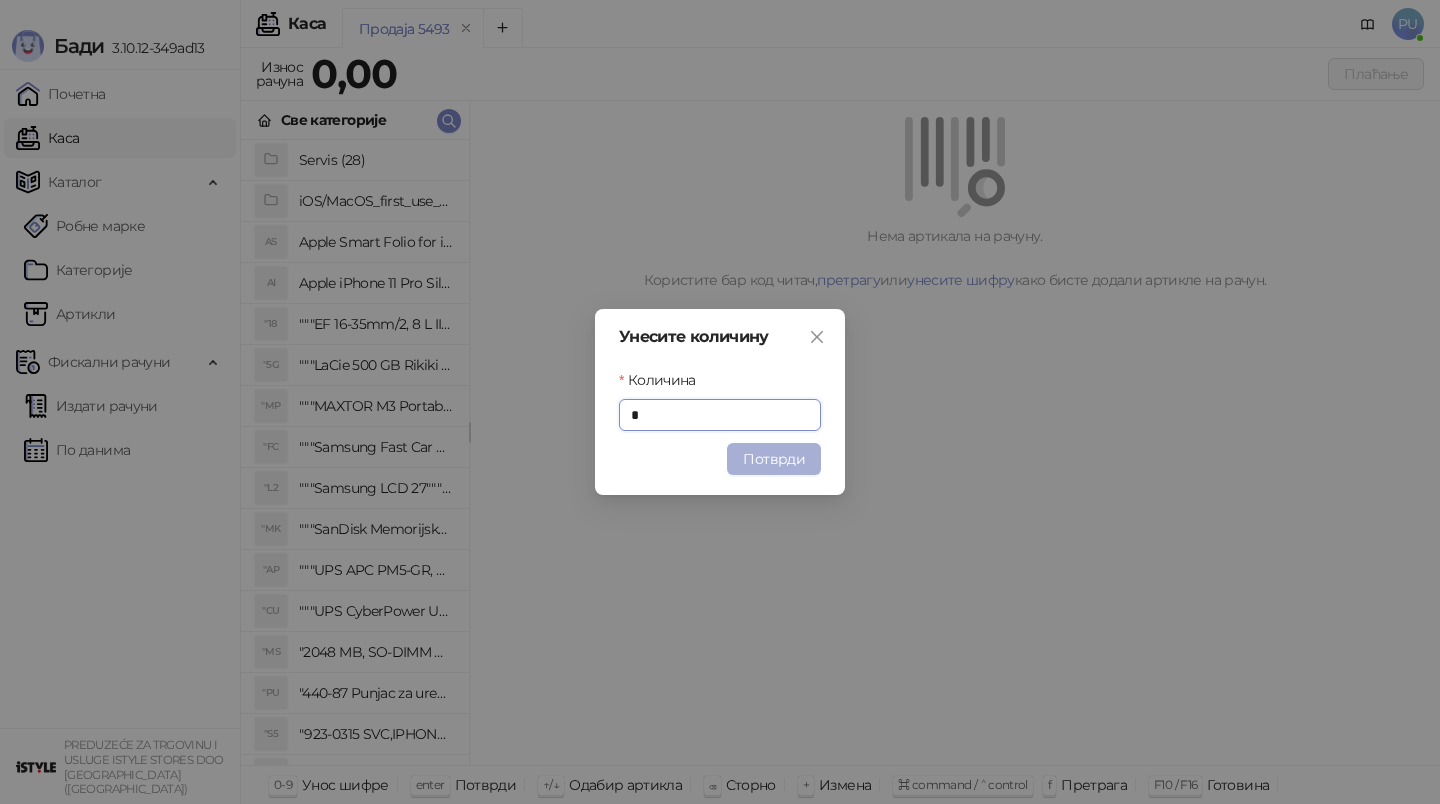 click on "Потврди" at bounding box center [774, 459] 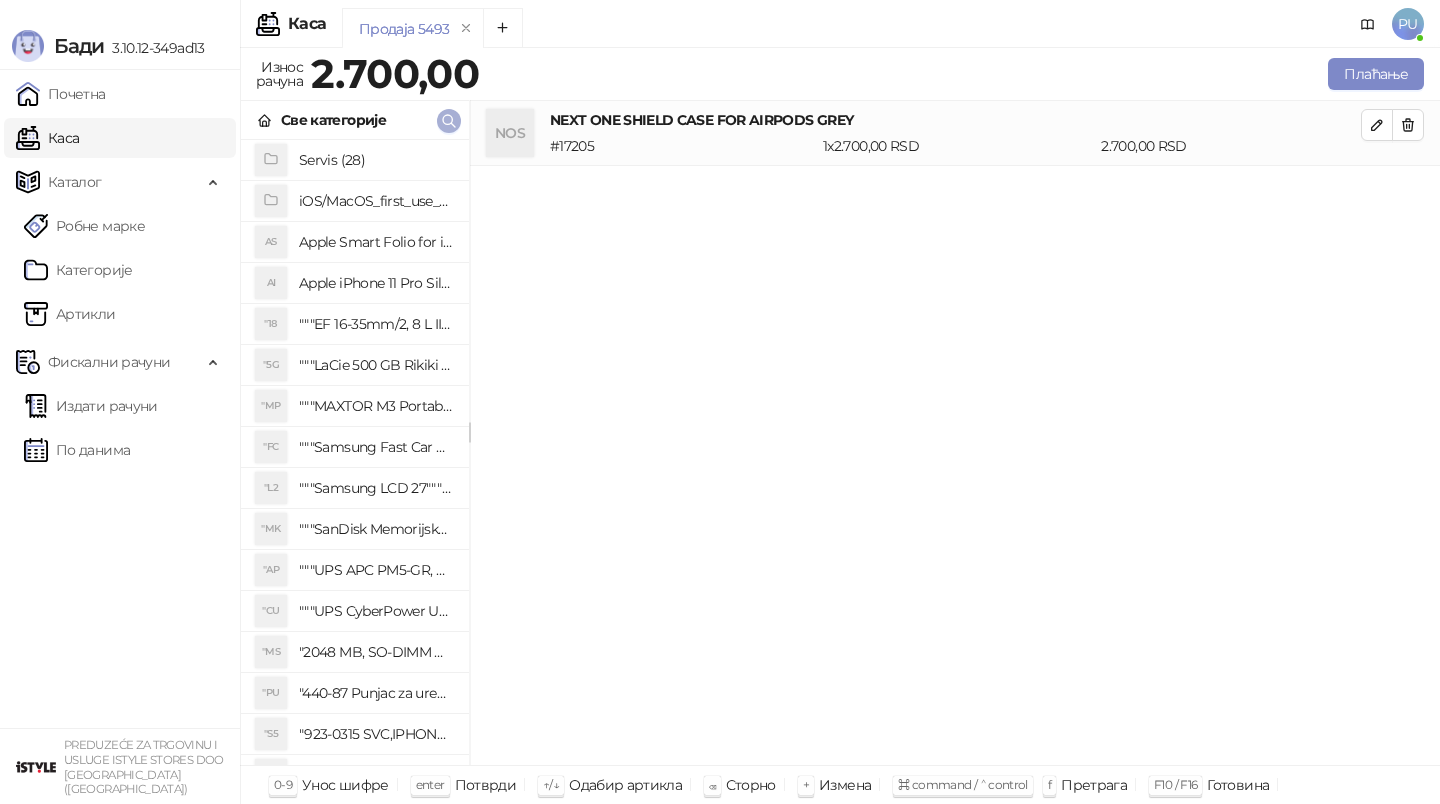click 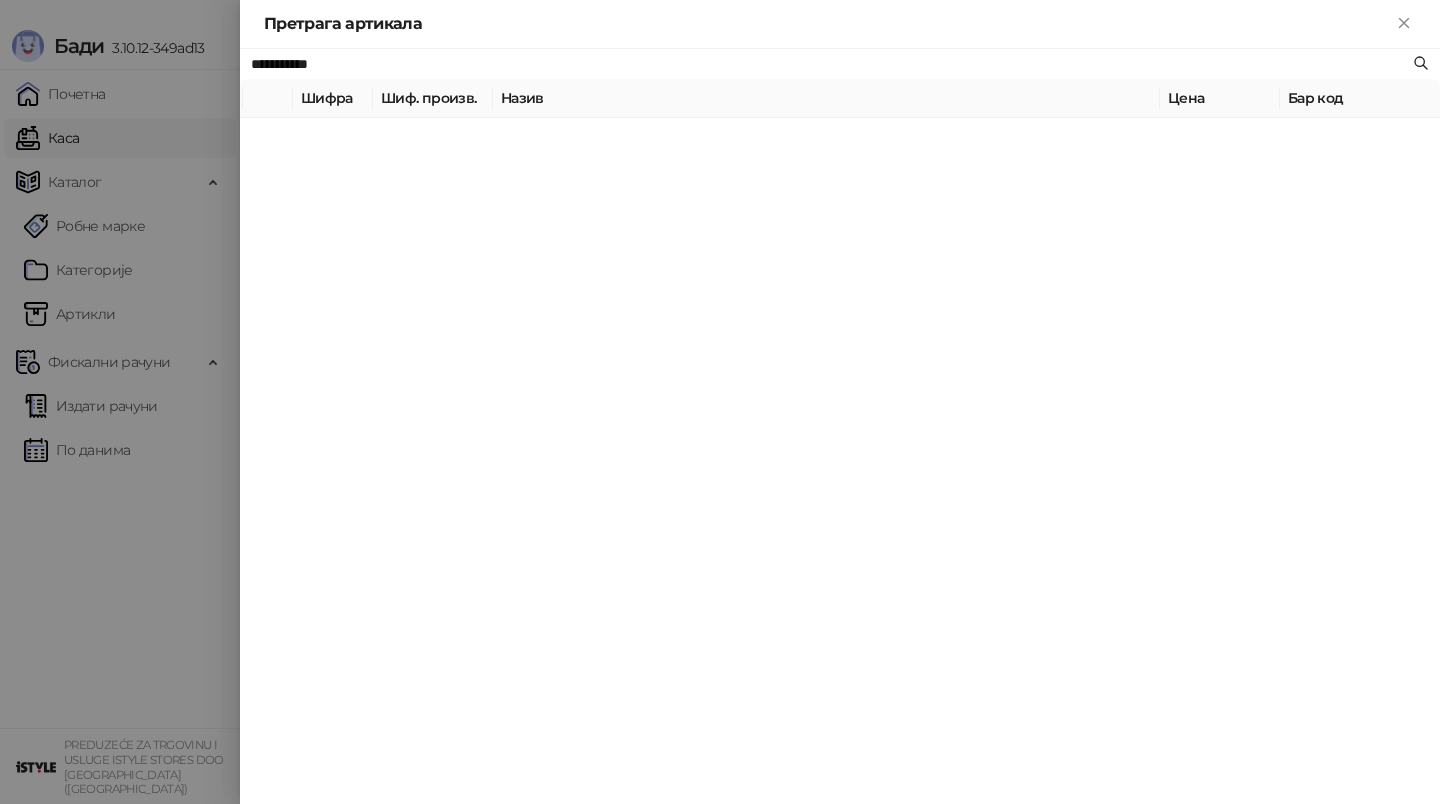 paste 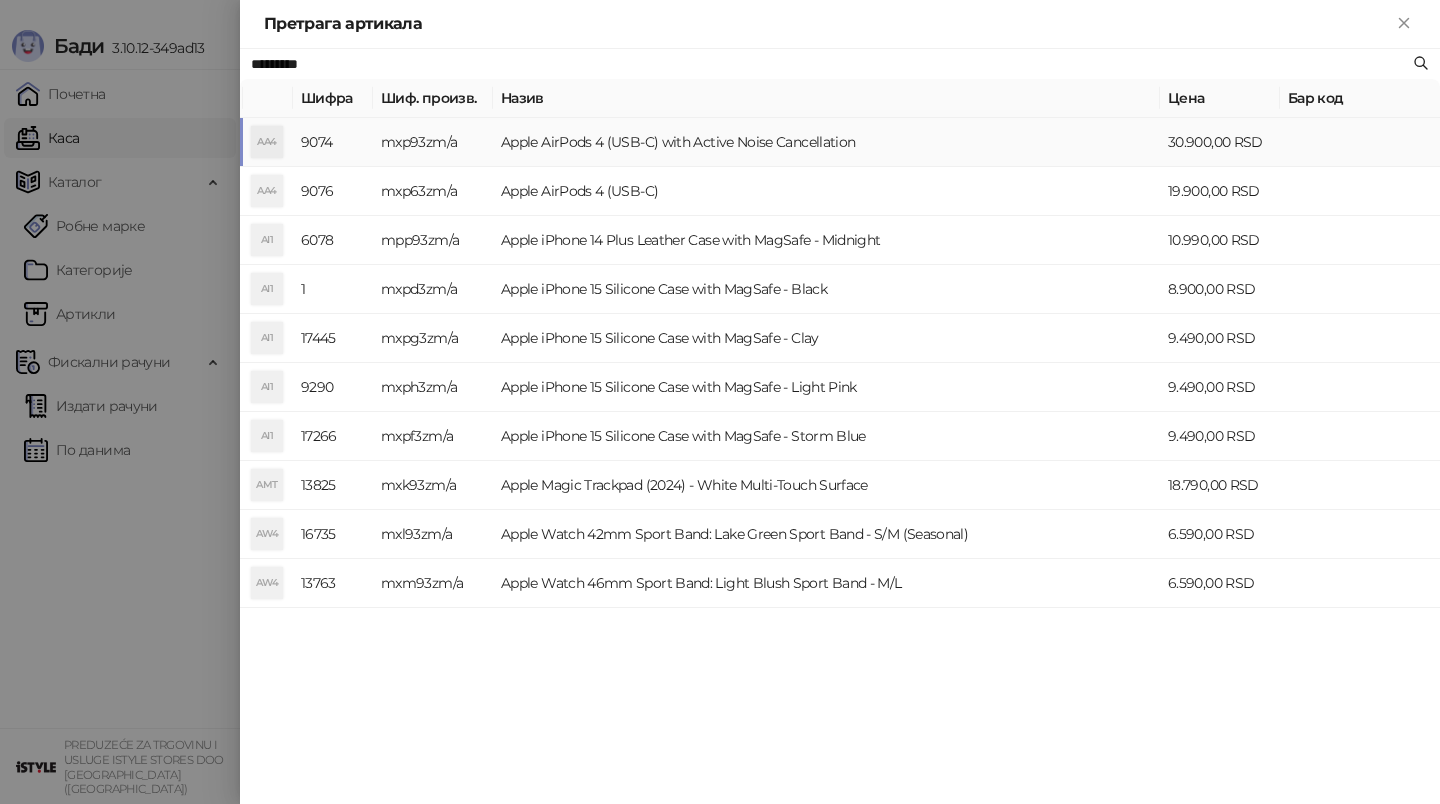type on "*********" 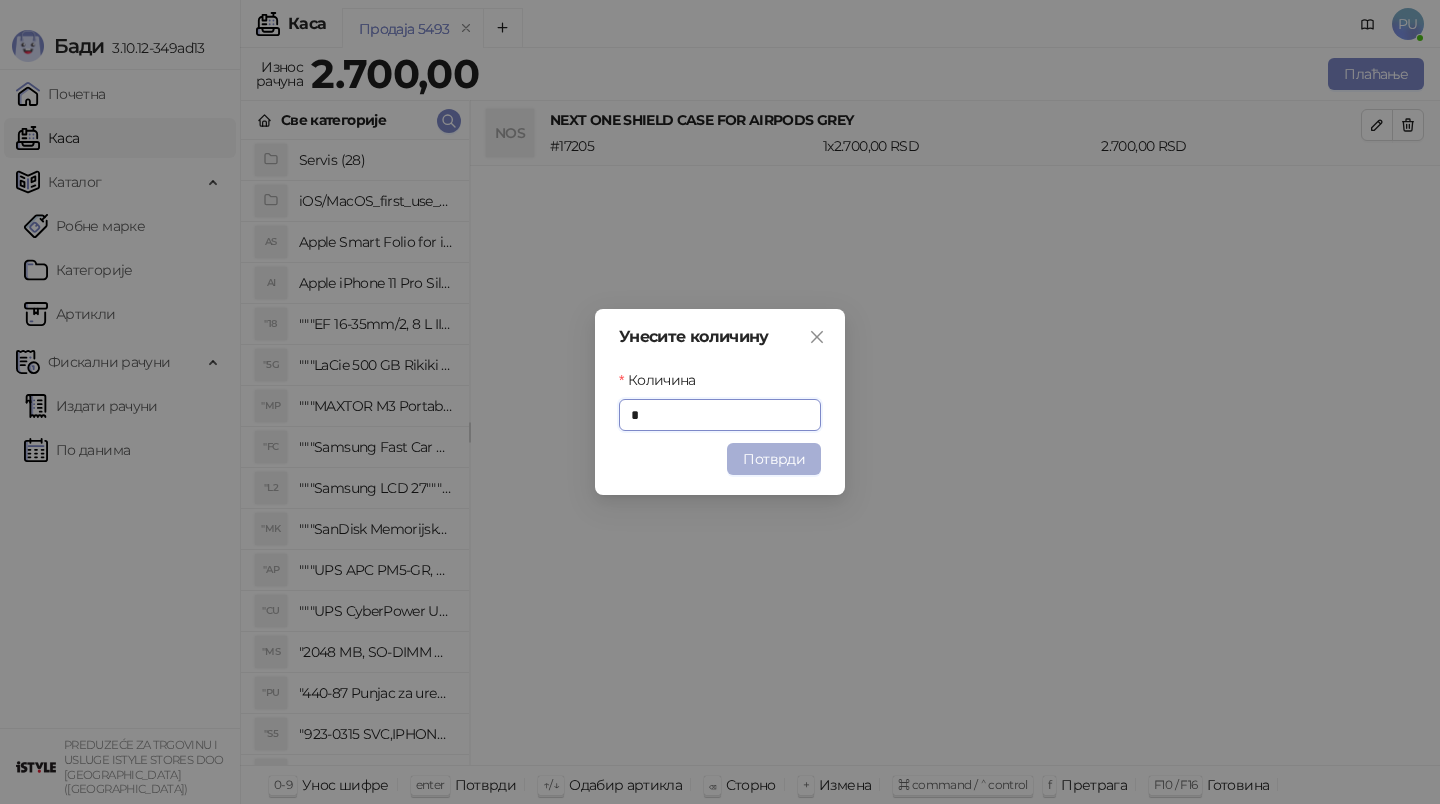 click on "Потврди" at bounding box center (774, 459) 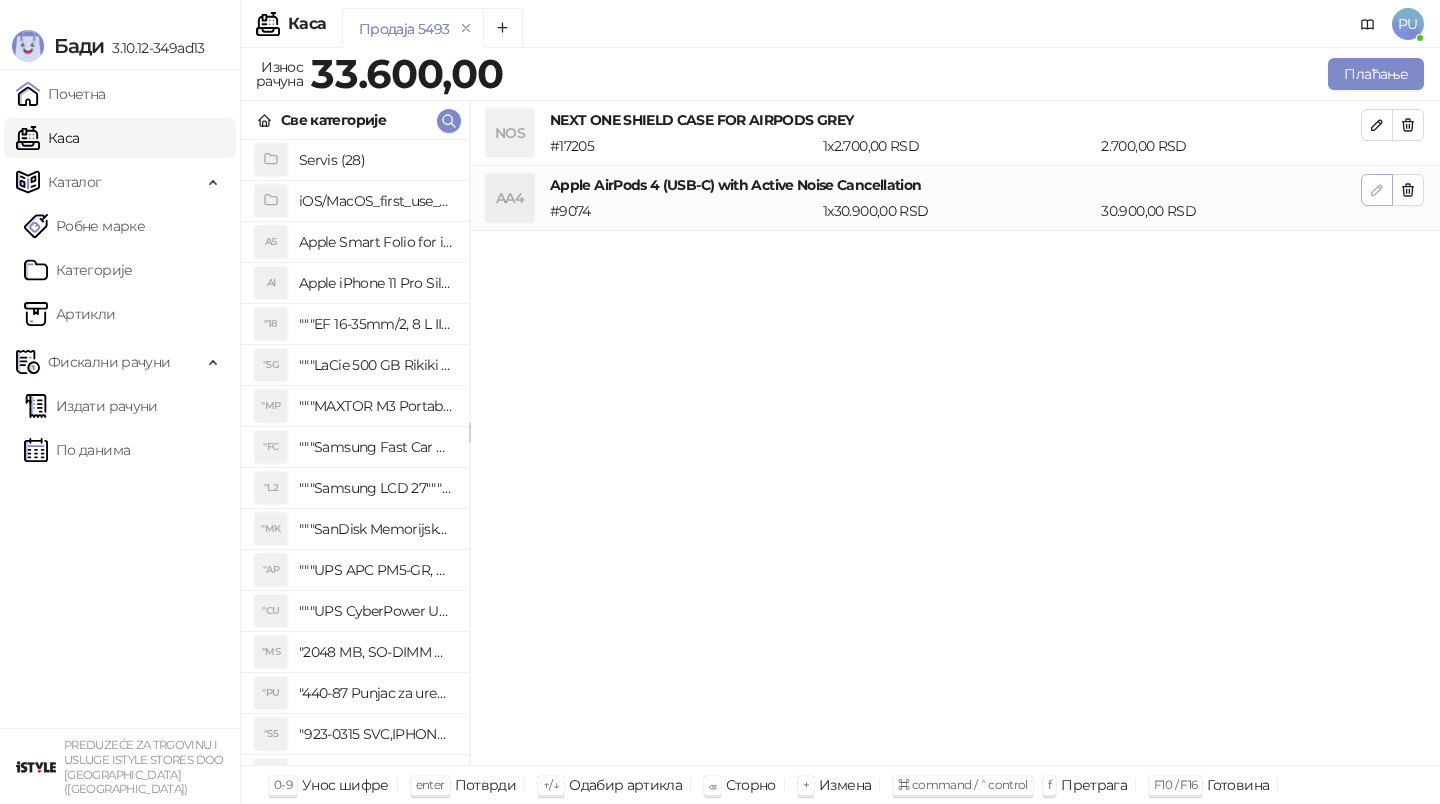 click at bounding box center (1377, 189) 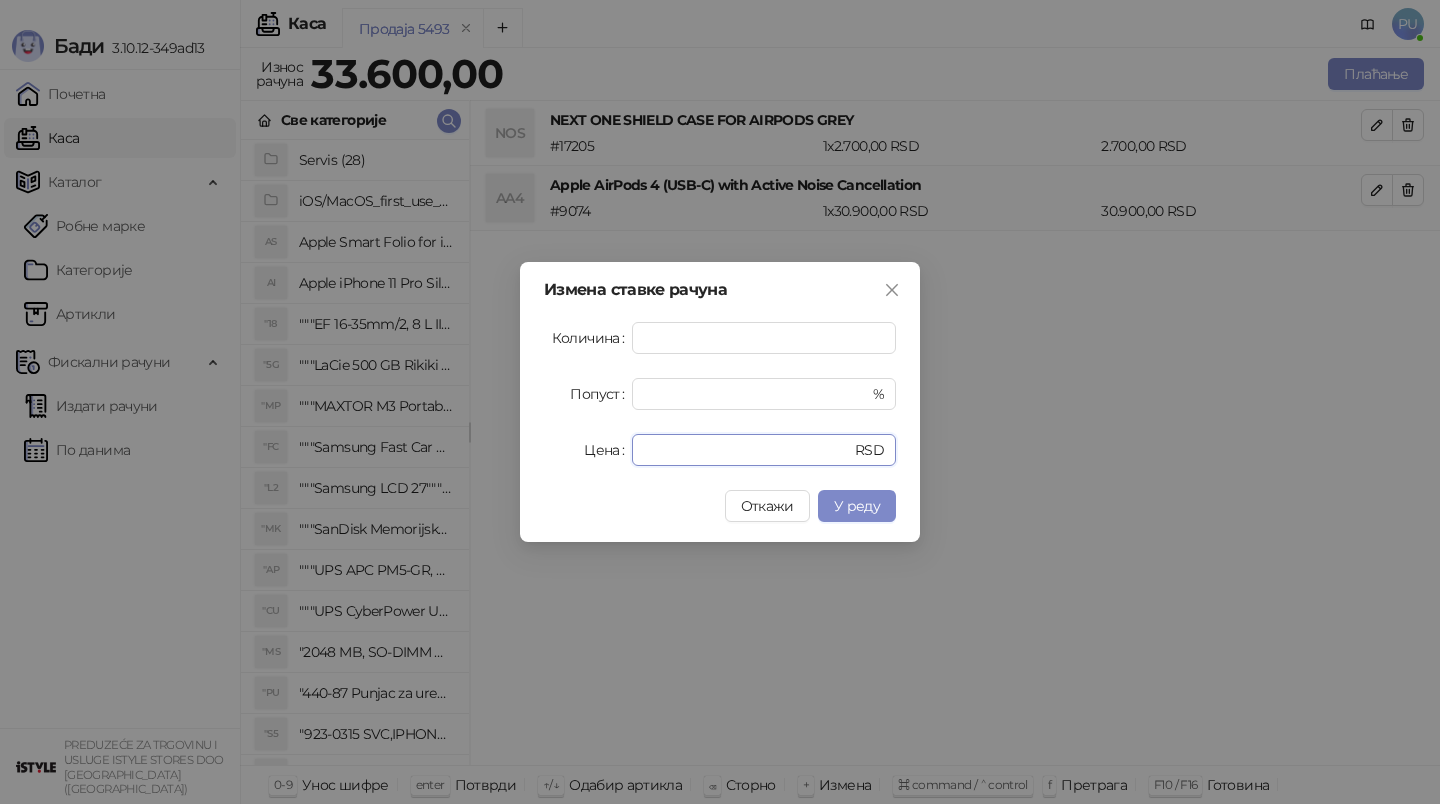 drag, startPoint x: 710, startPoint y: 446, endPoint x: 547, endPoint y: 446, distance: 163 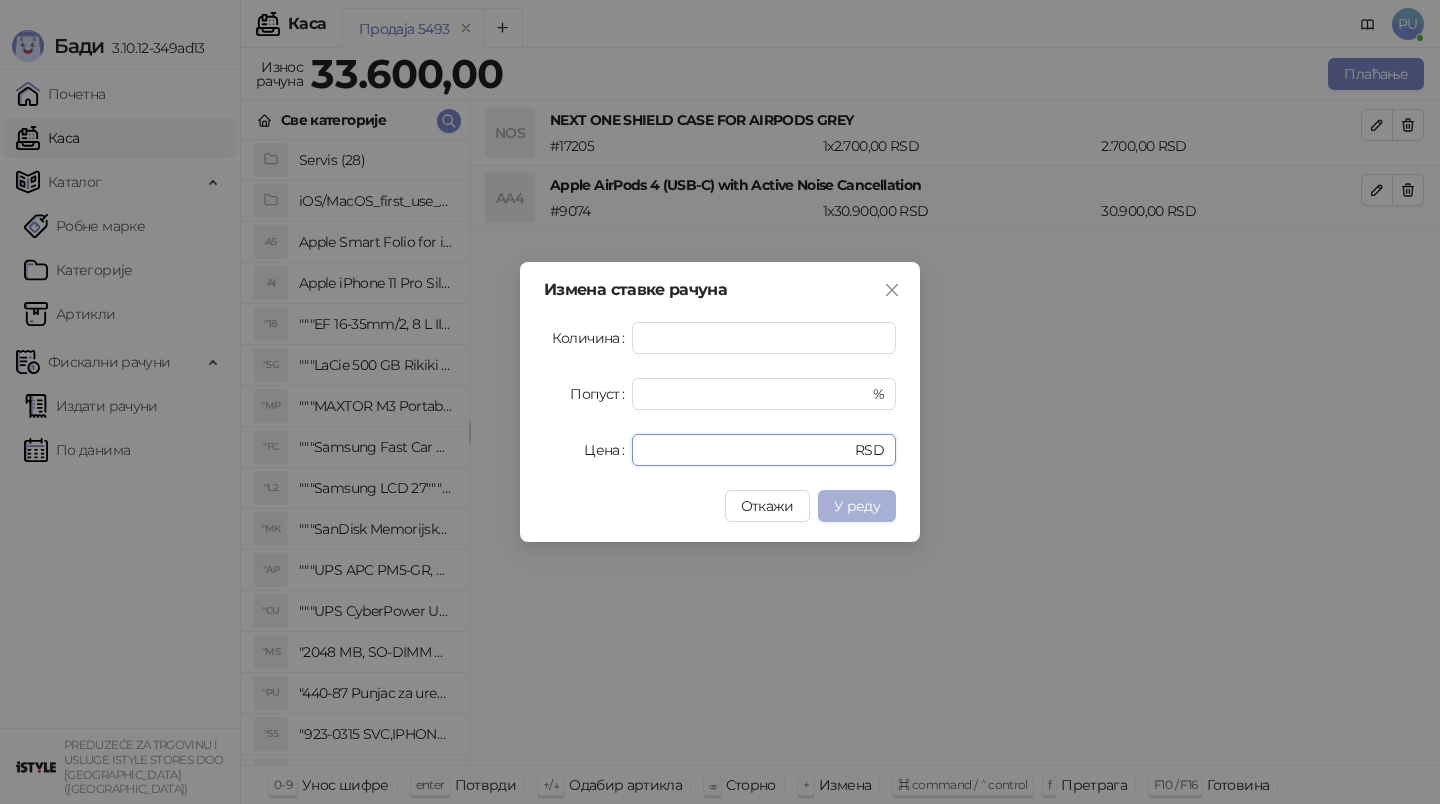 type on "*****" 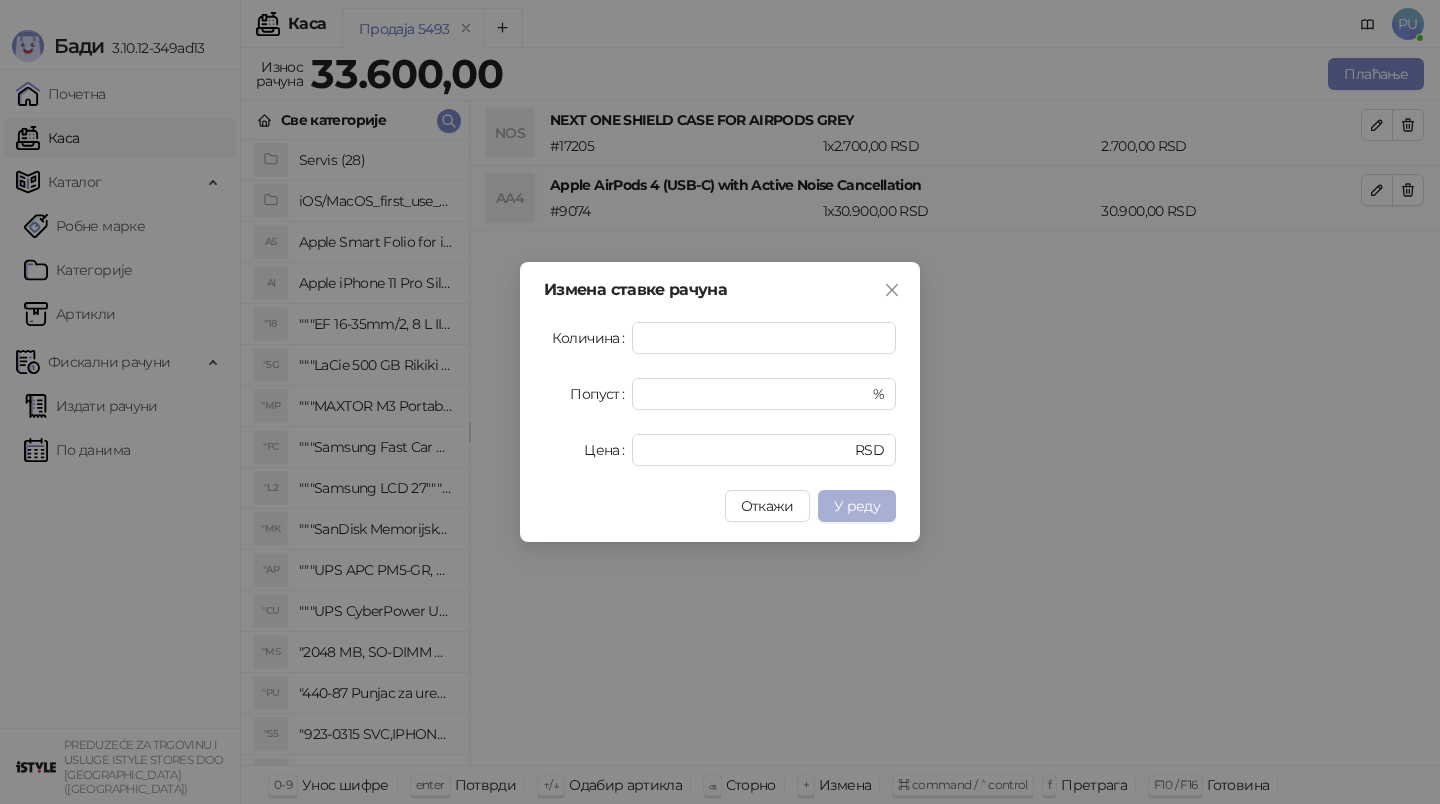click on "У реду" at bounding box center (857, 506) 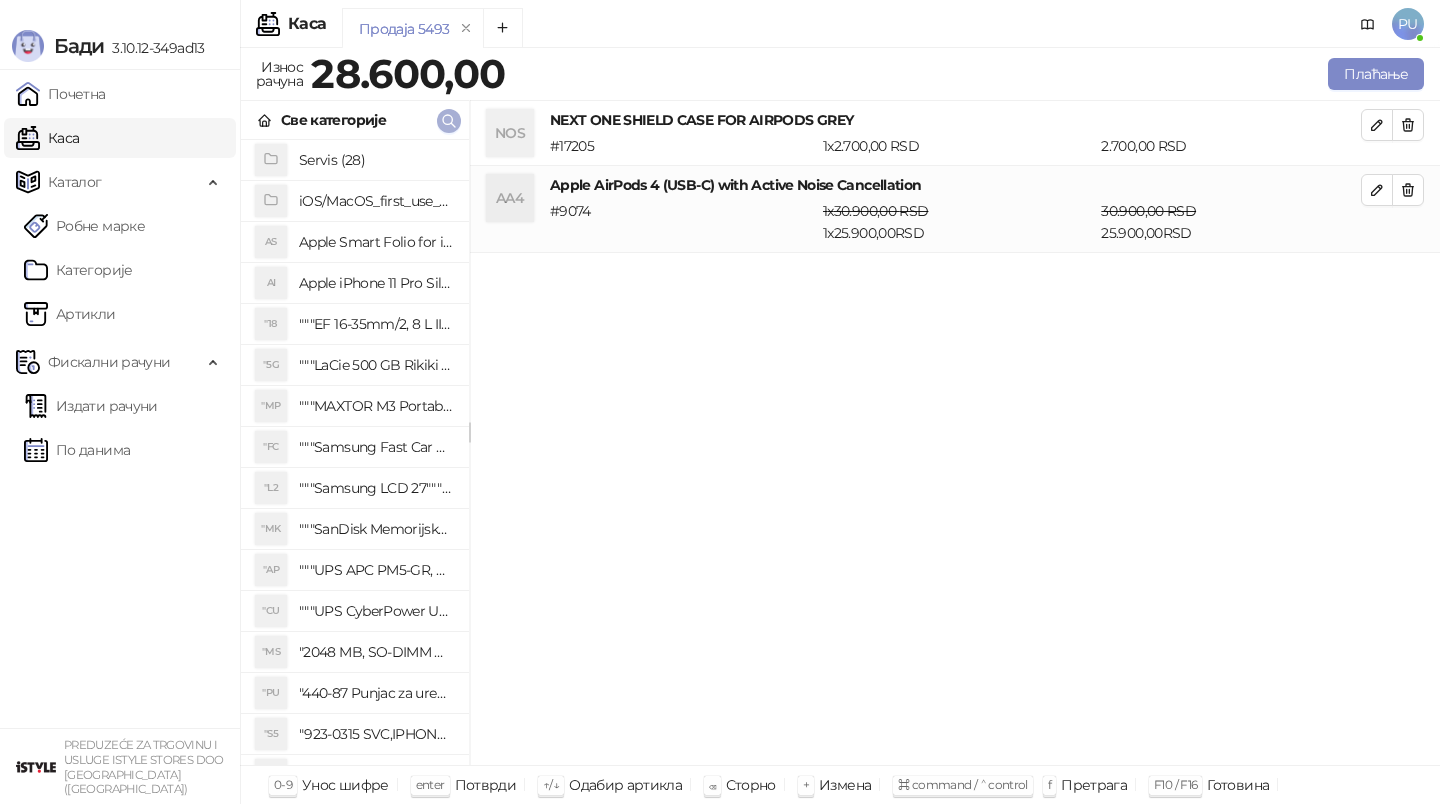 click at bounding box center [449, 121] 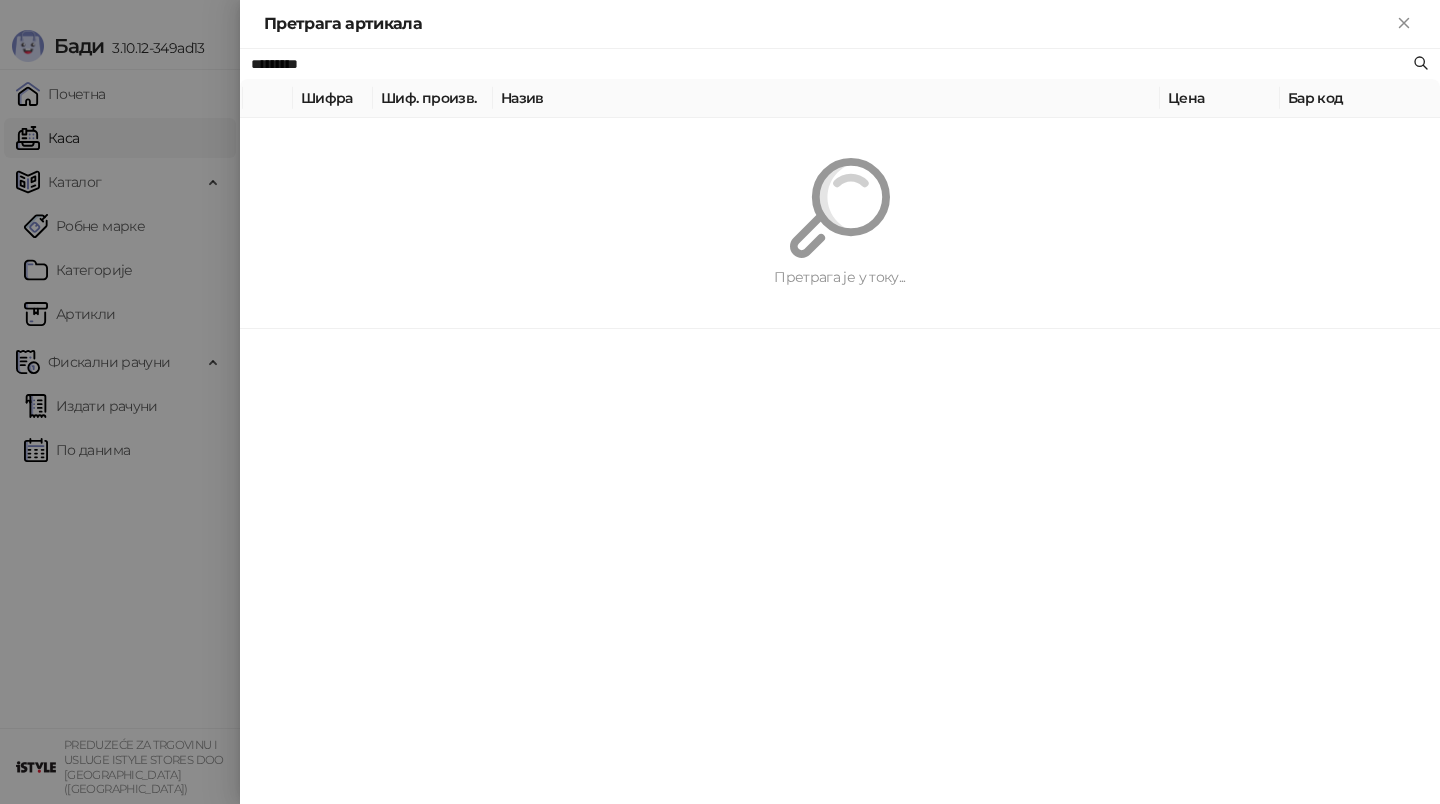 paste on "**********" 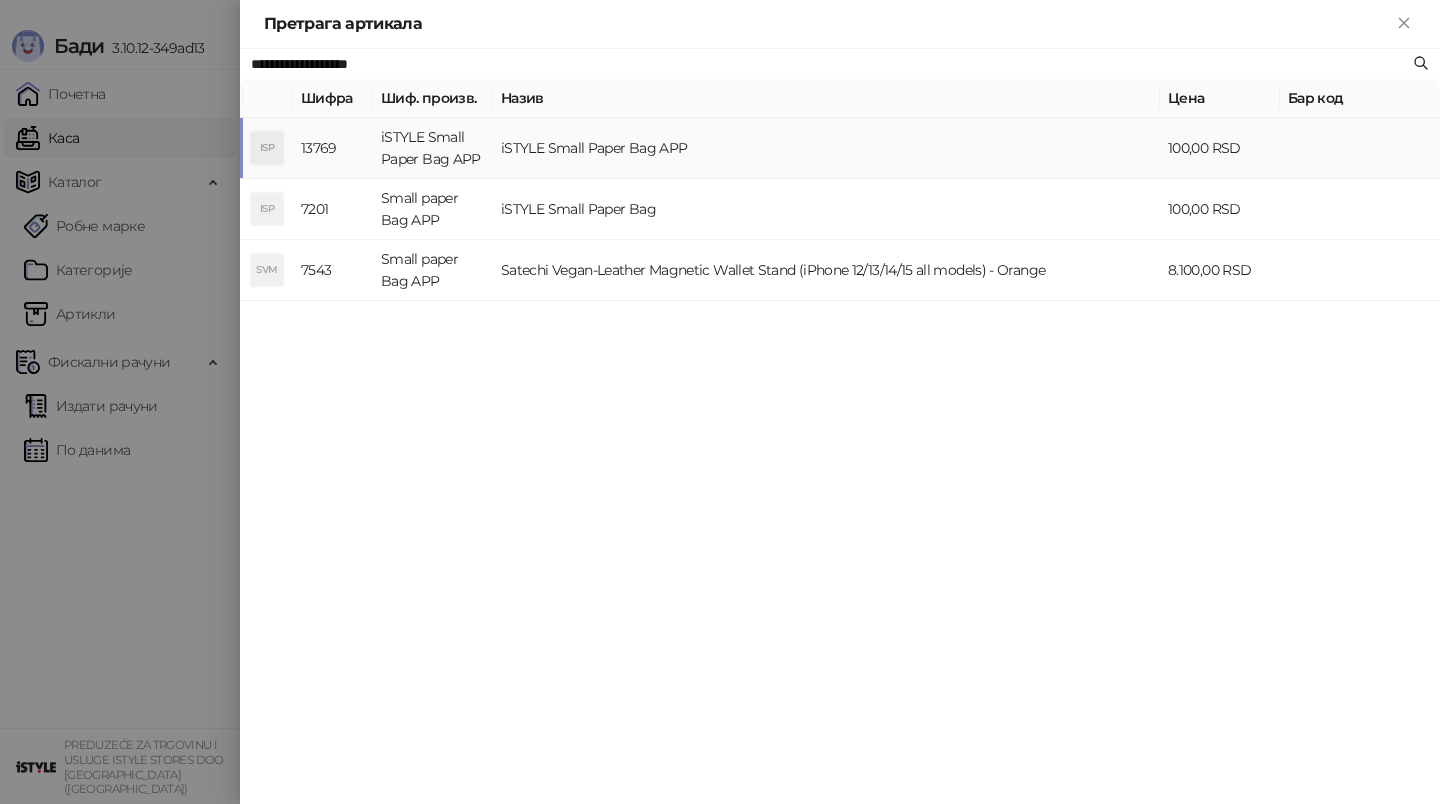 type on "**********" 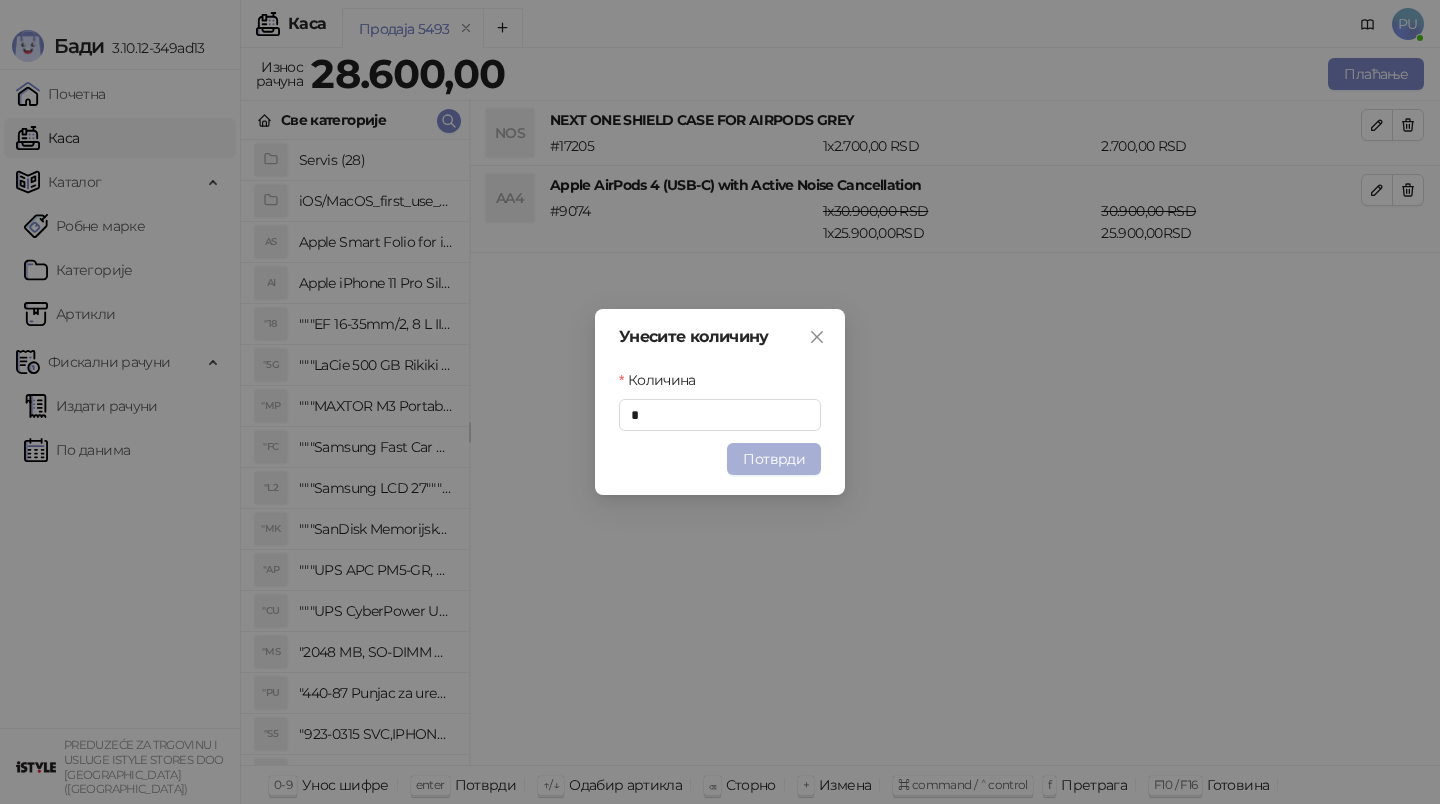 click on "Потврди" at bounding box center [774, 459] 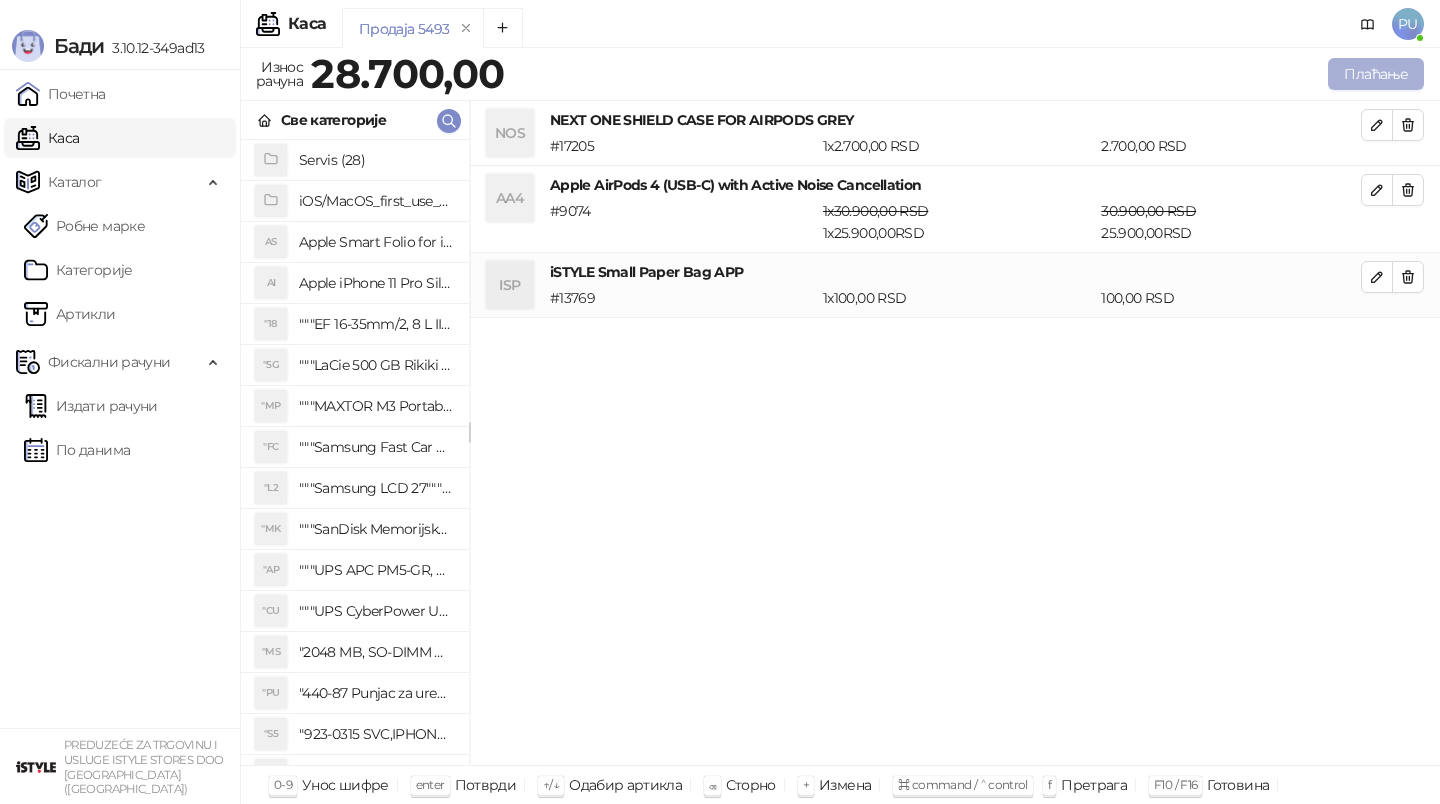 click on "Плаћање" at bounding box center (1376, 74) 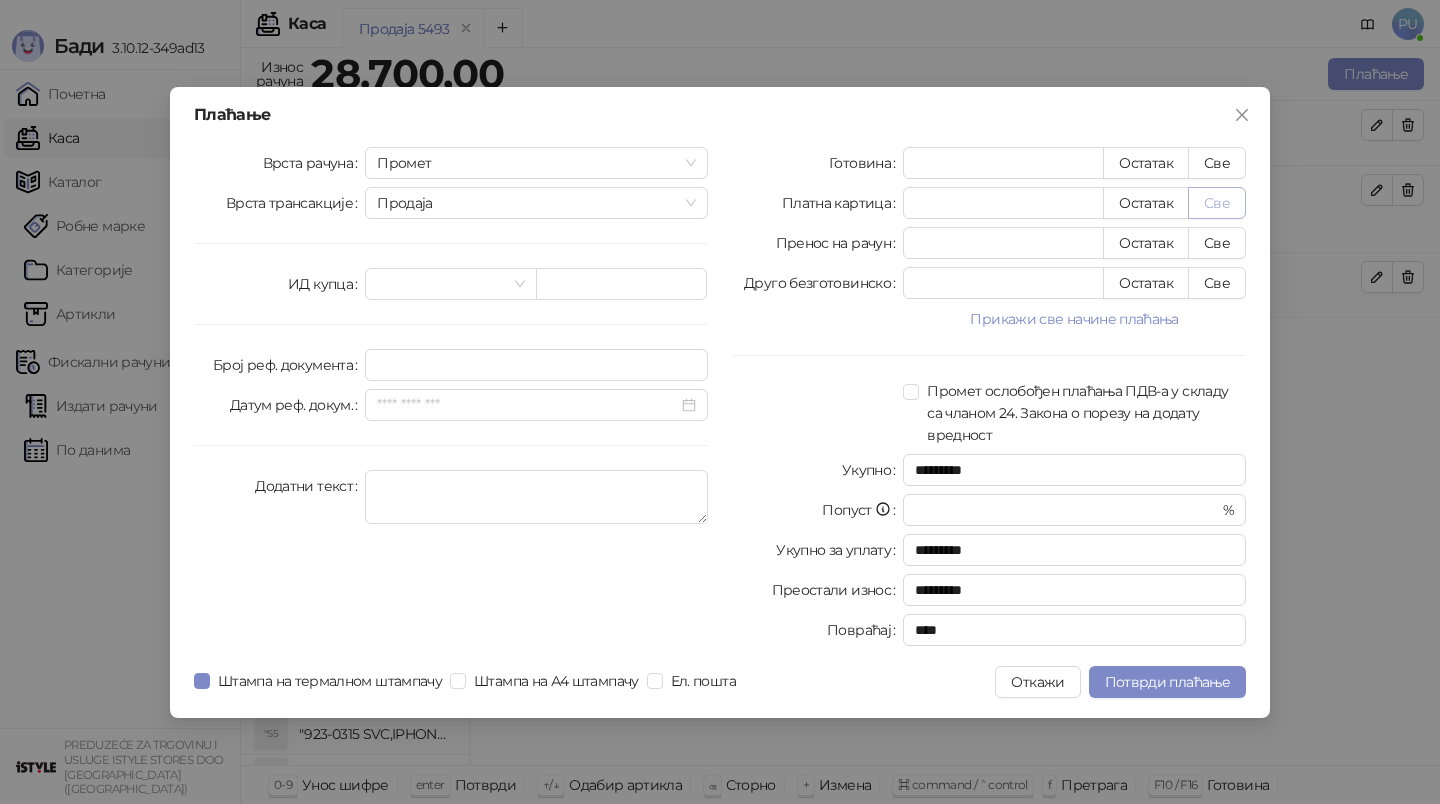 click on "Све" at bounding box center (1217, 203) 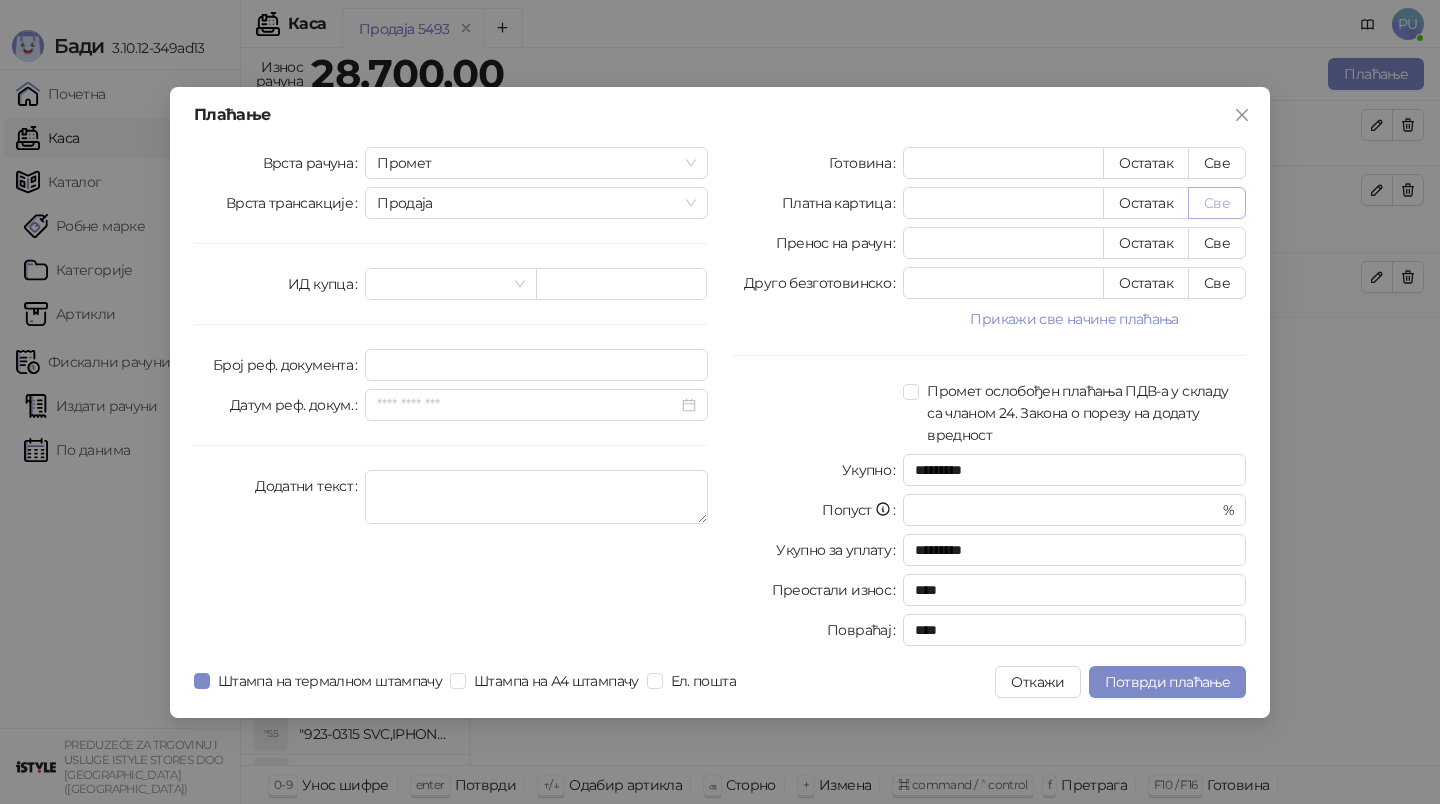 click on "Све" at bounding box center [1217, 203] 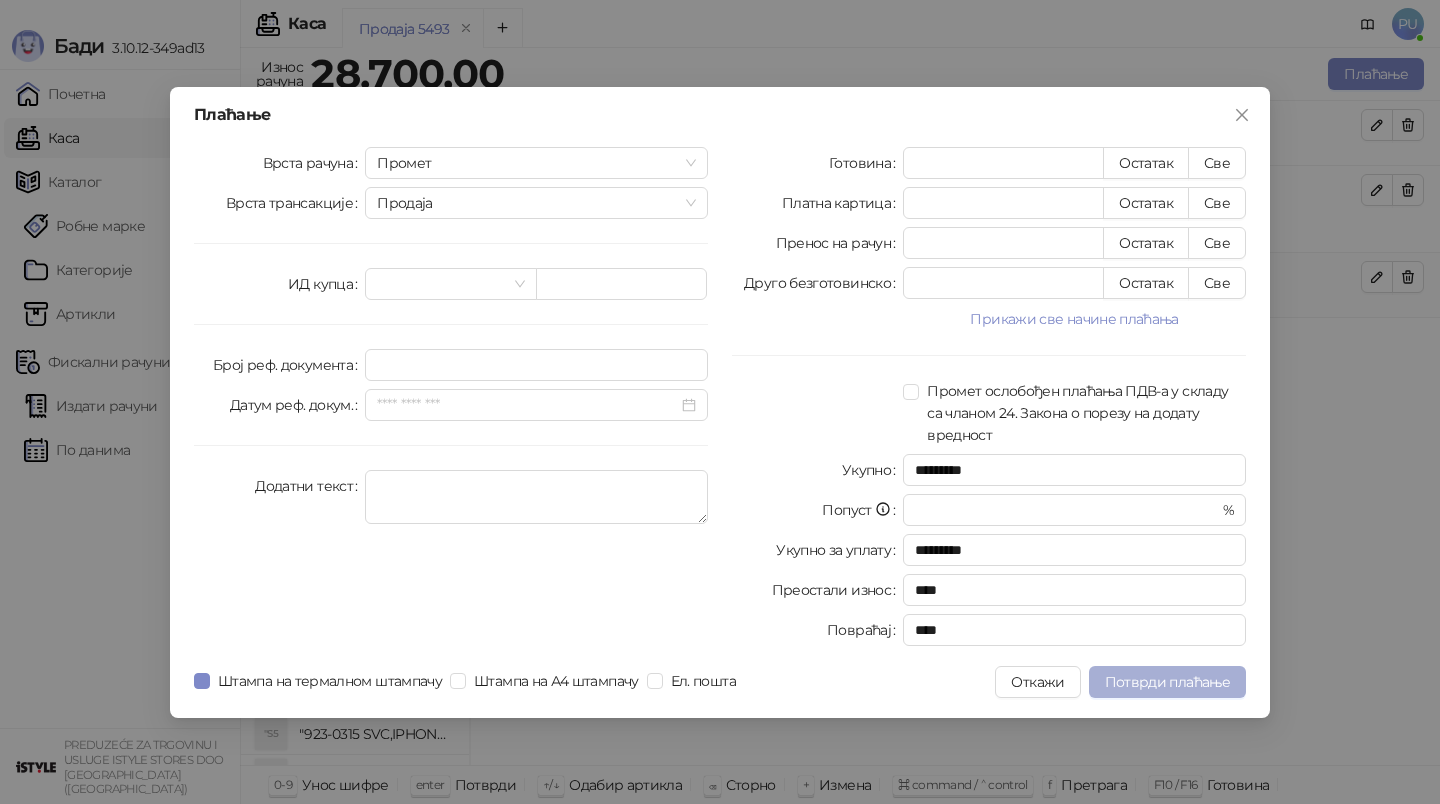 click on "Потврди плаћање" at bounding box center [1167, 682] 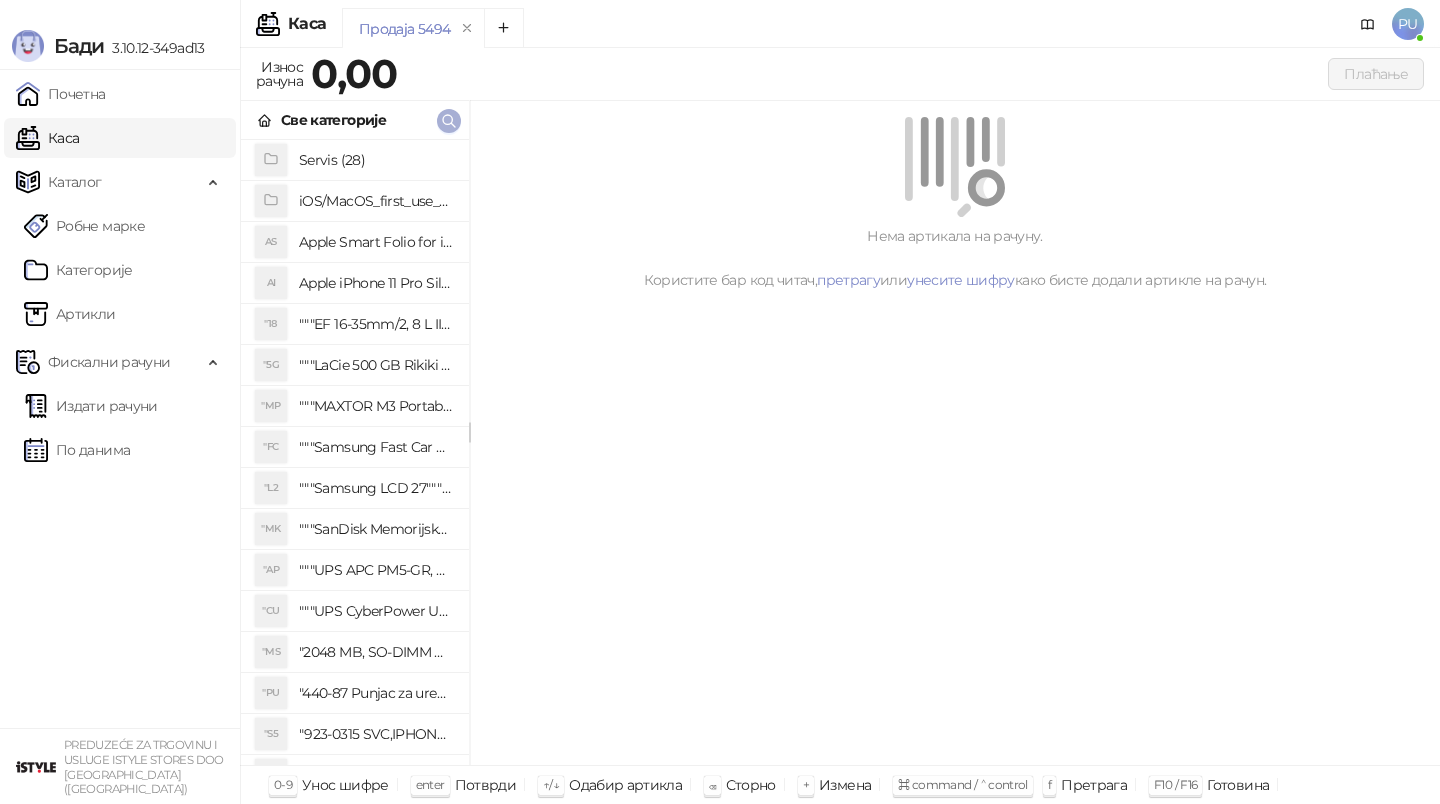 click 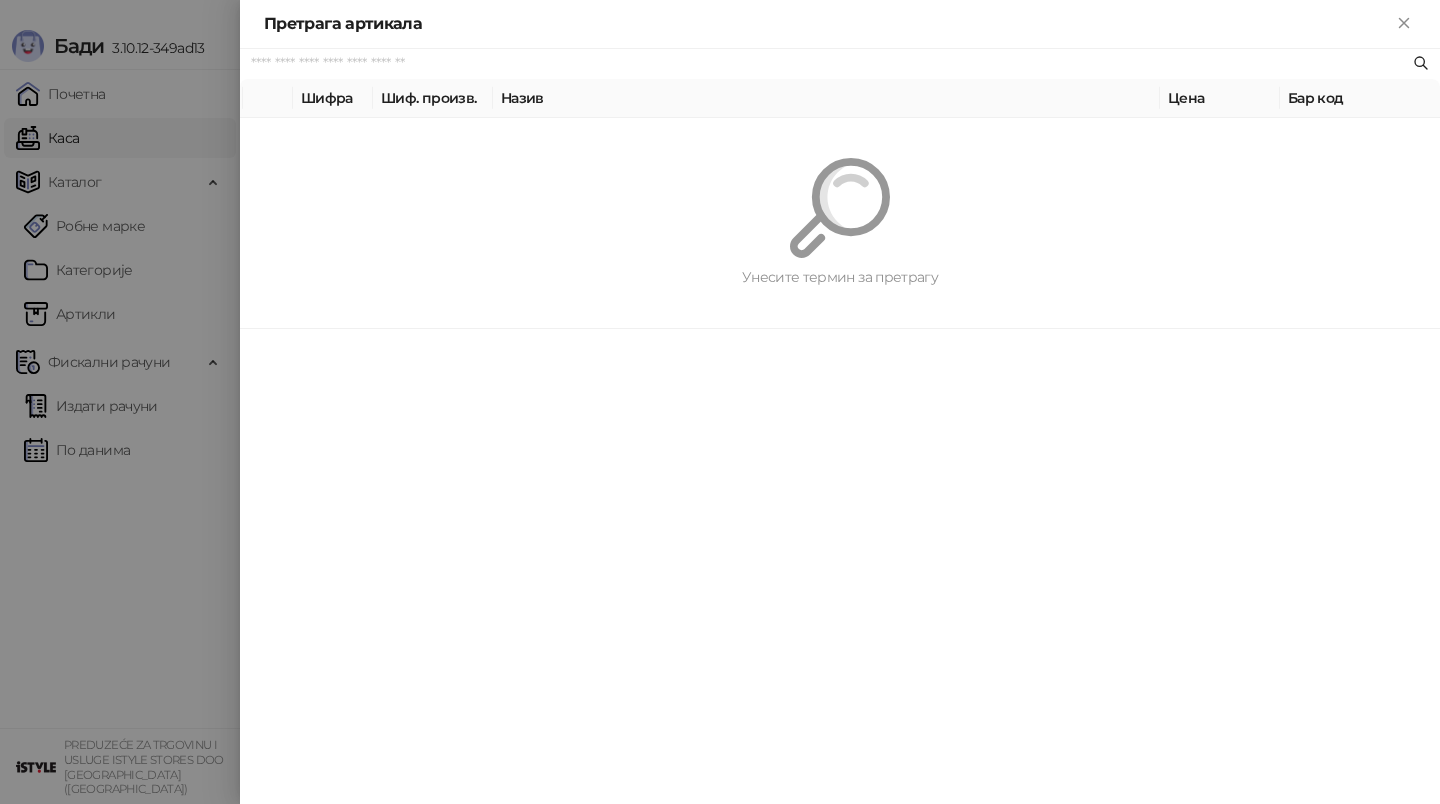 paste on "**********" 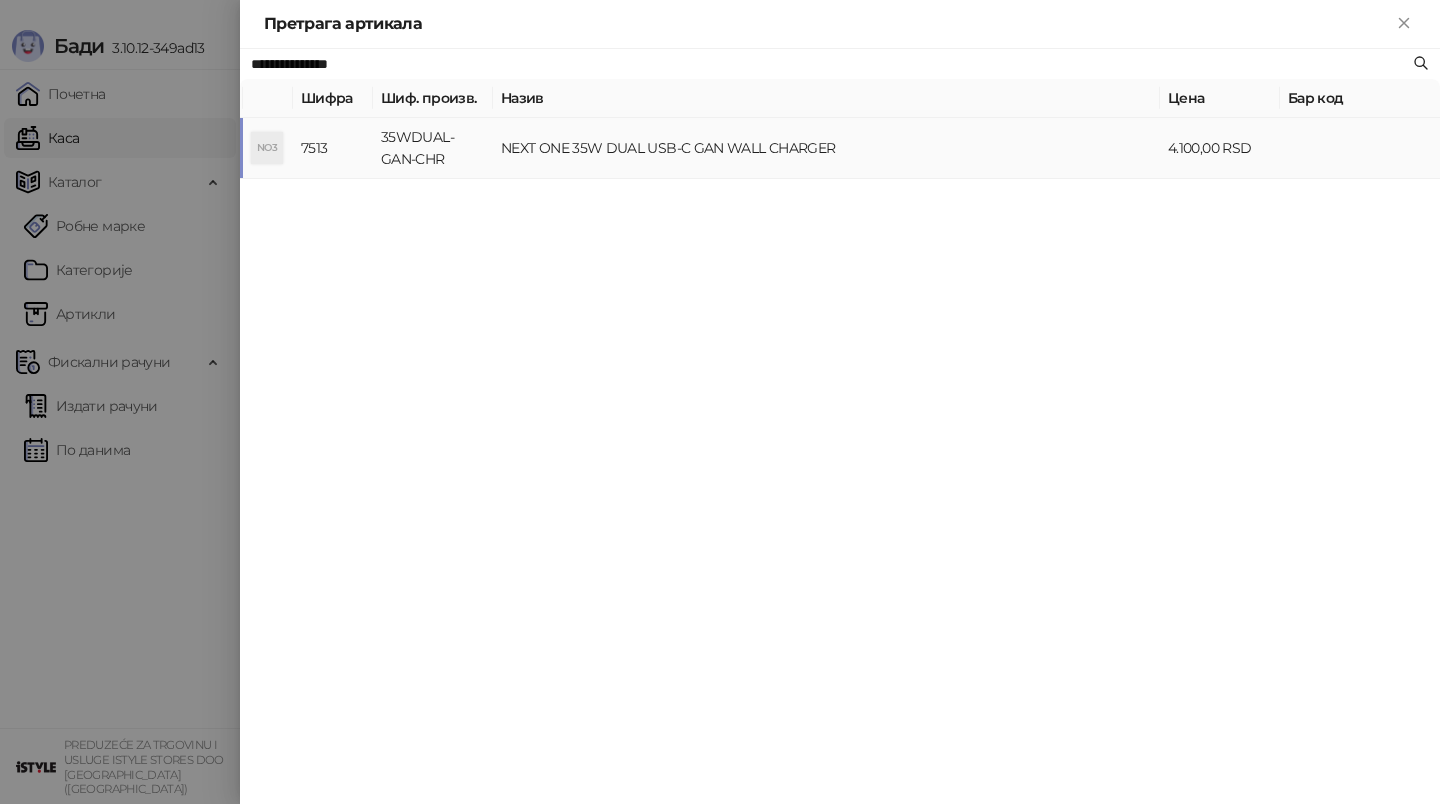click on "NEXT ONE 35W DUAL USB-C GAN WALL CHARGER" at bounding box center [826, 148] 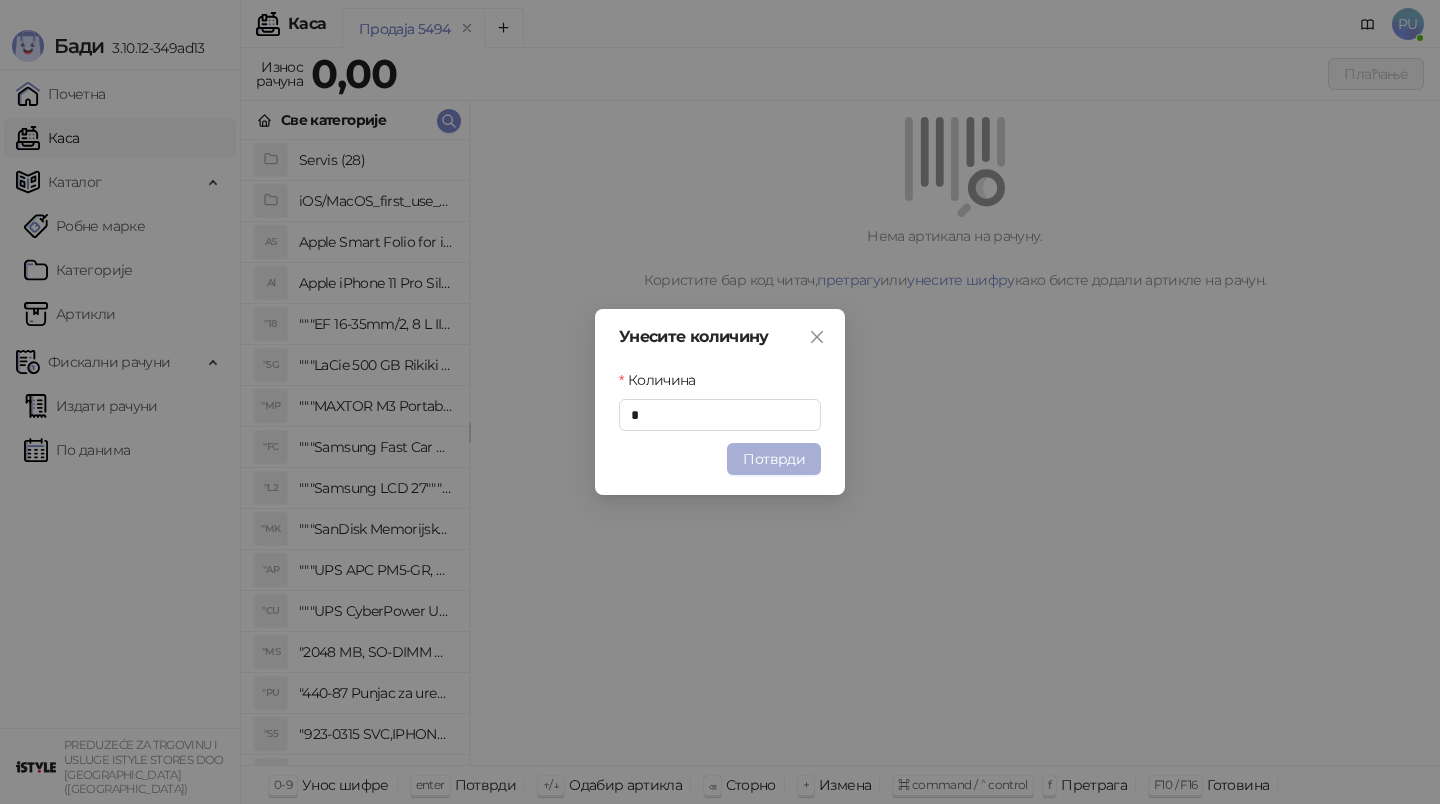 click on "Потврди" at bounding box center (774, 459) 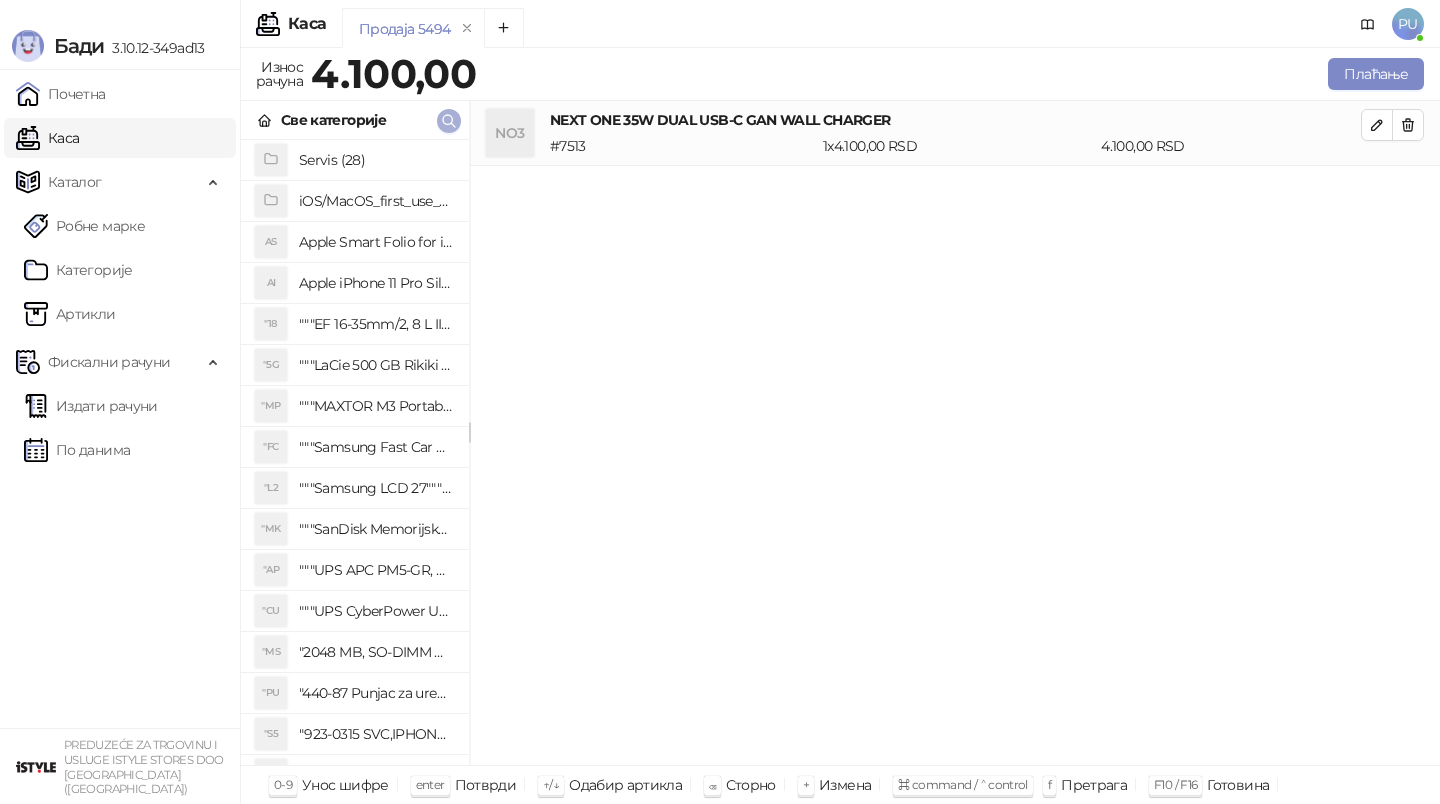 click at bounding box center (449, 121) 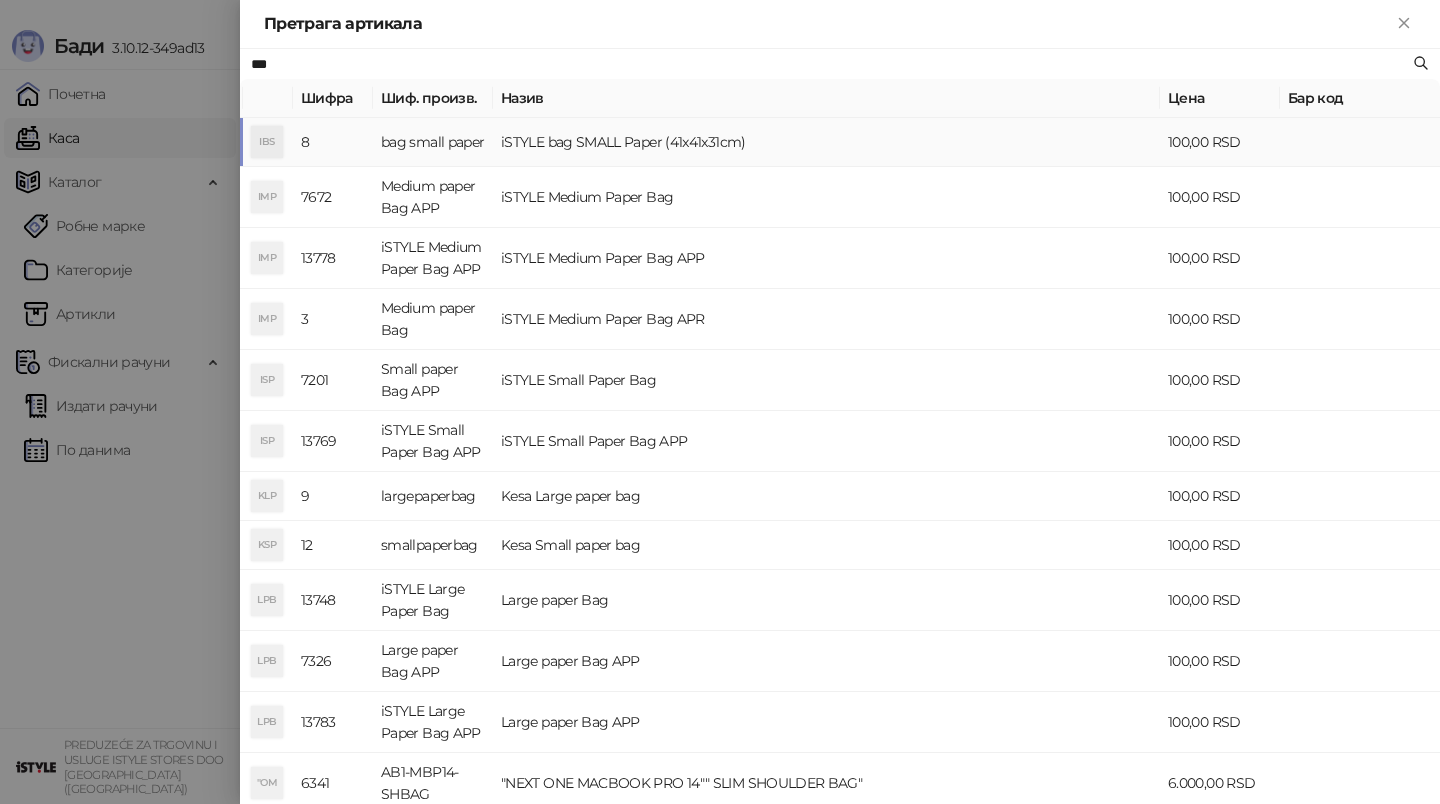 type on "***" 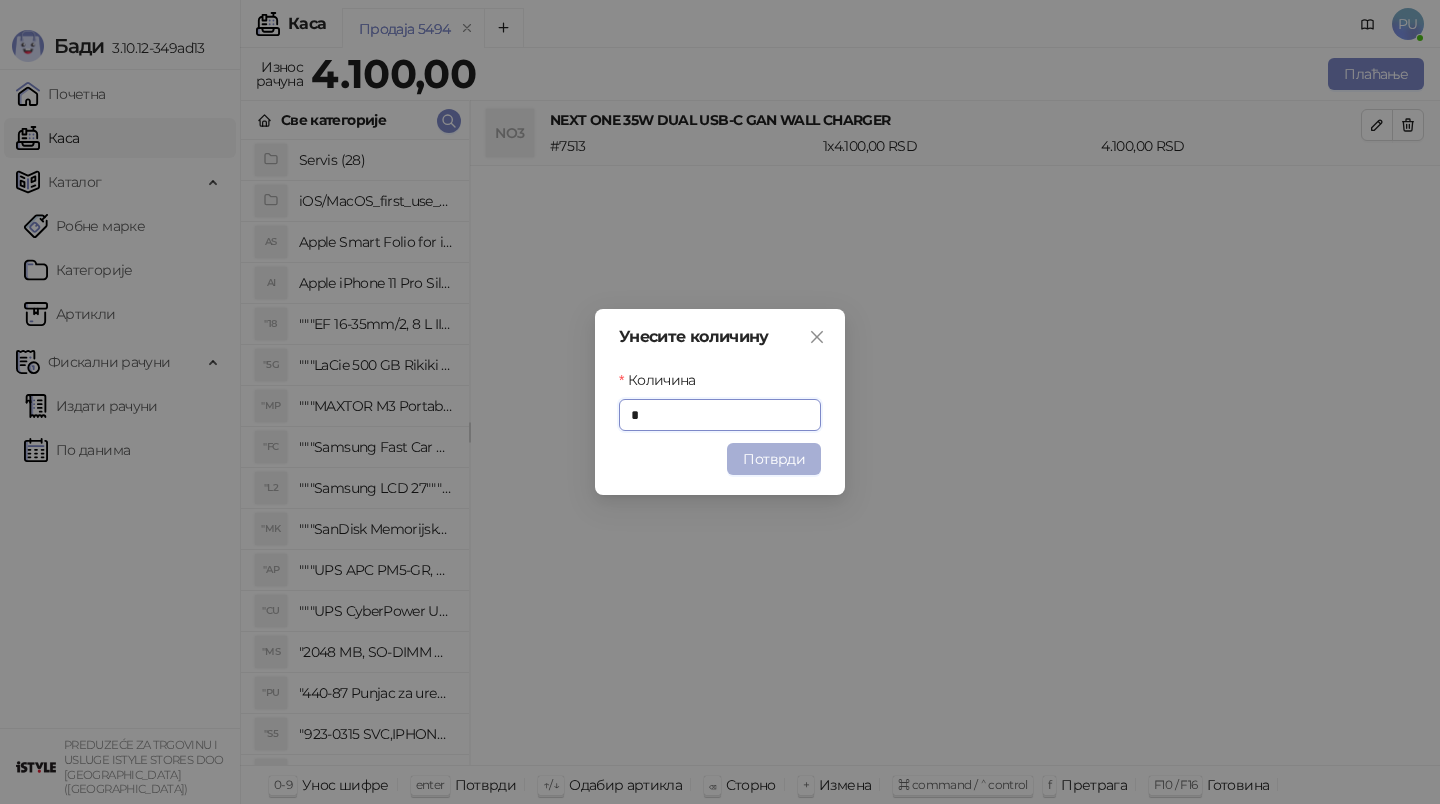 click on "Потврди" at bounding box center (774, 459) 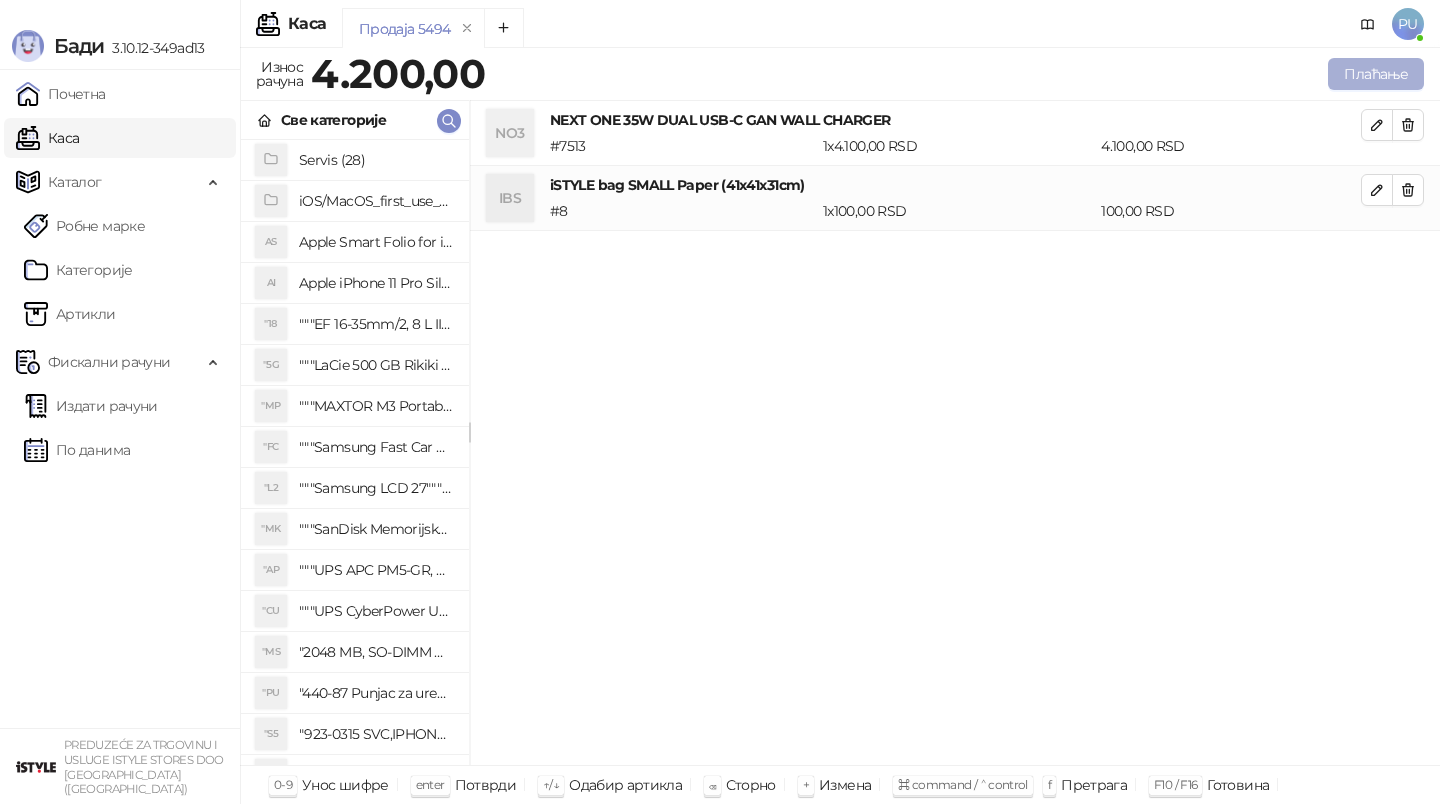 click on "Плаћање" at bounding box center [1376, 74] 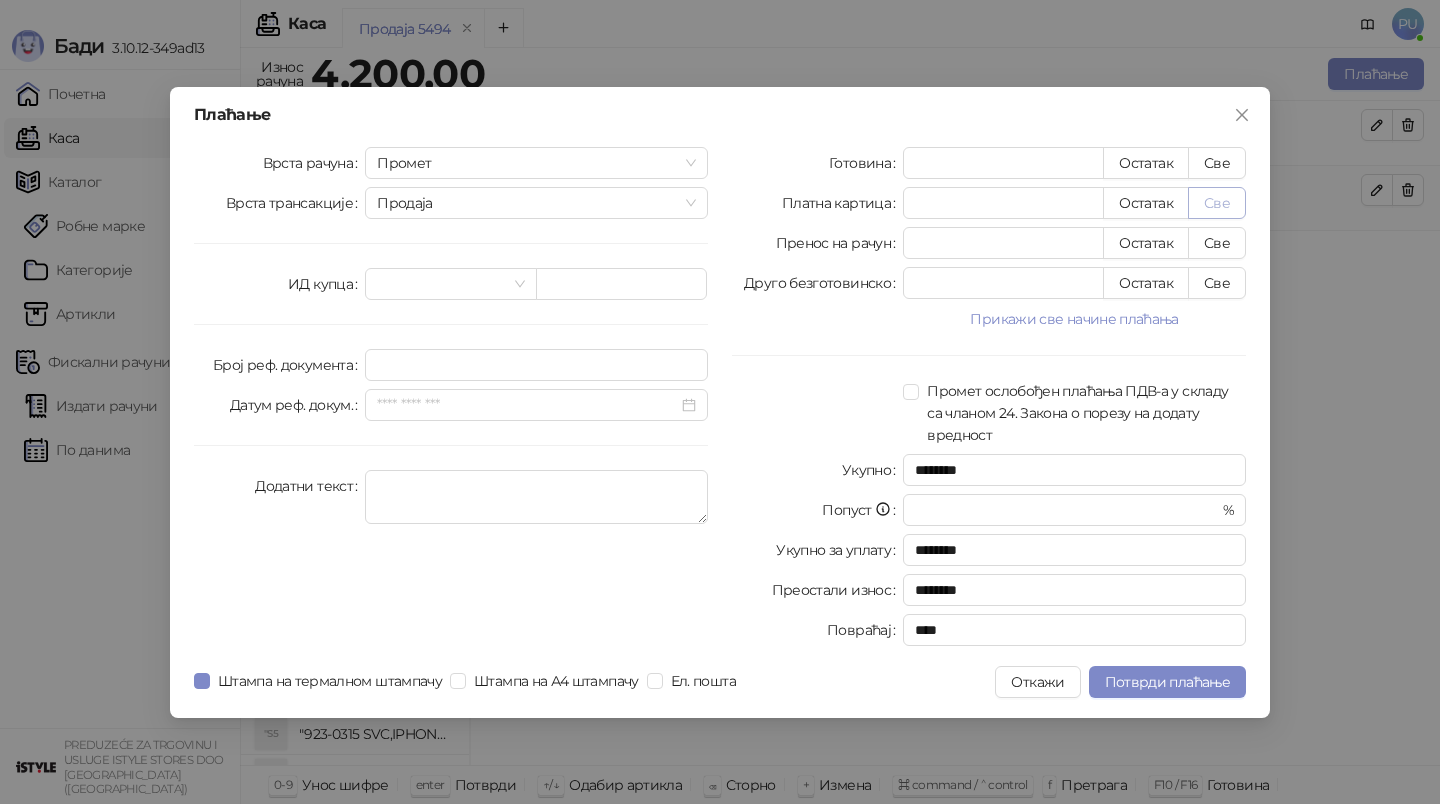 click on "Све" at bounding box center (1217, 203) 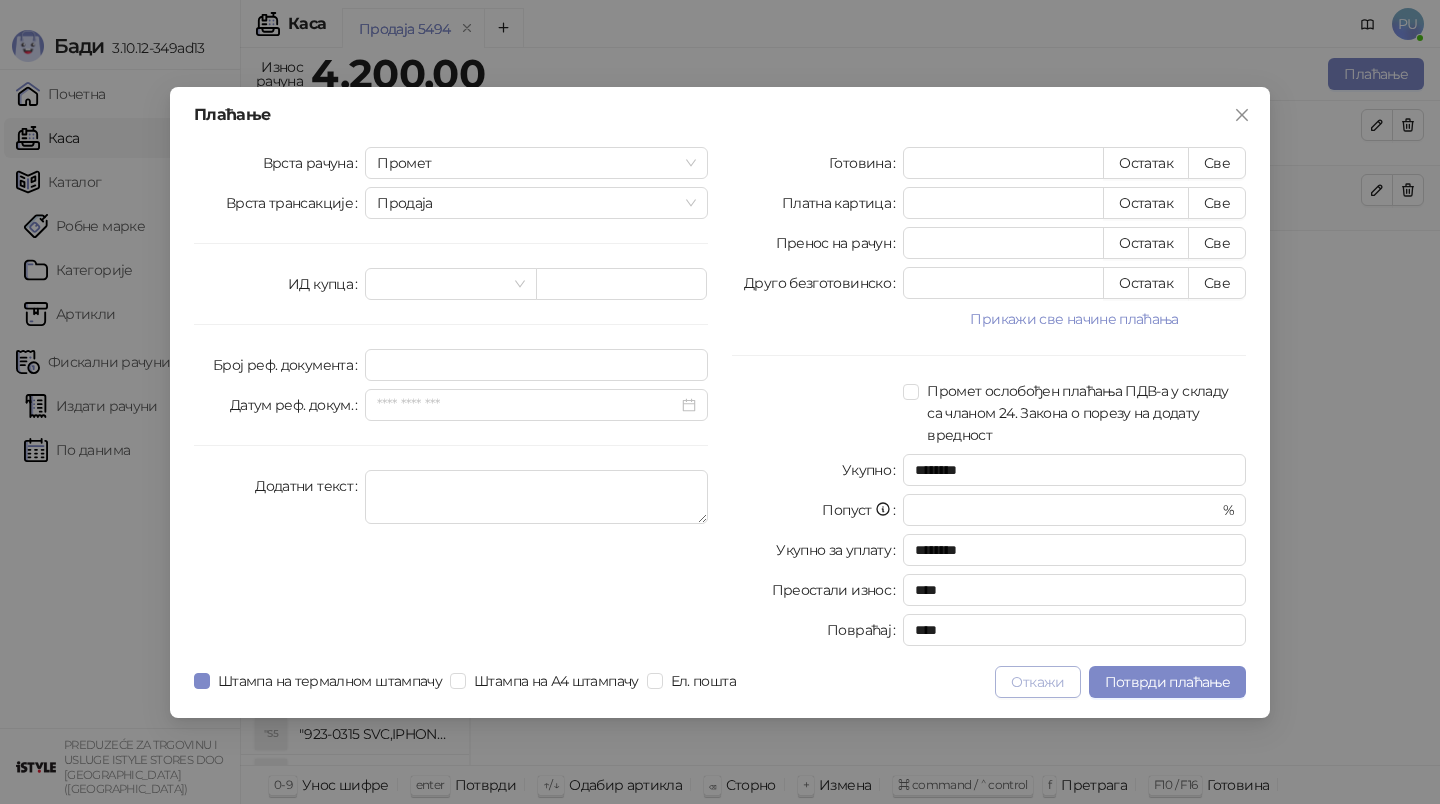 click on "Откажи" at bounding box center (1037, 682) 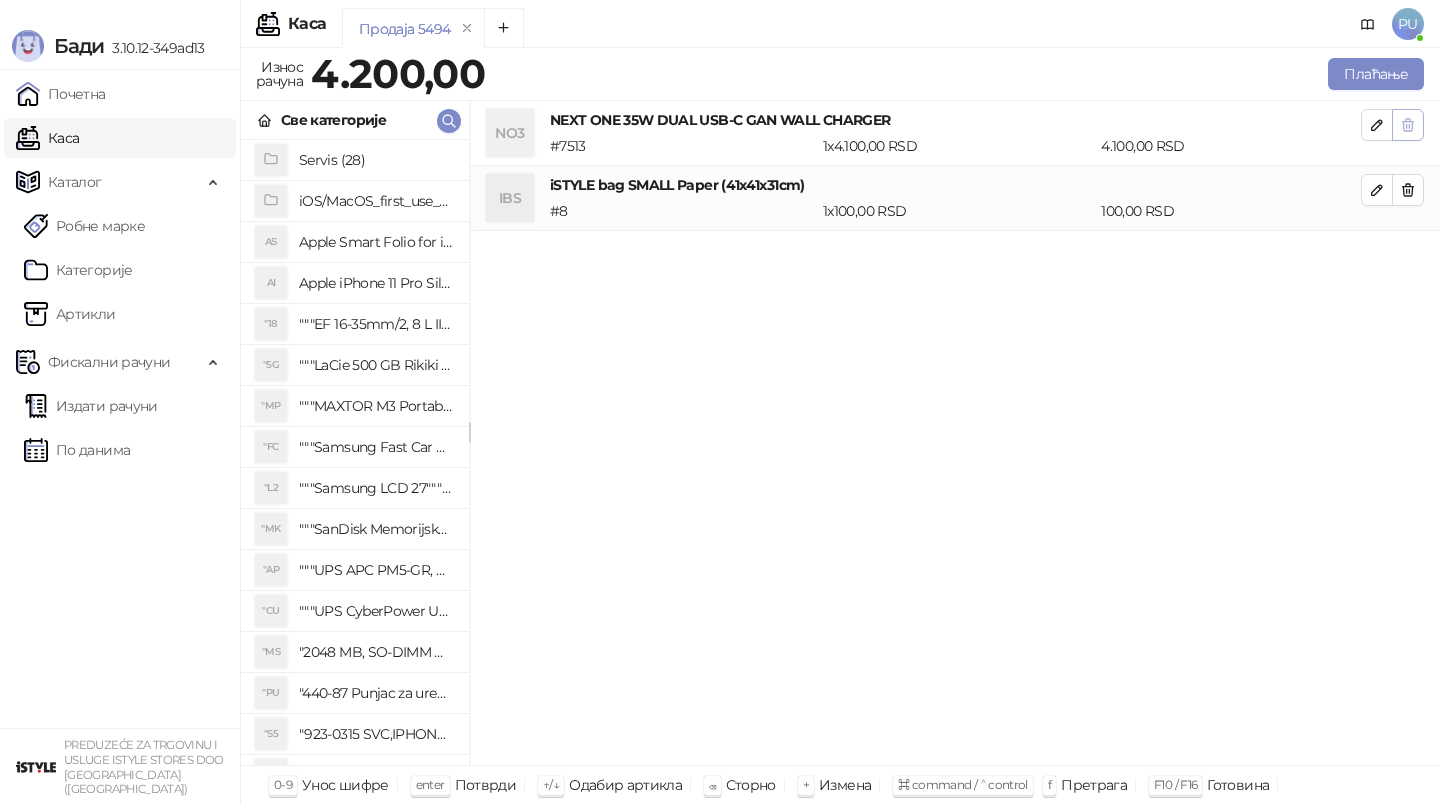 click at bounding box center [1408, 125] 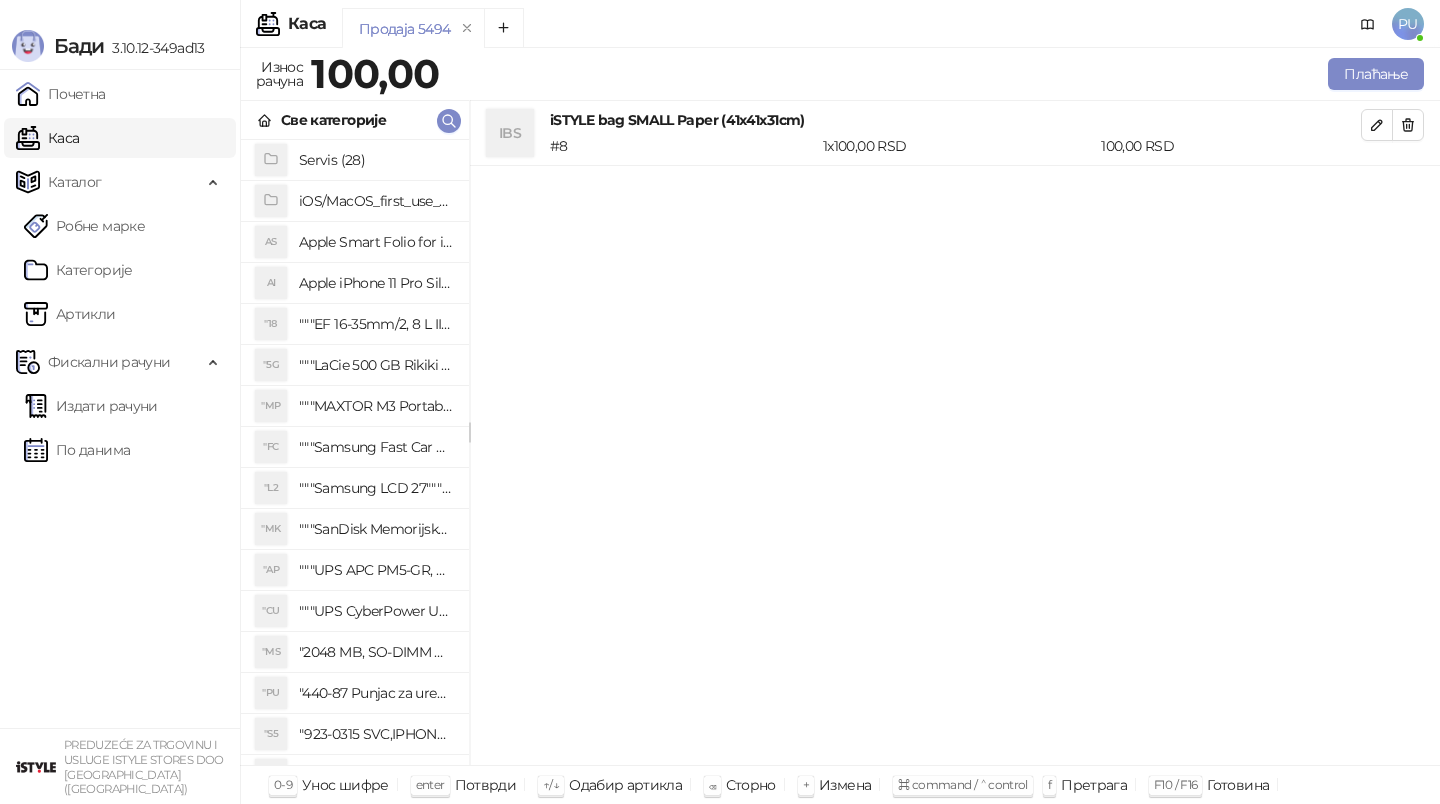 click at bounding box center [1408, 125] 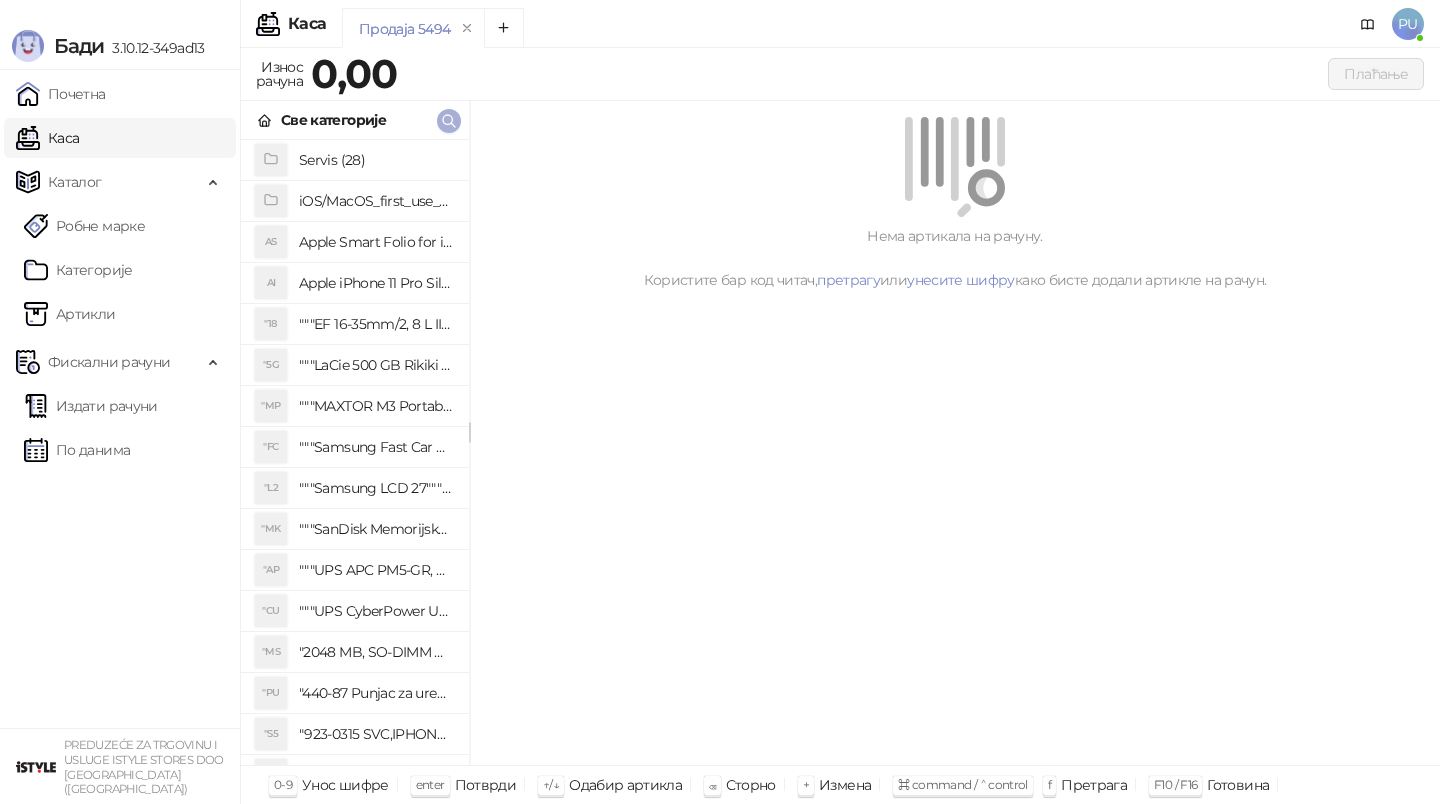 click at bounding box center [449, 121] 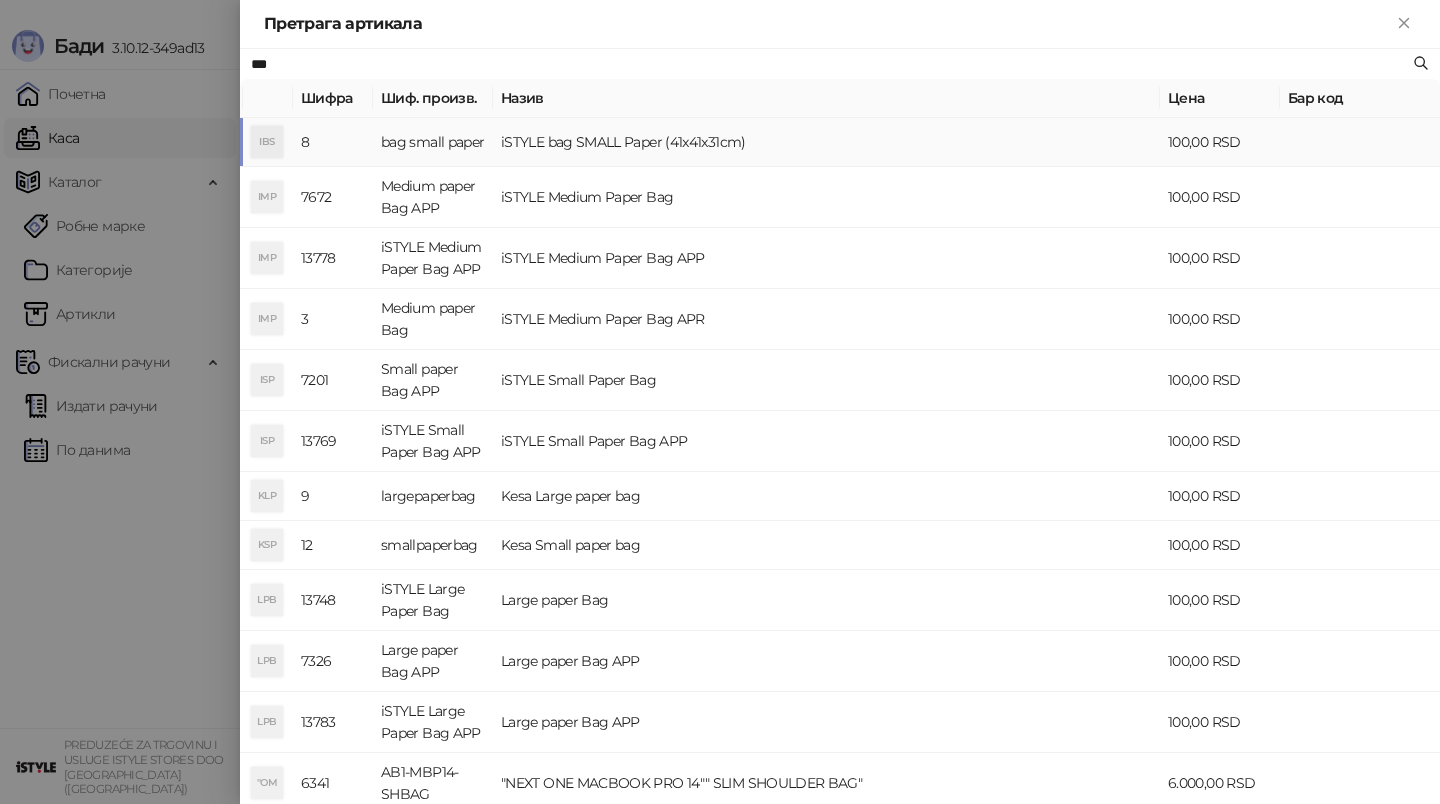 paste on "******" 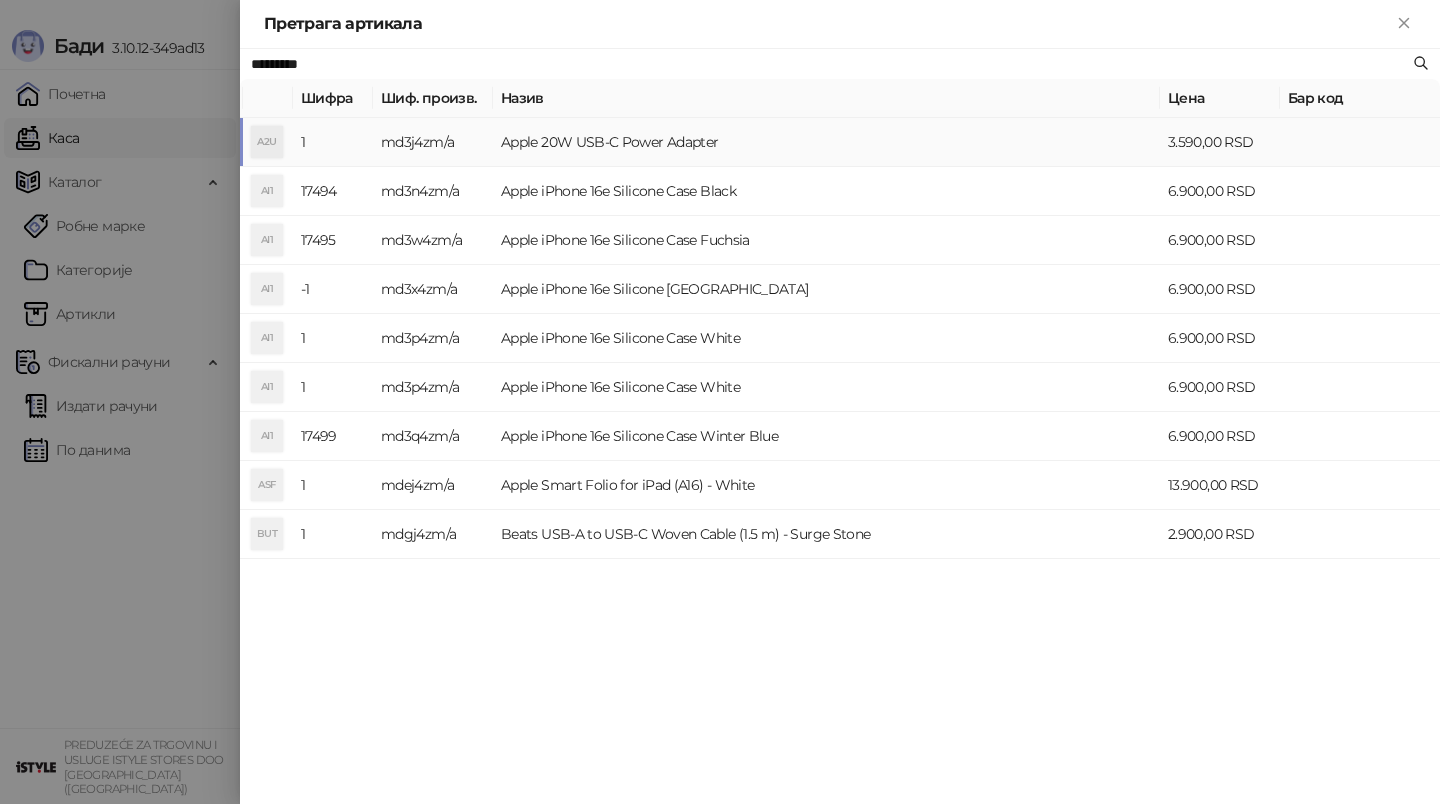 click on "Apple 20W USB-C Power Adapter" at bounding box center [826, 142] 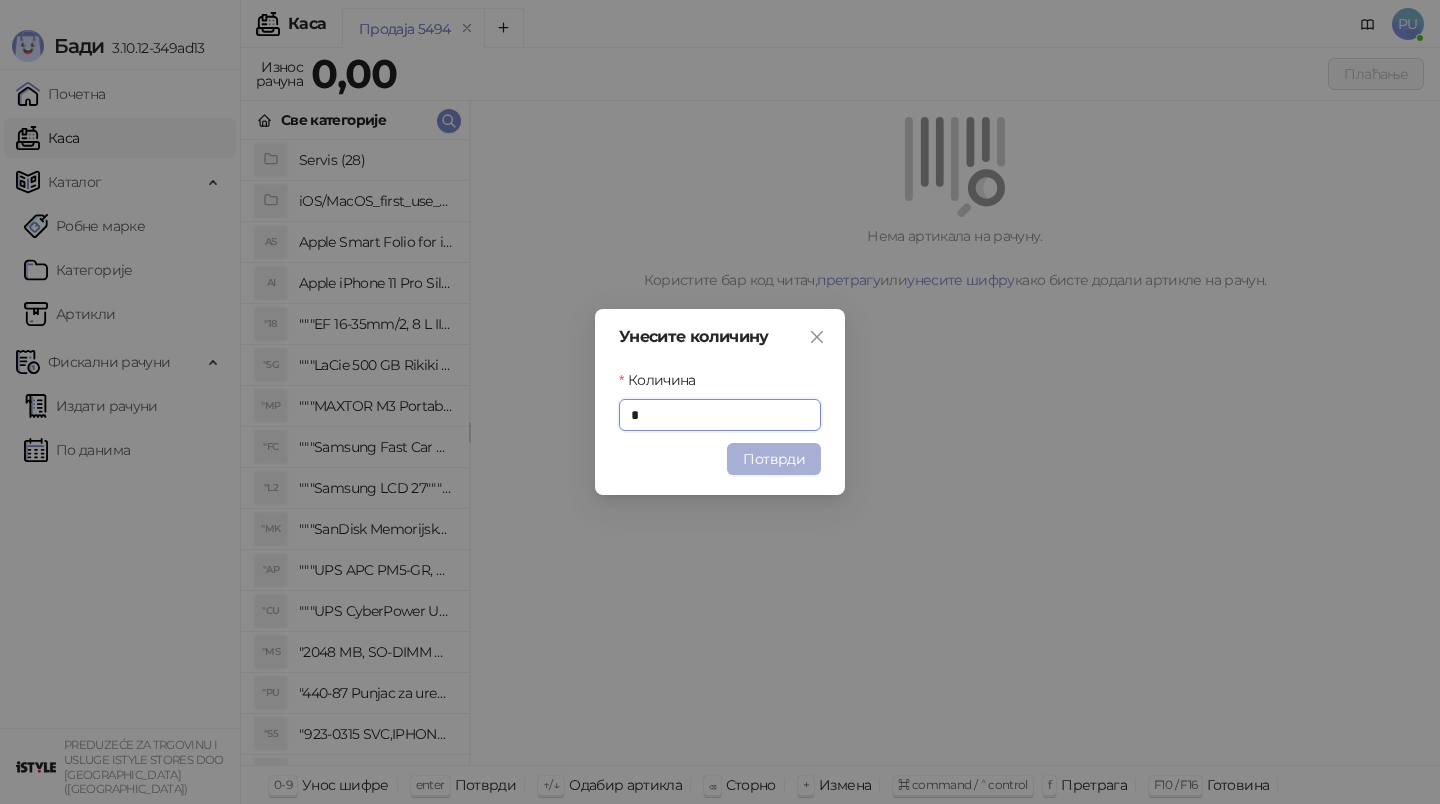 click on "Потврди" at bounding box center (774, 459) 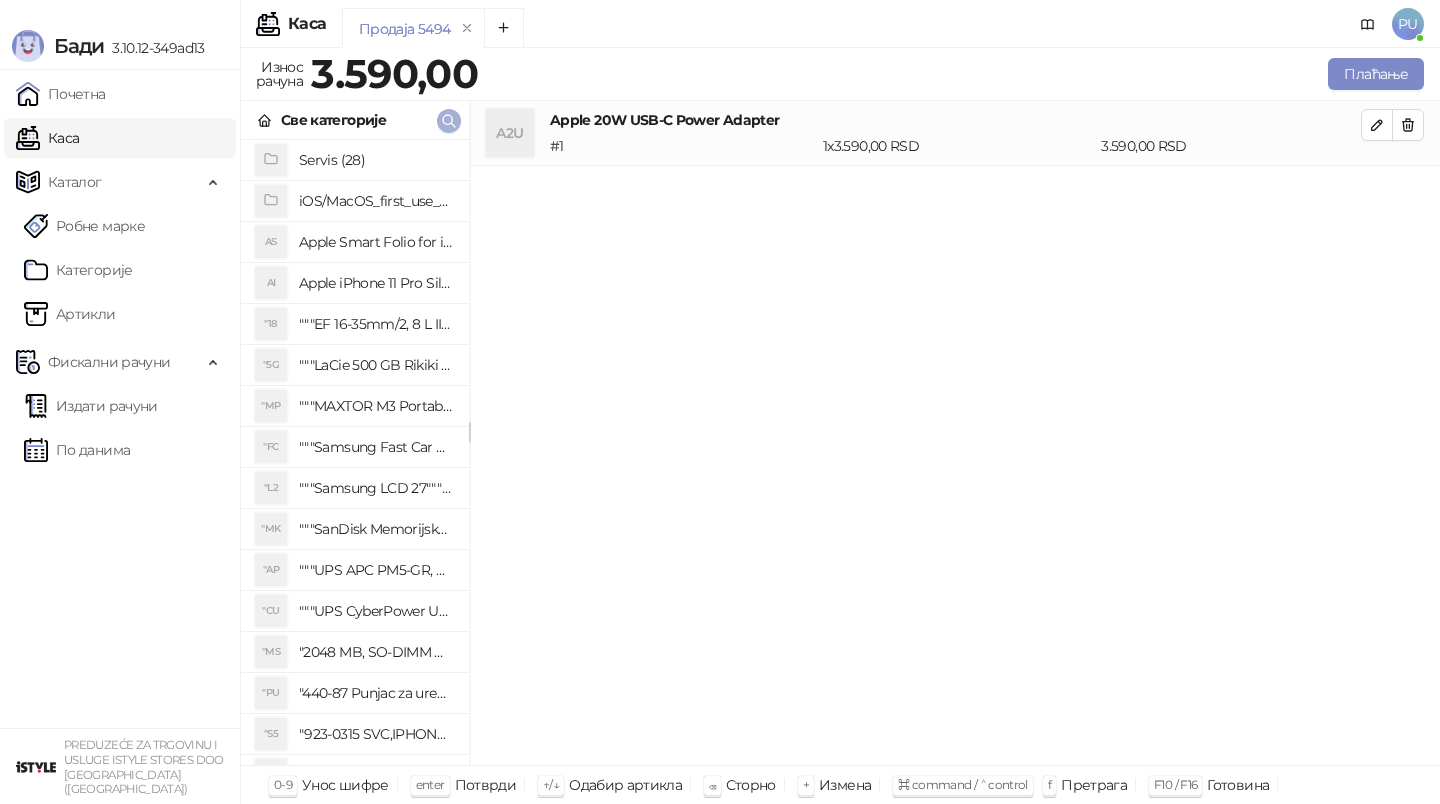 click 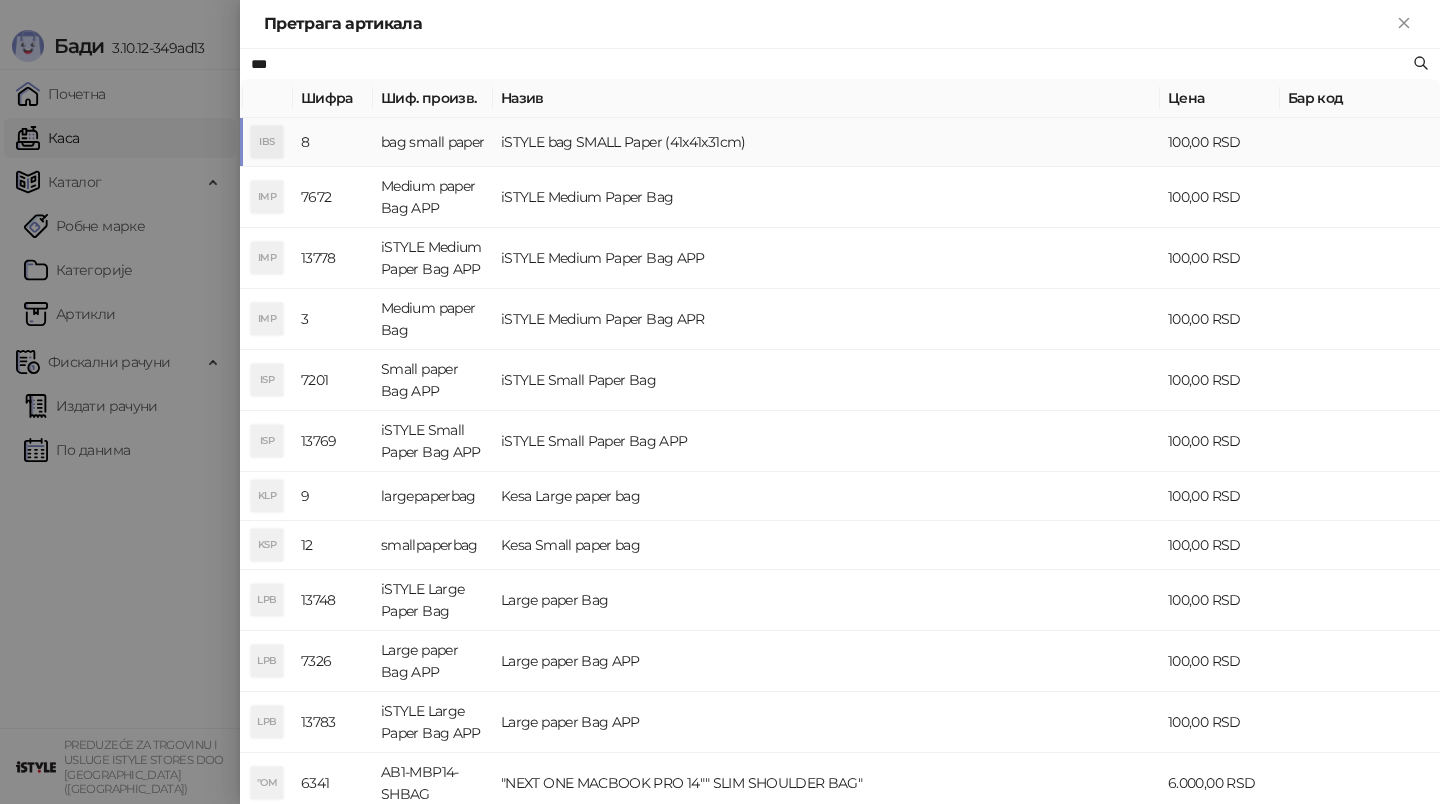 type on "***" 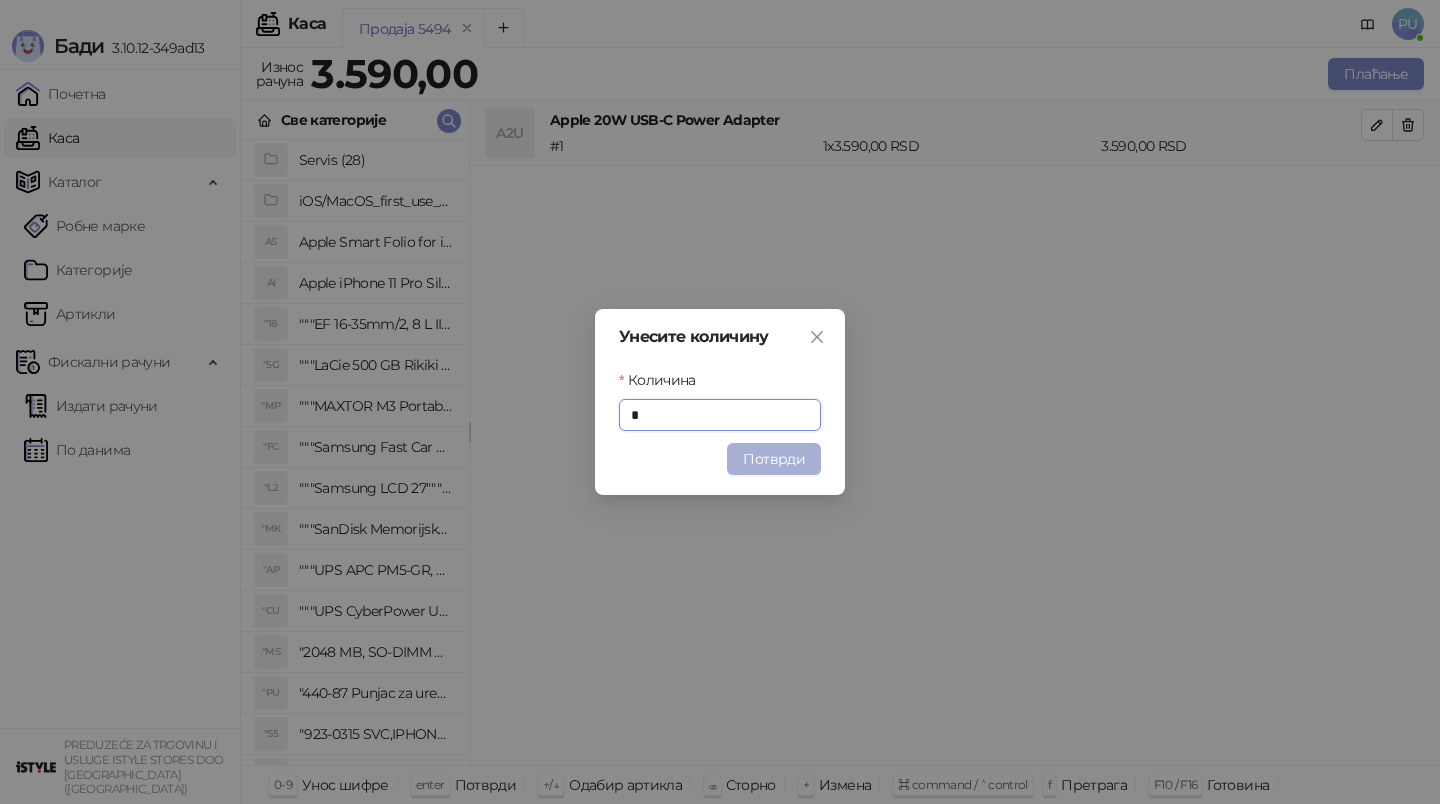 click on "Потврди" at bounding box center [774, 459] 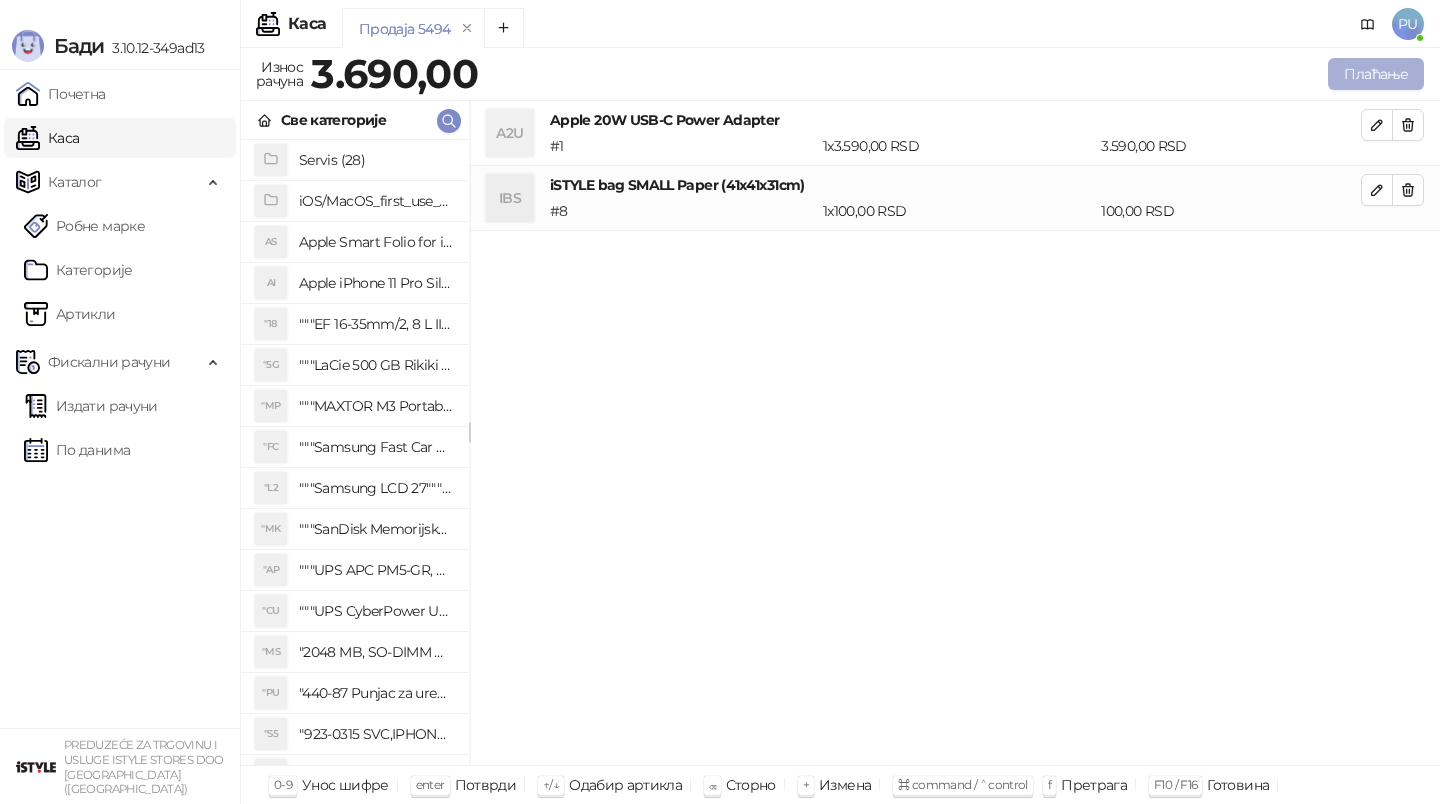 click on "Плаћање" at bounding box center (1376, 74) 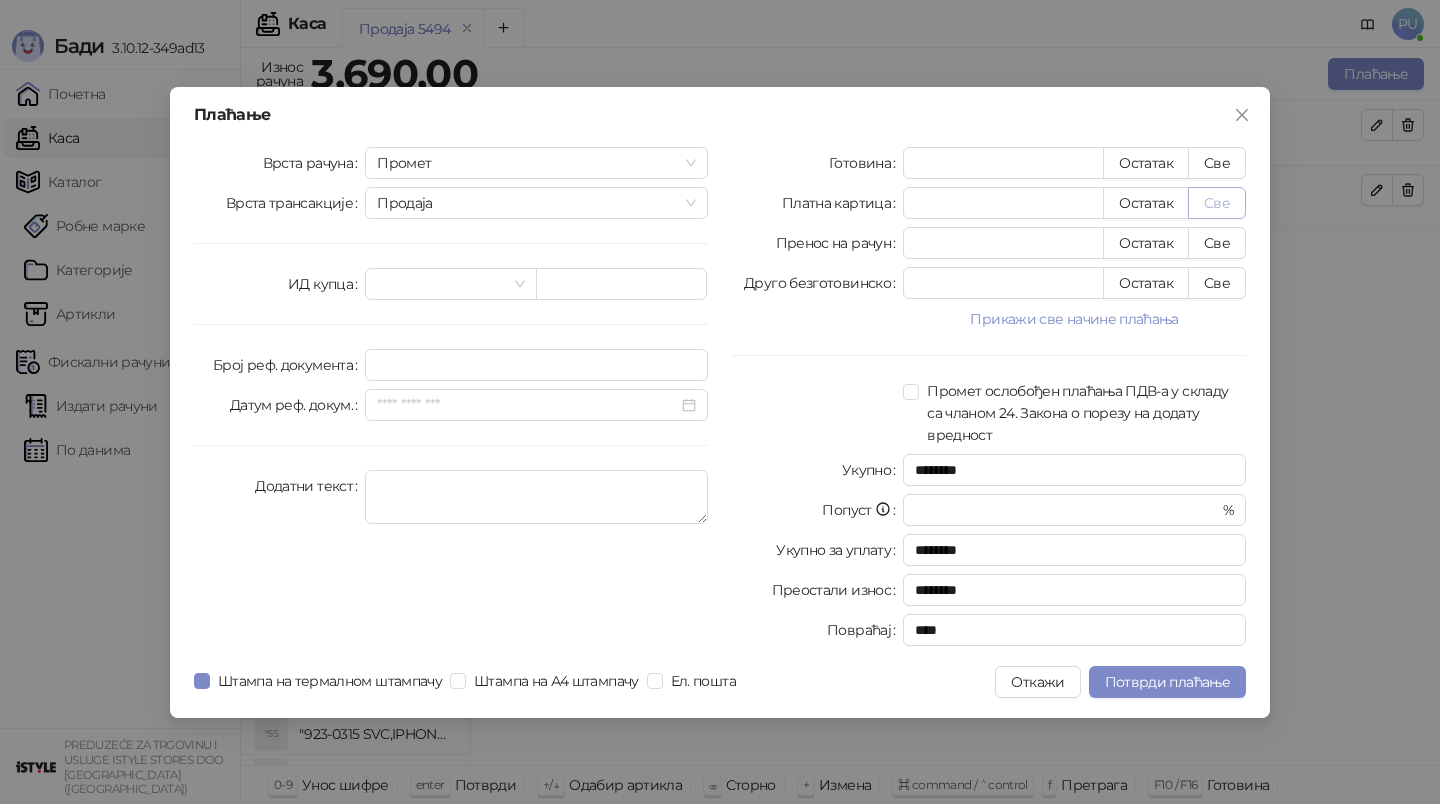 click on "Све" at bounding box center [1217, 203] 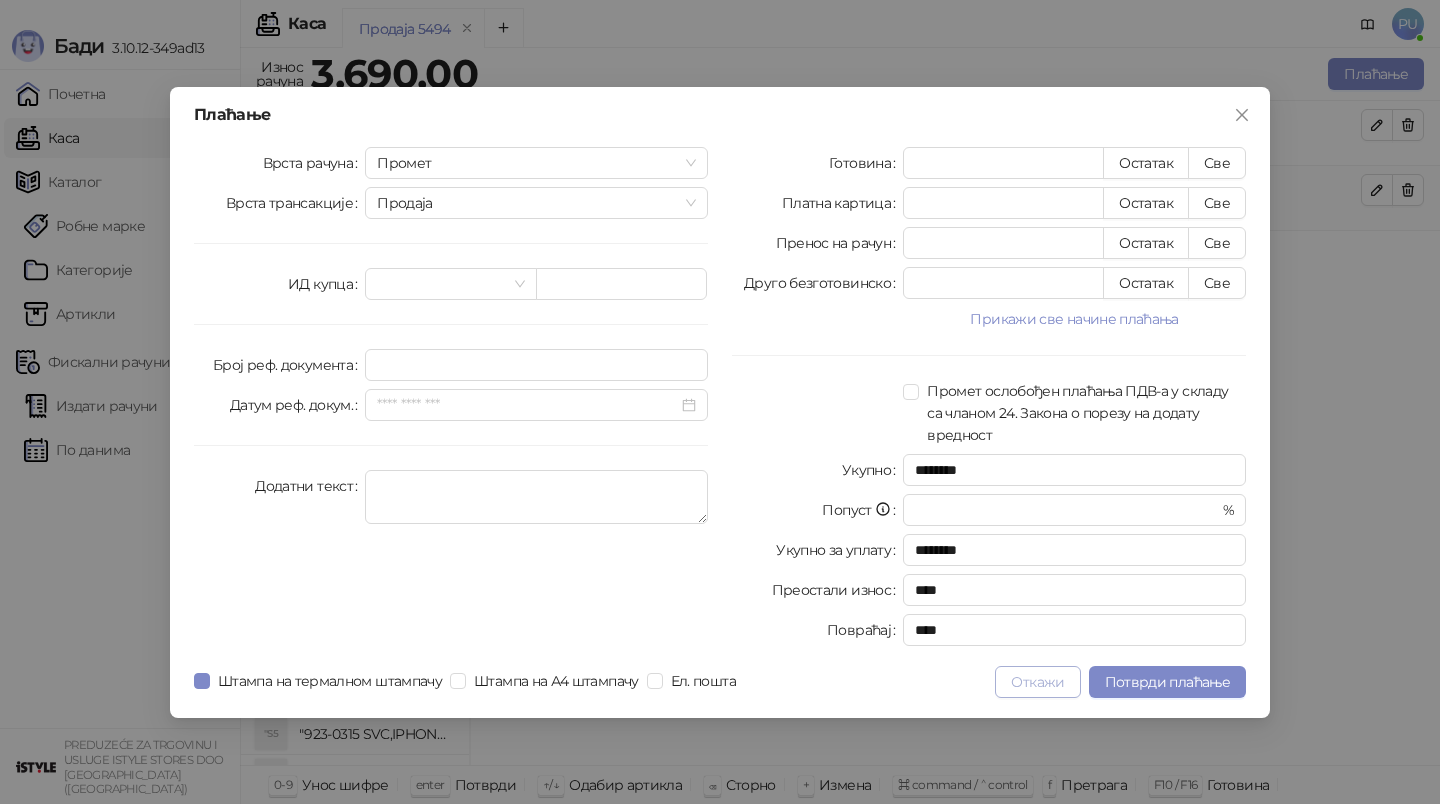 click on "Откажи" at bounding box center (1037, 682) 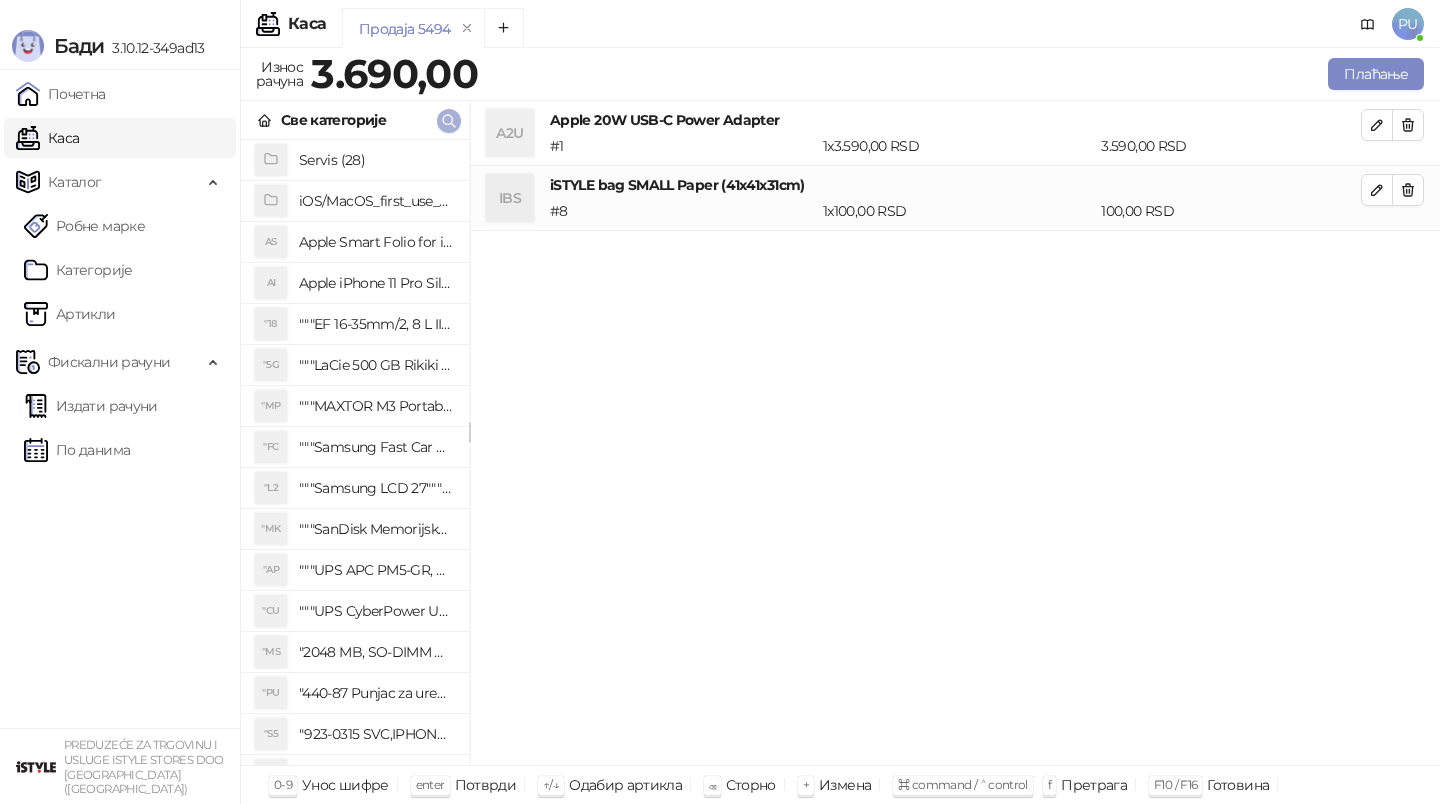 click 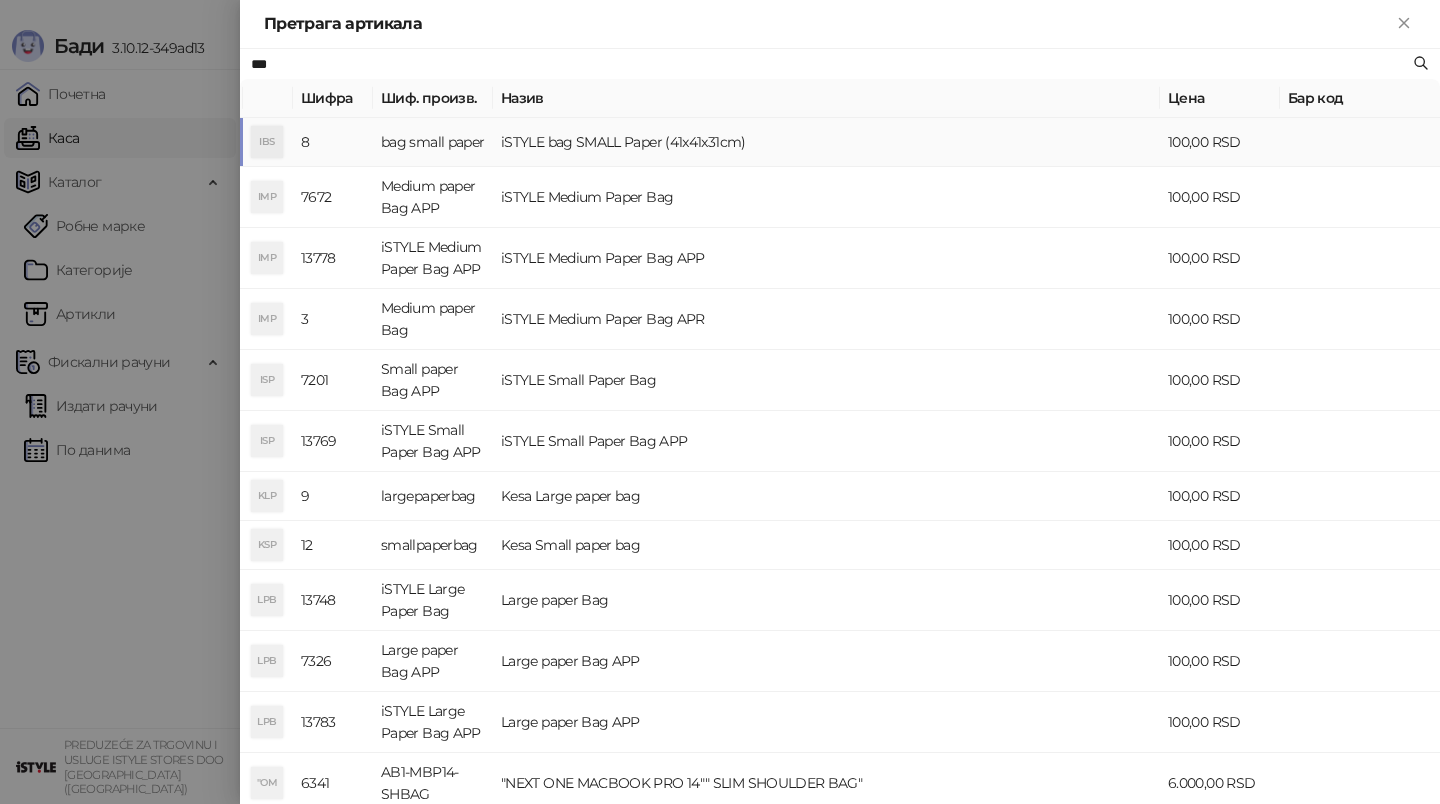 paste on "******" 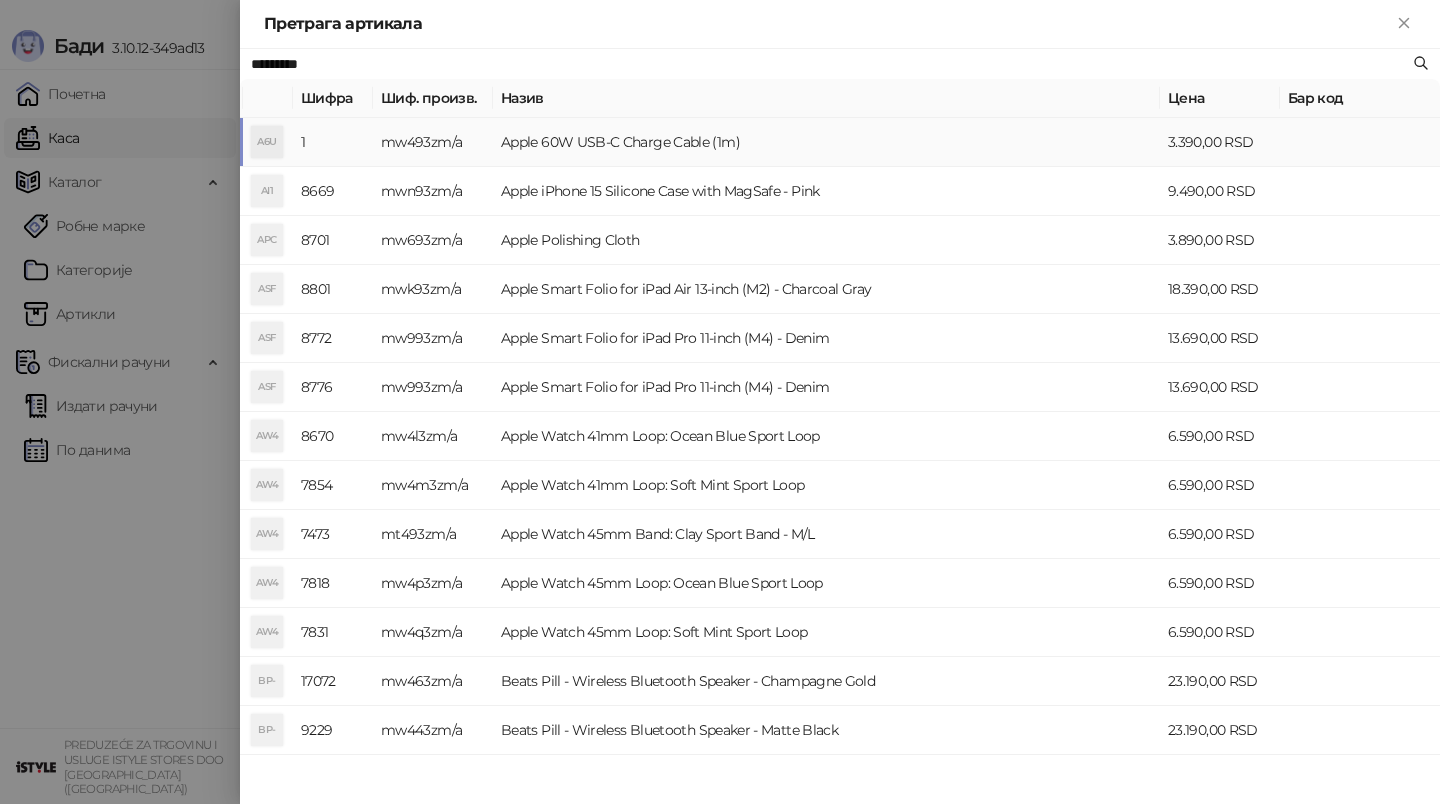 type on "*********" 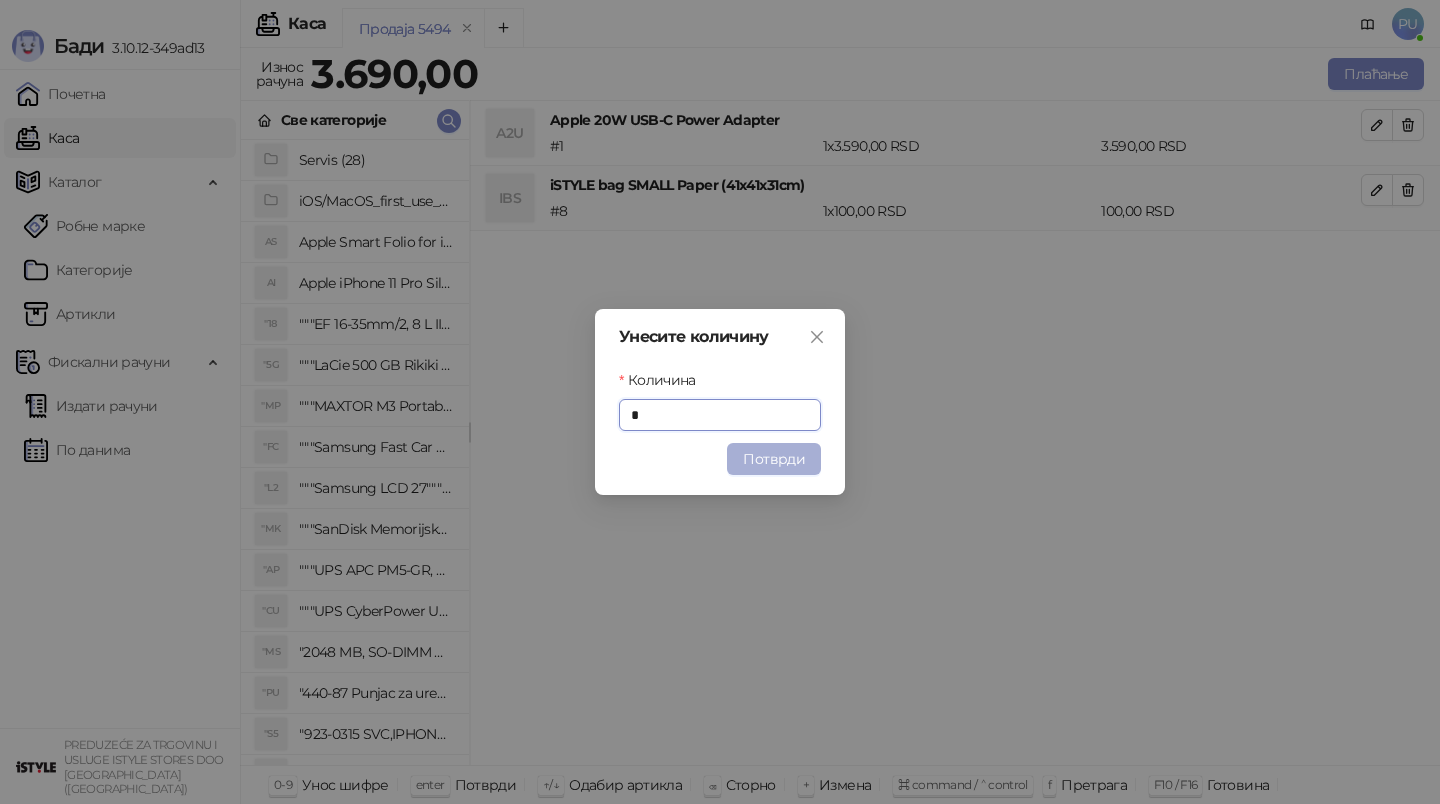 click on "Потврди" at bounding box center [774, 459] 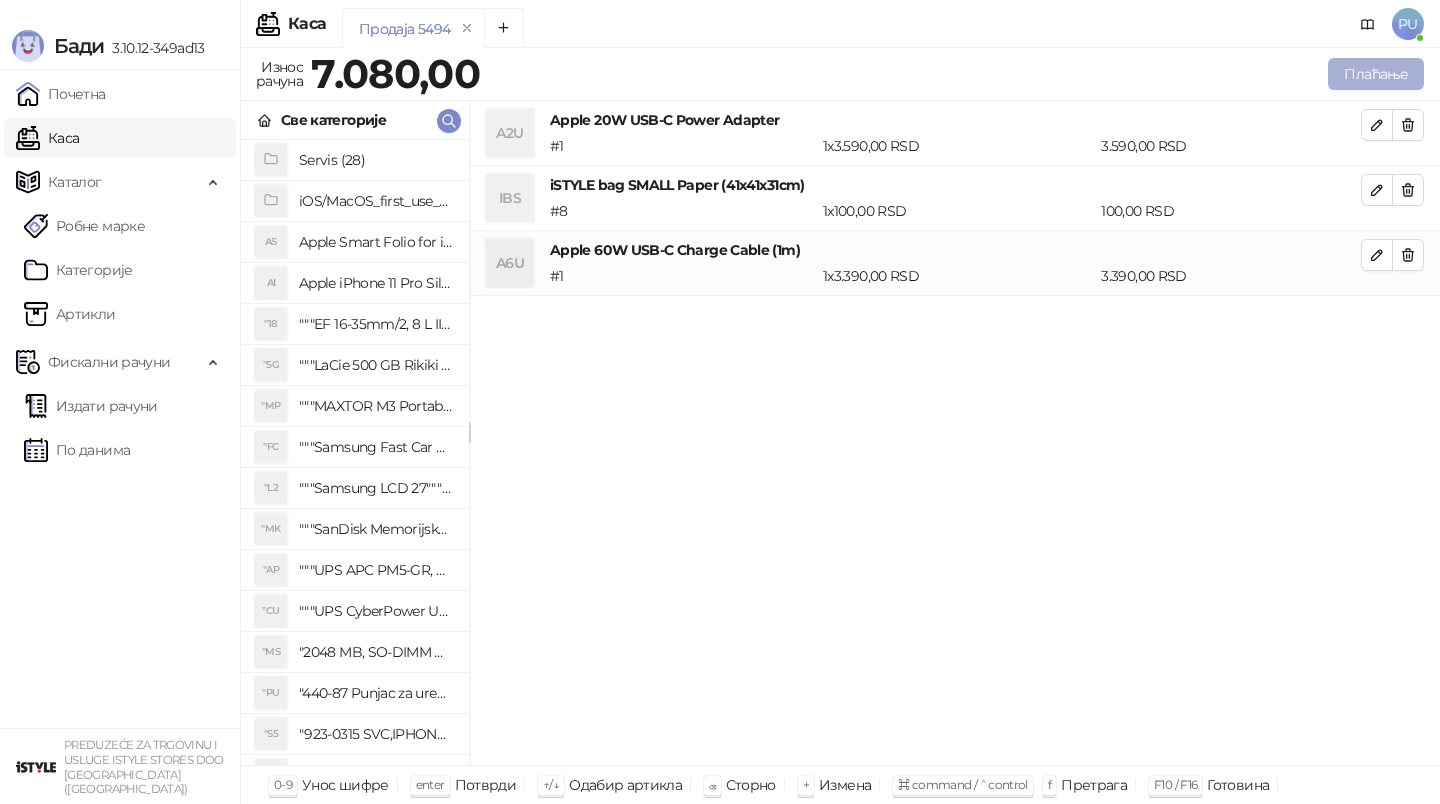 click on "Плаћање" at bounding box center (1376, 74) 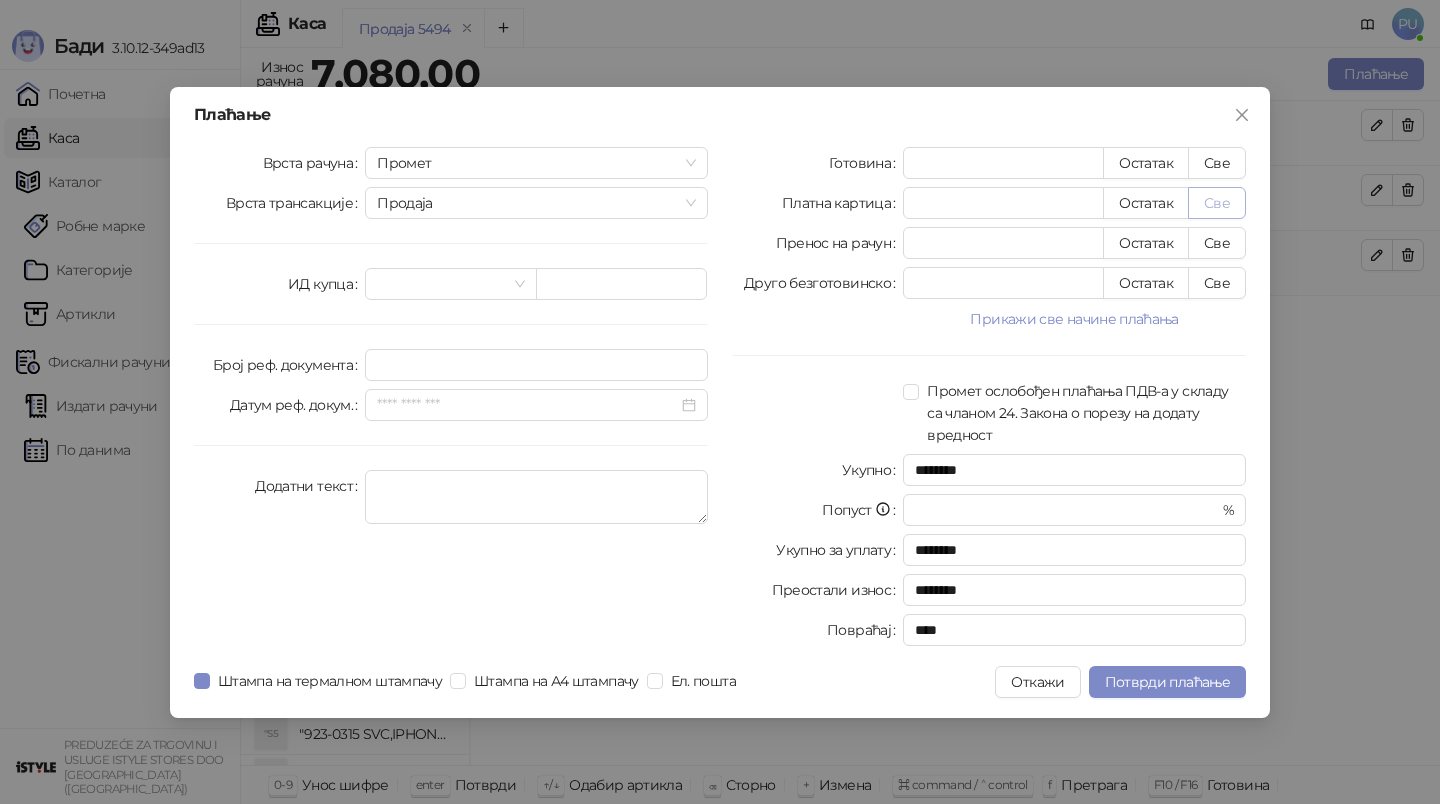 click on "Све" at bounding box center (1217, 203) 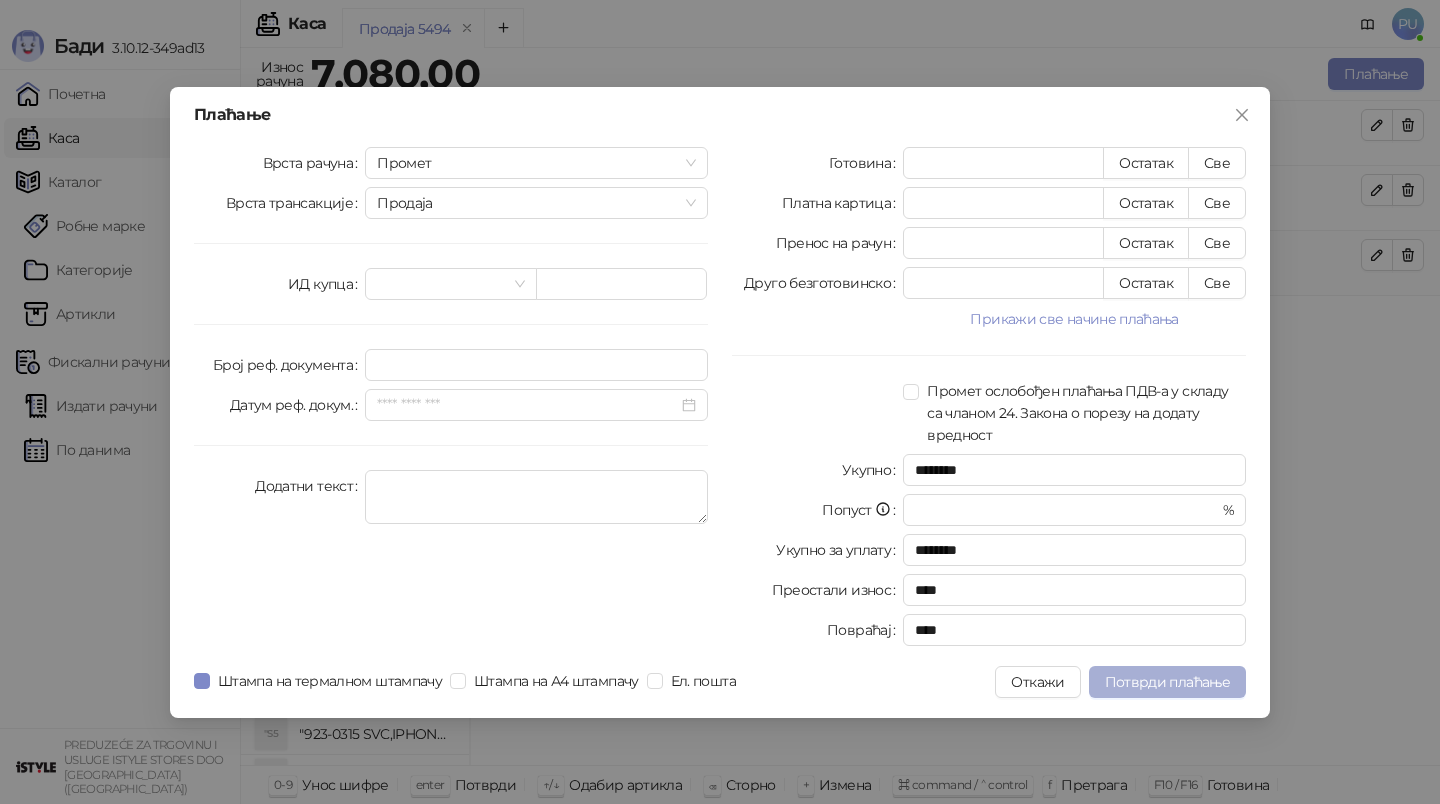 click on "Потврди плаћање" at bounding box center [1167, 682] 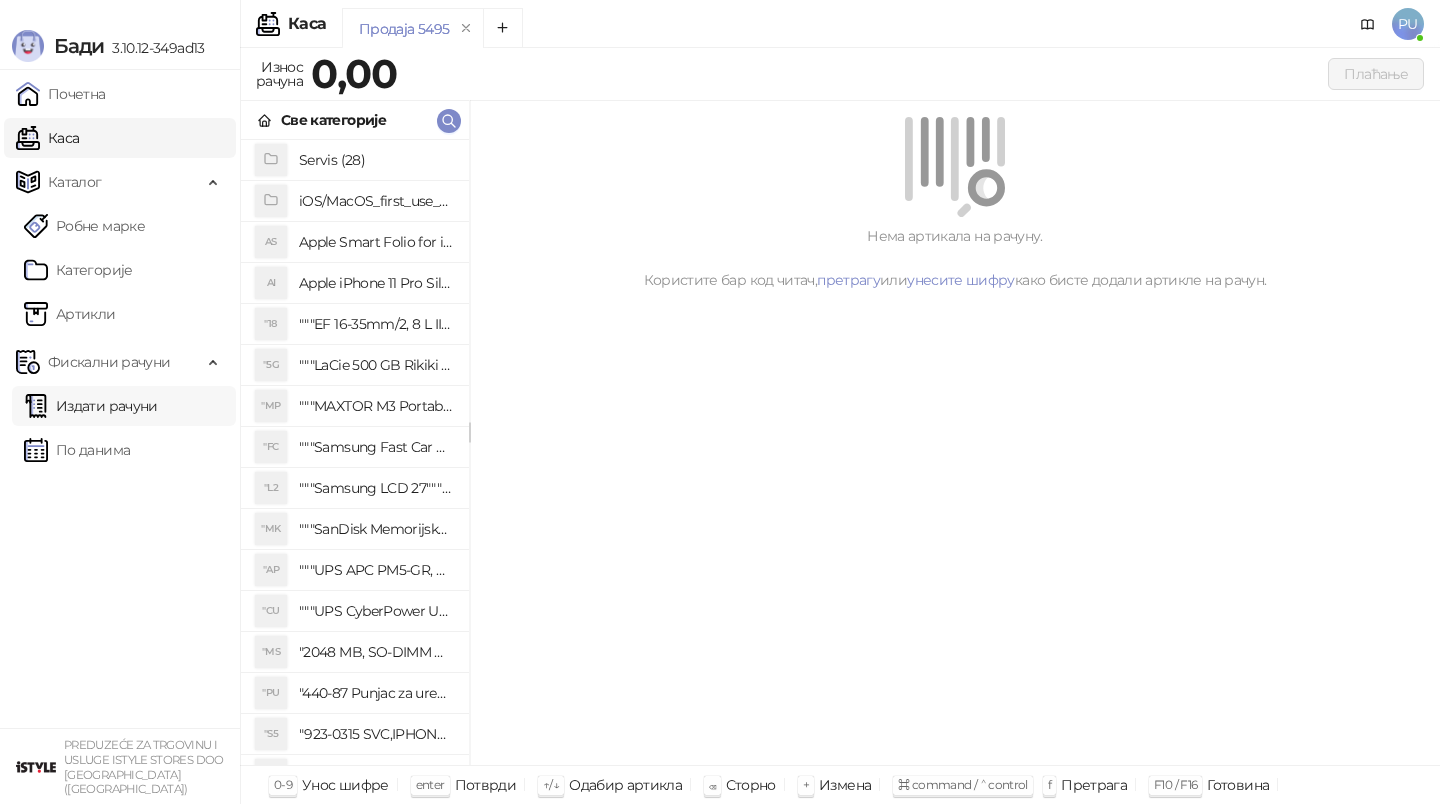click on "Издати рачуни" at bounding box center [91, 406] 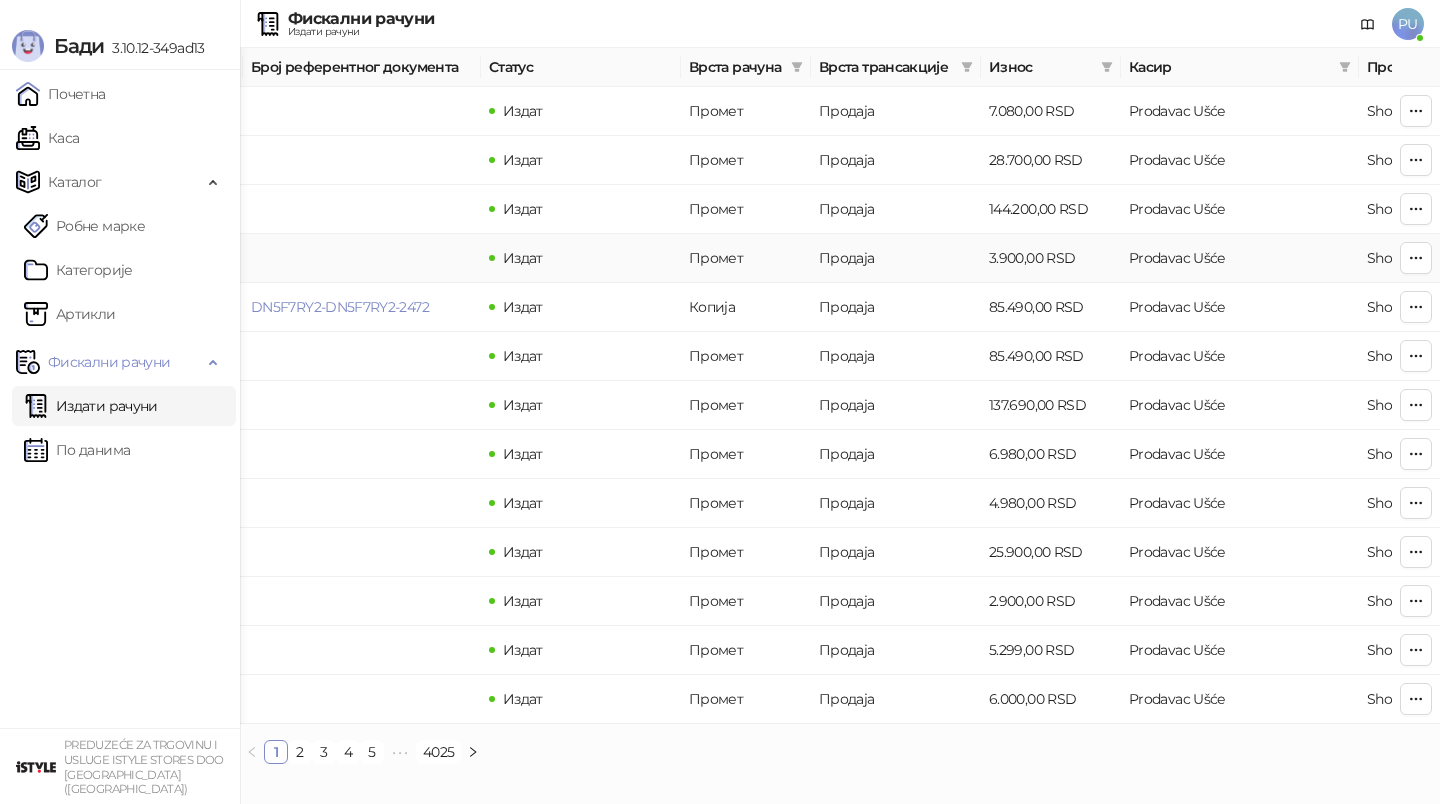 scroll, scrollTop: 0, scrollLeft: 600, axis: horizontal 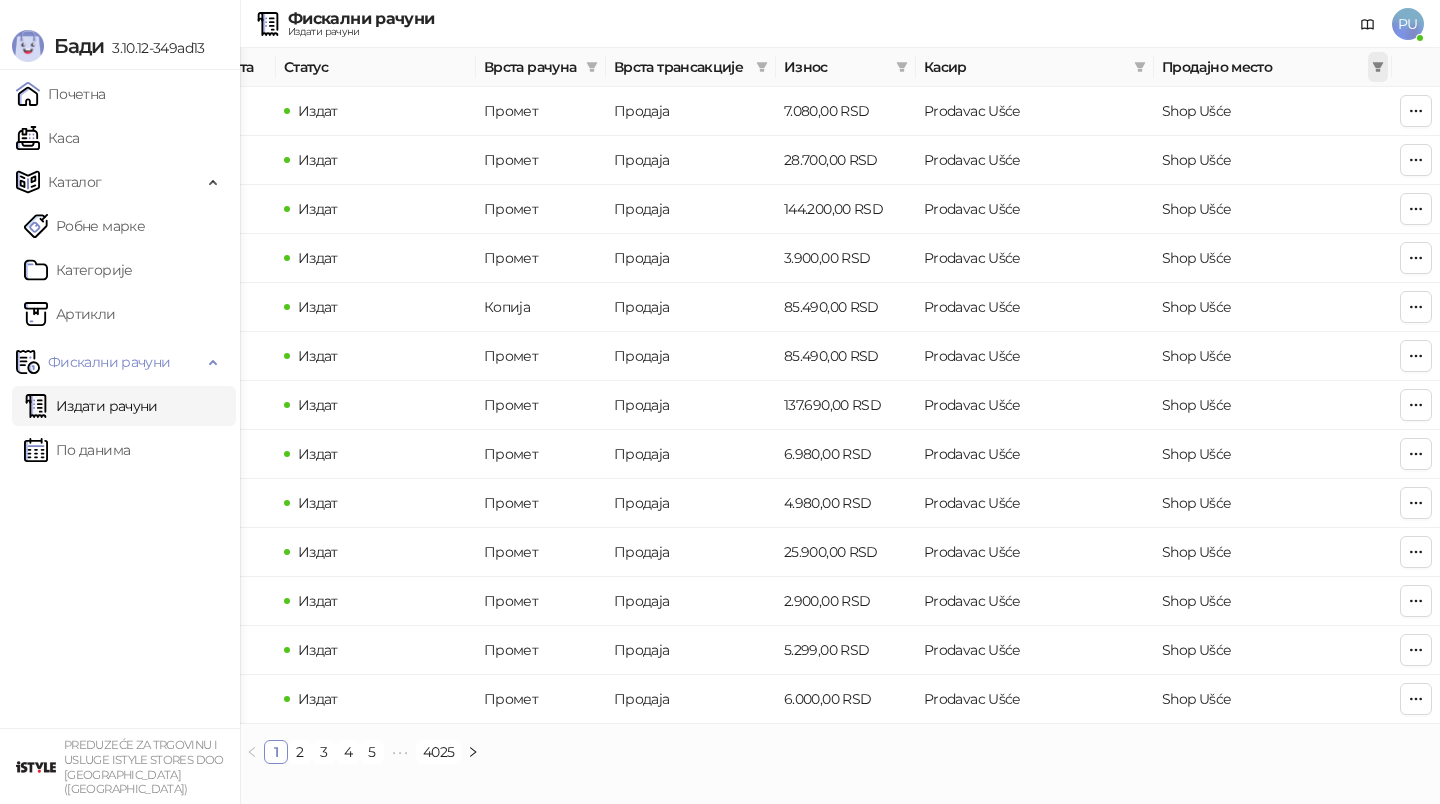 click 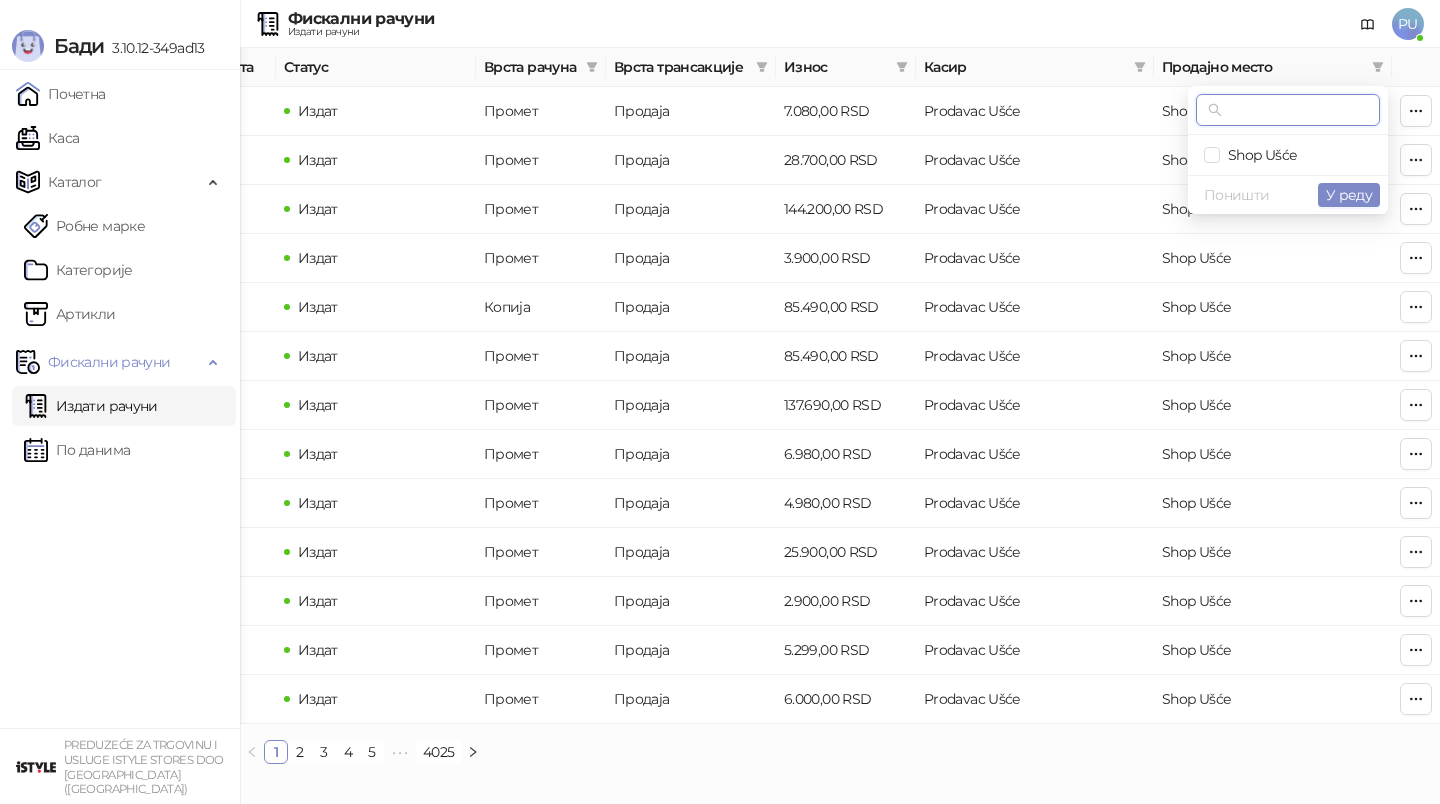 click at bounding box center [1297, 110] 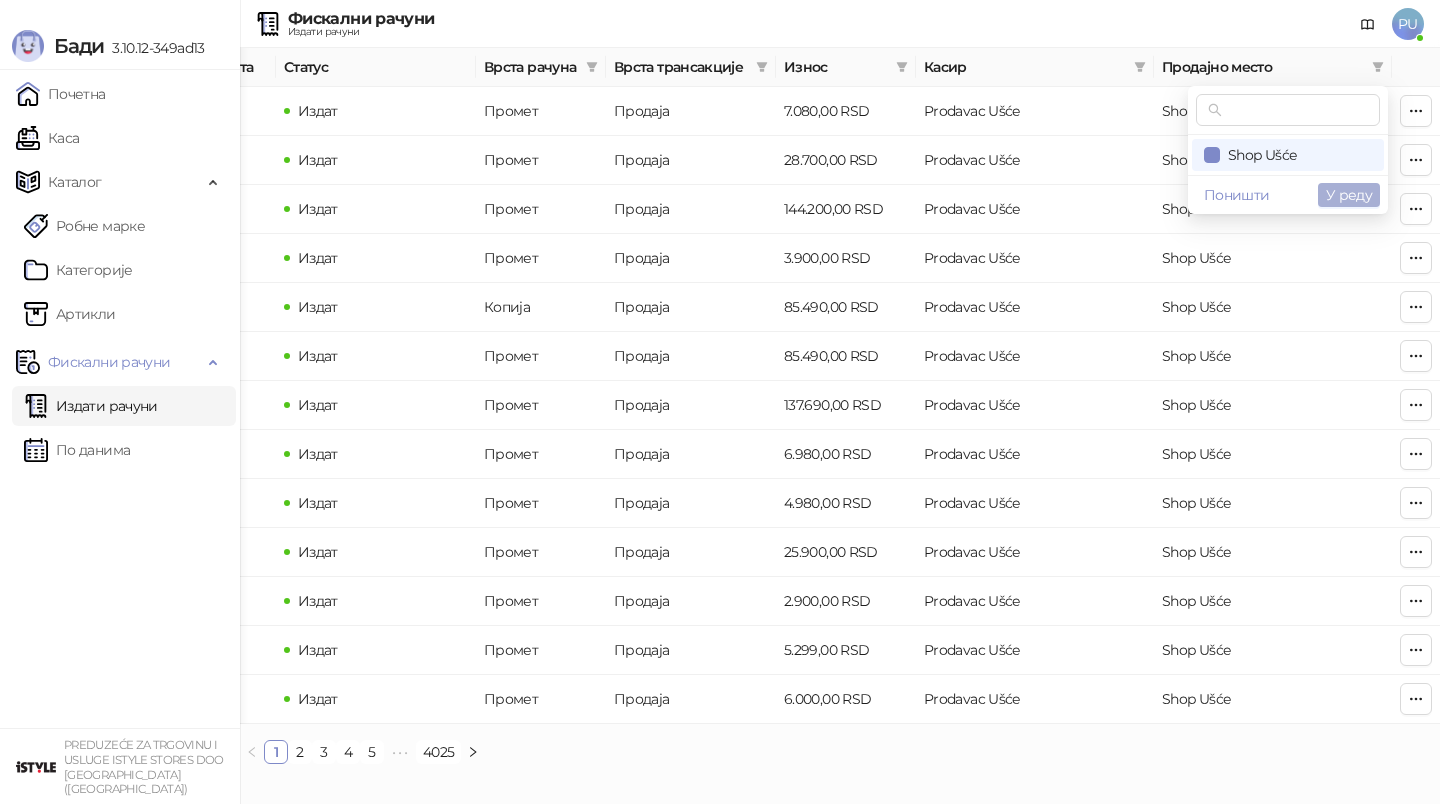 click on "У реду" at bounding box center (1349, 195) 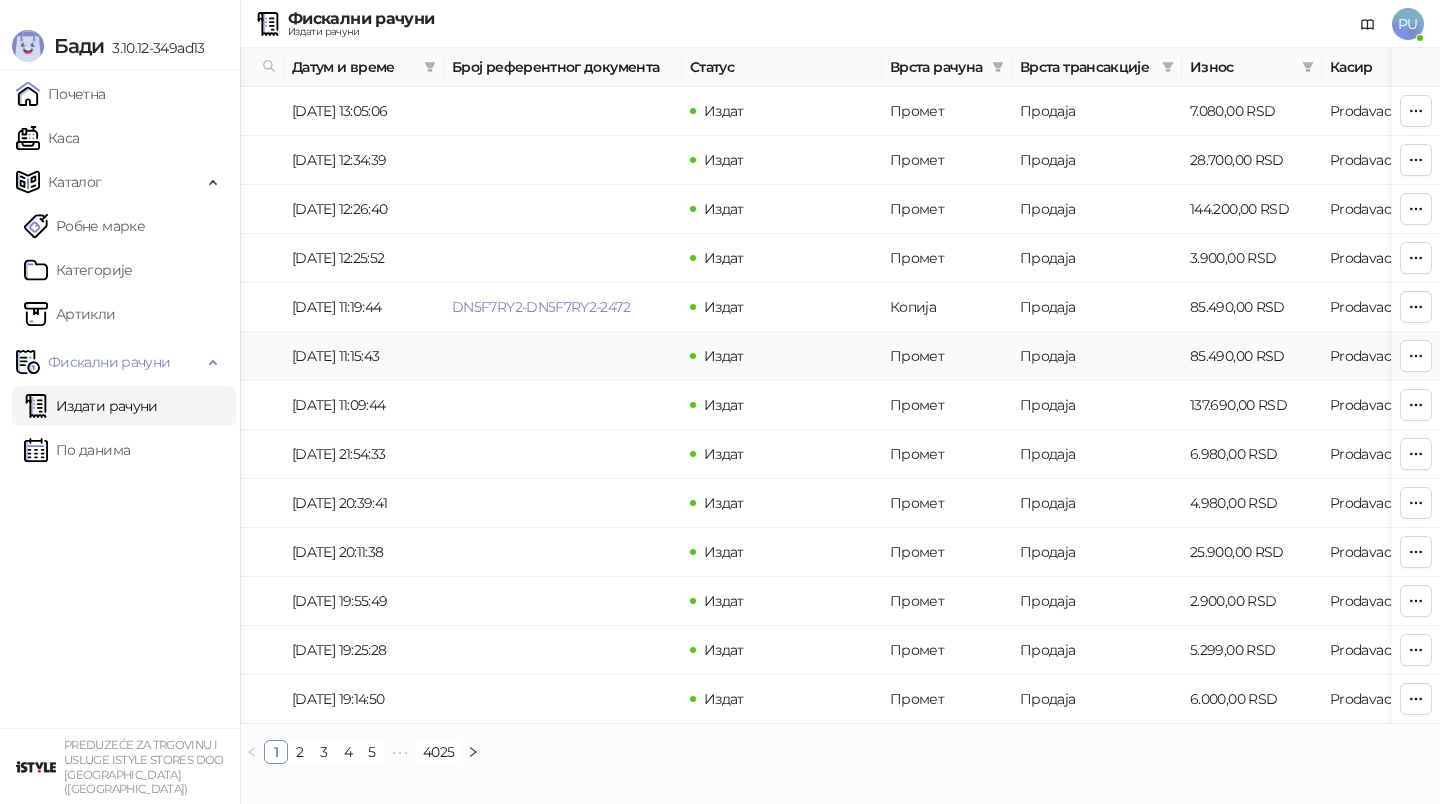 scroll, scrollTop: 0, scrollLeft: 309, axis: horizontal 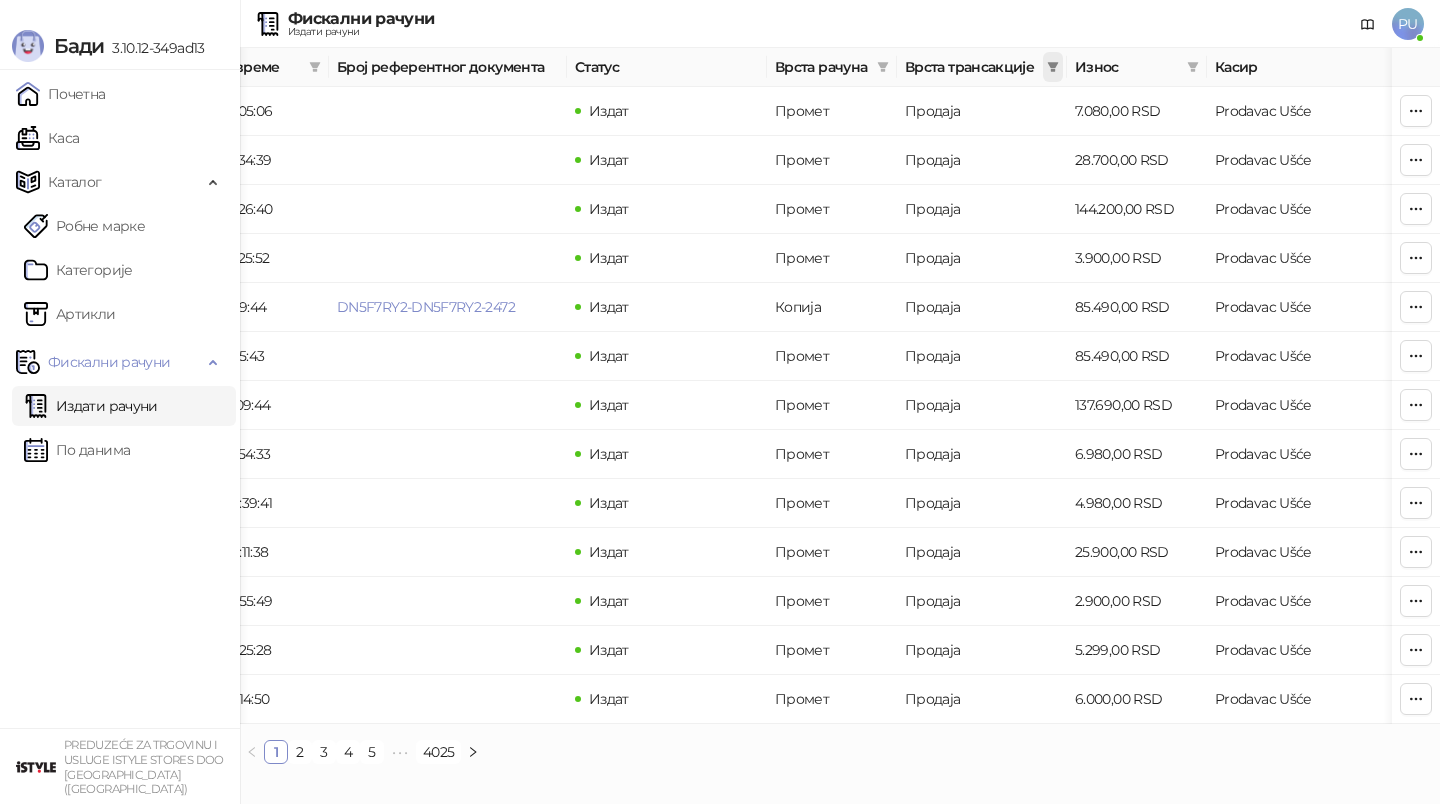 click 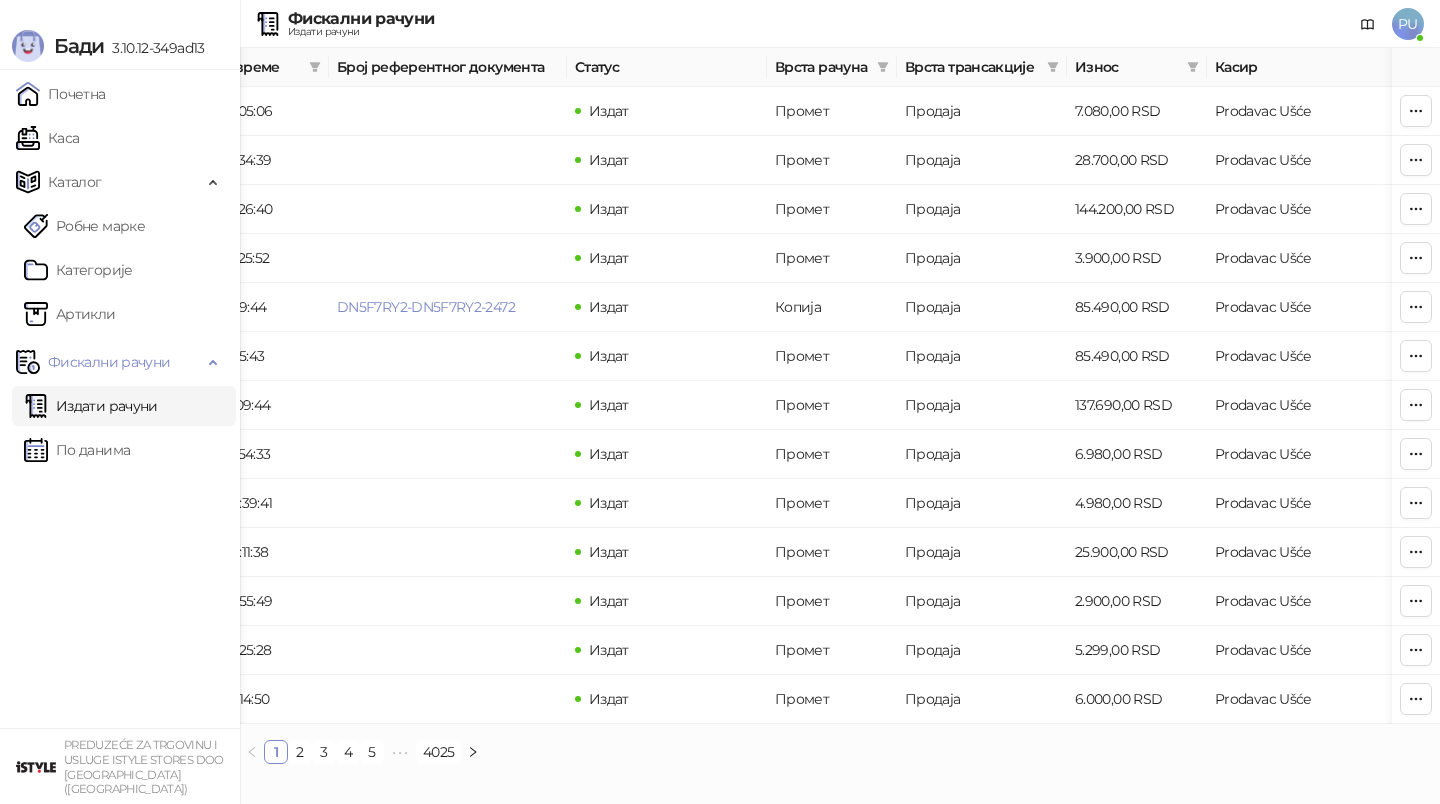 click on "Фискални рачуни Издати рачуни PU" at bounding box center [720, 24] 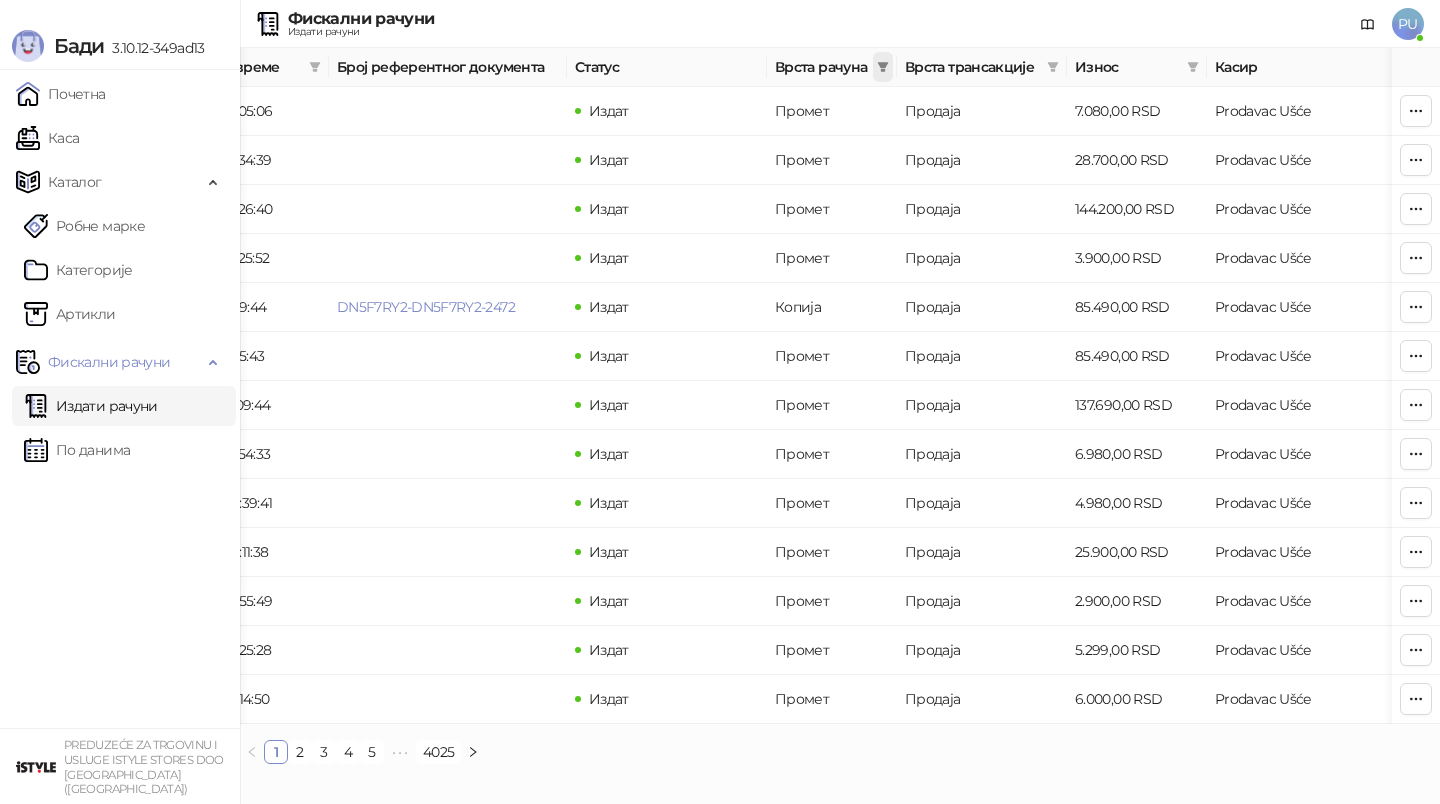 click 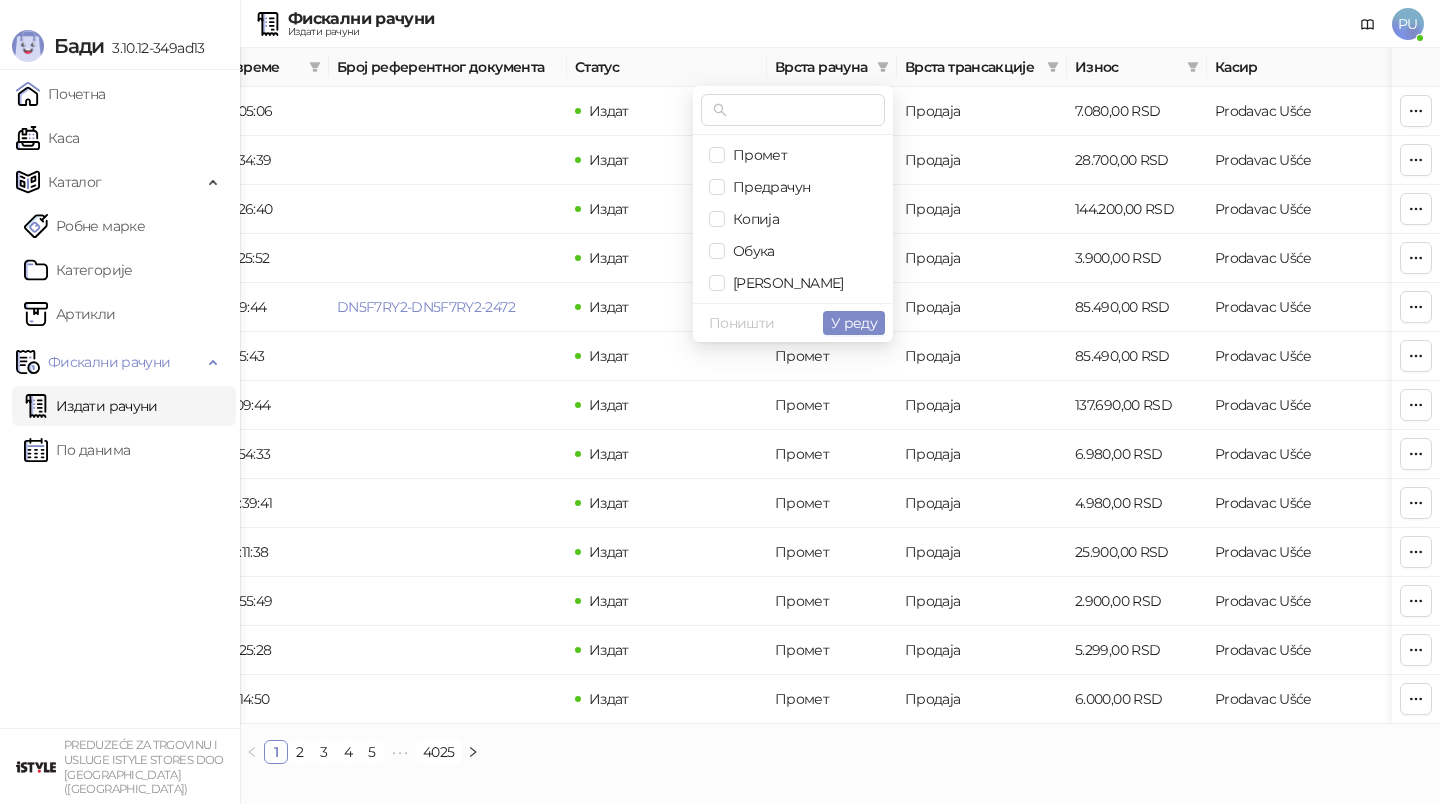 click on "Фискални рачуни Издати рачуни PU" at bounding box center [720, 24] 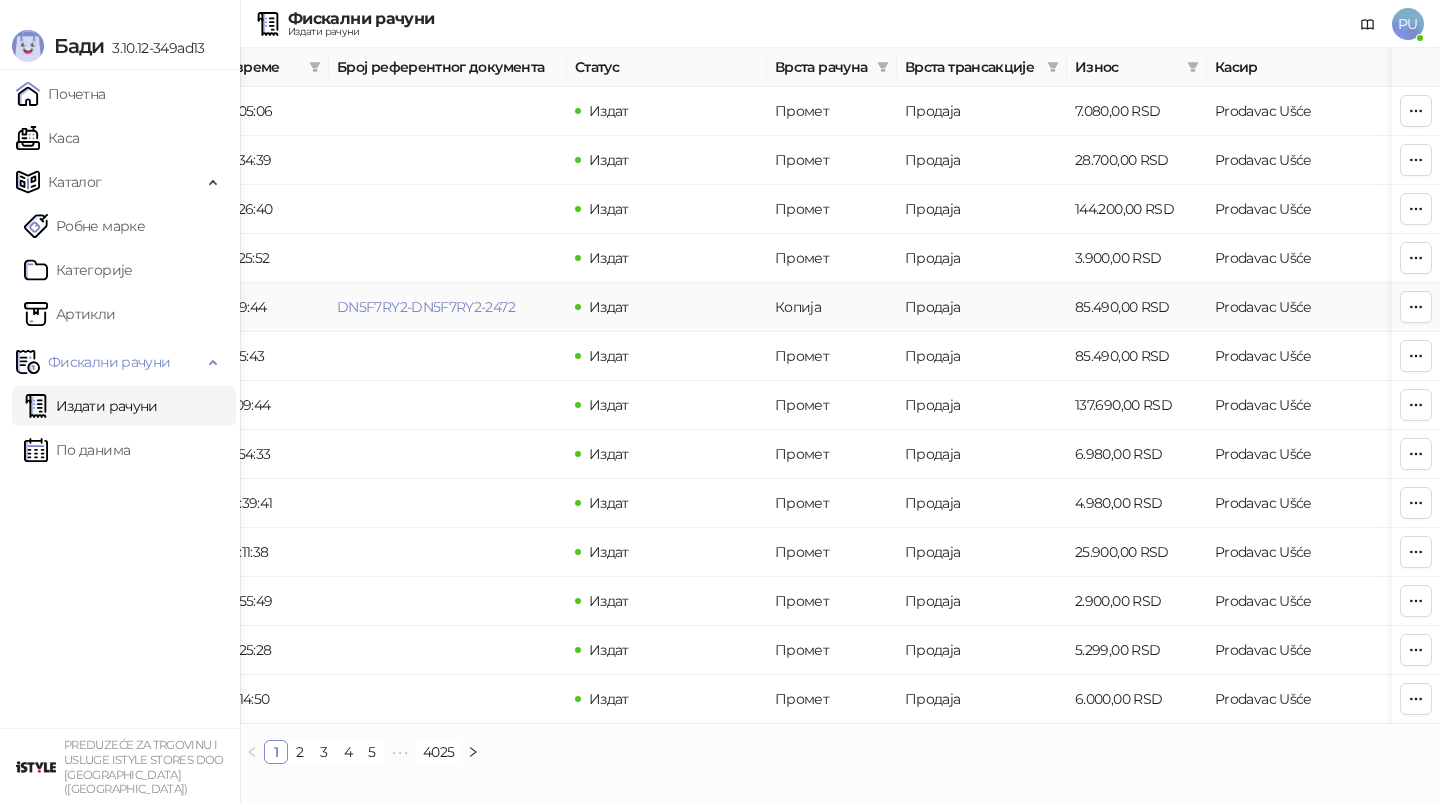 scroll, scrollTop: 0, scrollLeft: 0, axis: both 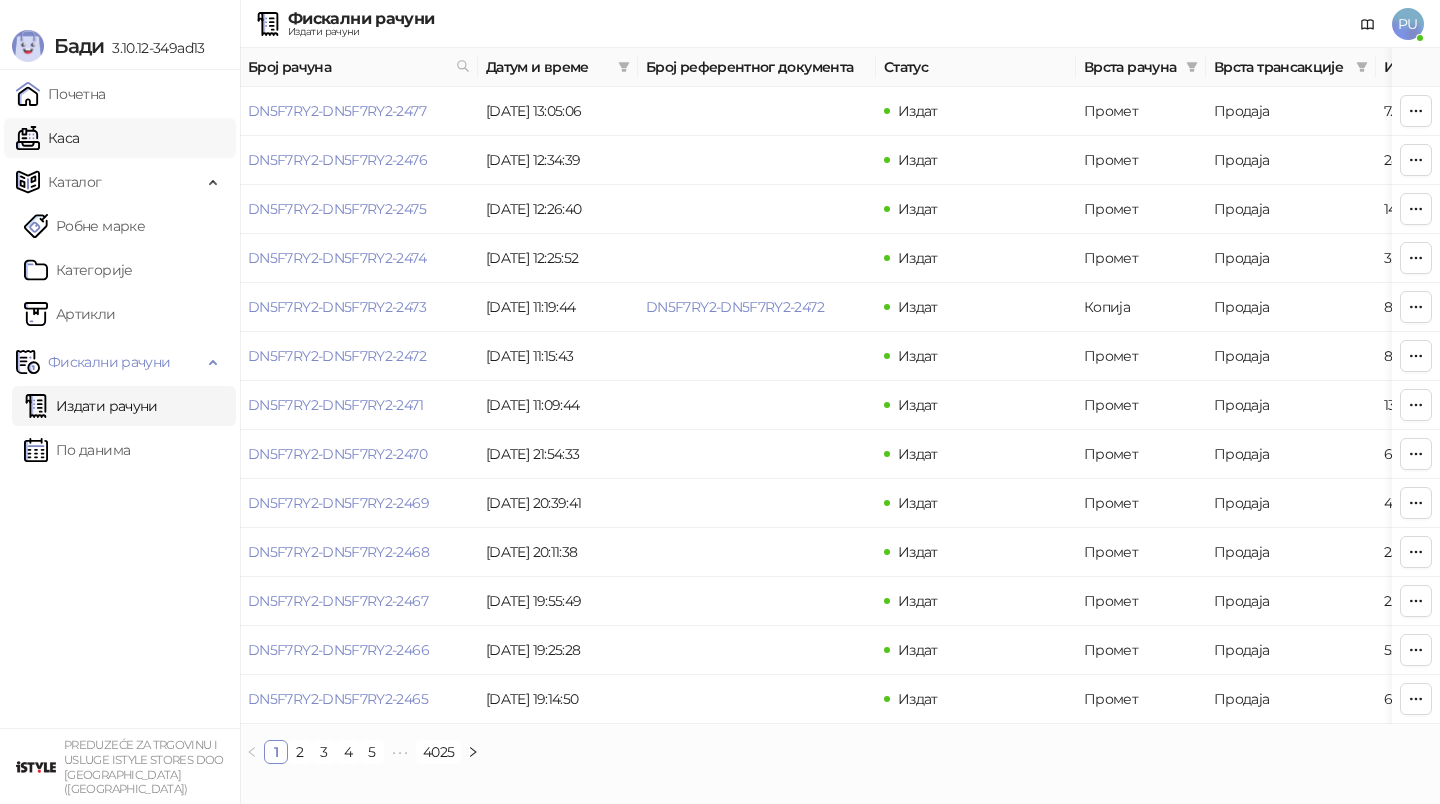 click on "Каса" at bounding box center [47, 138] 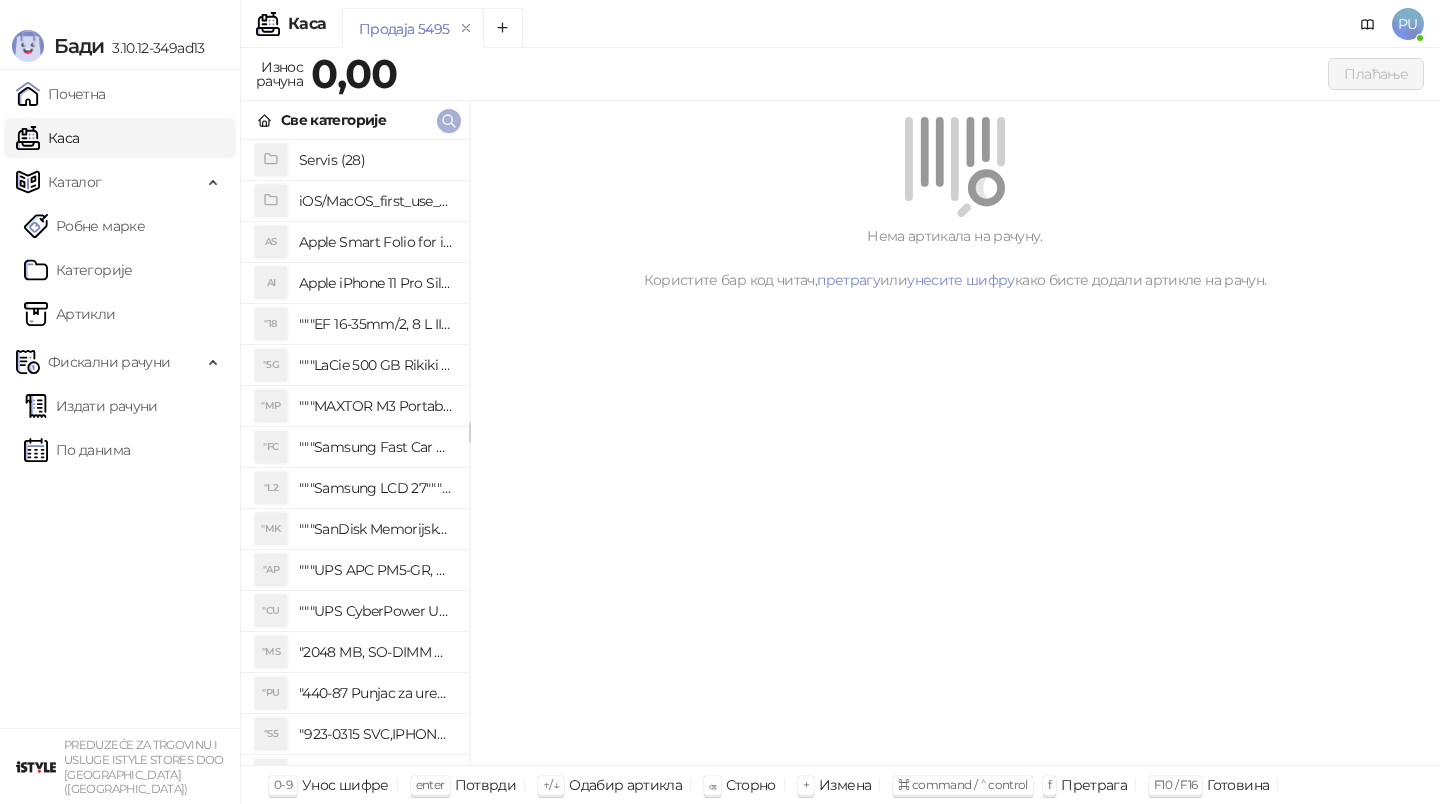 click 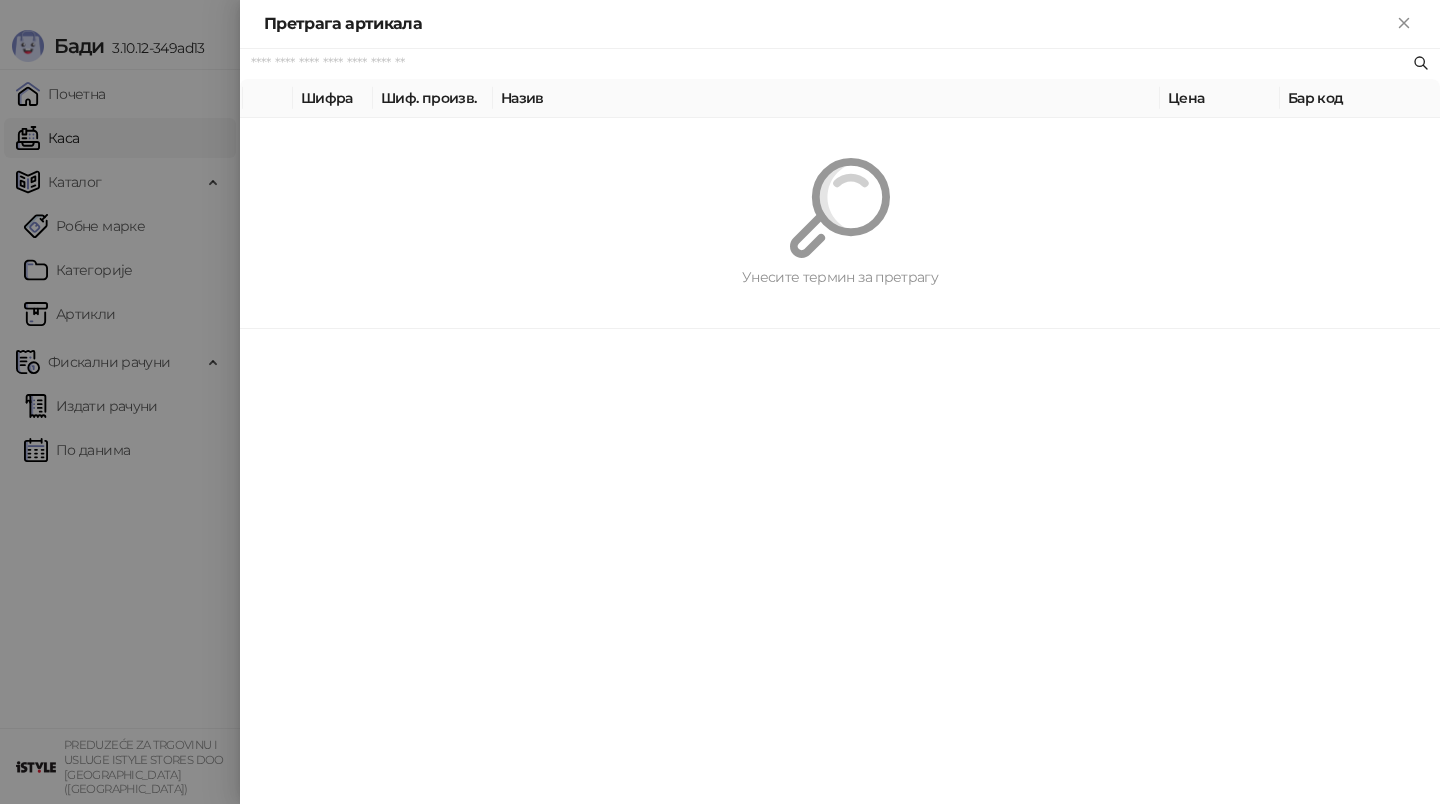paste on "**********" 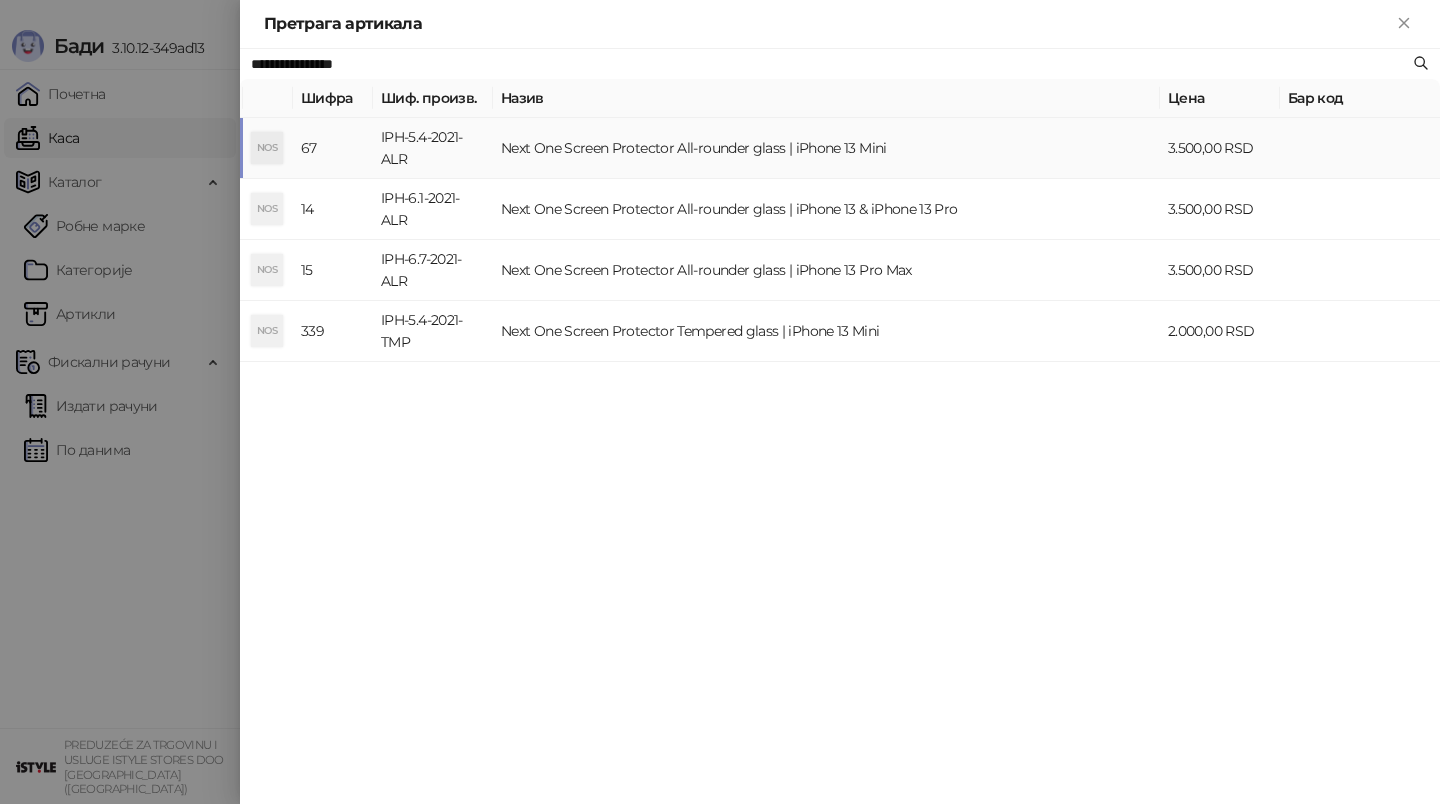 click on "Next One Screen Protector All-rounder glass | iPhone 13 Mini" at bounding box center [826, 148] 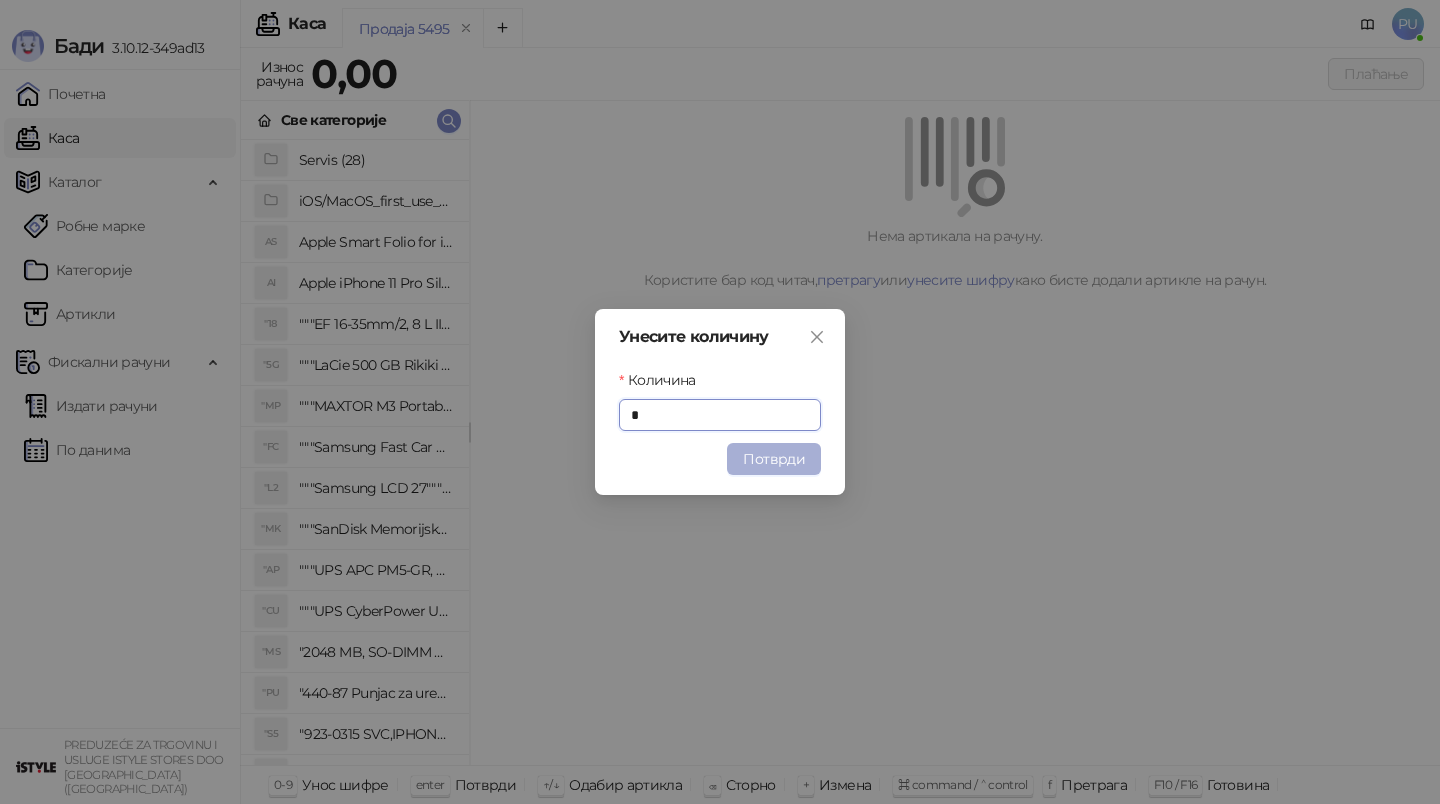 click on "Потврди" at bounding box center (774, 459) 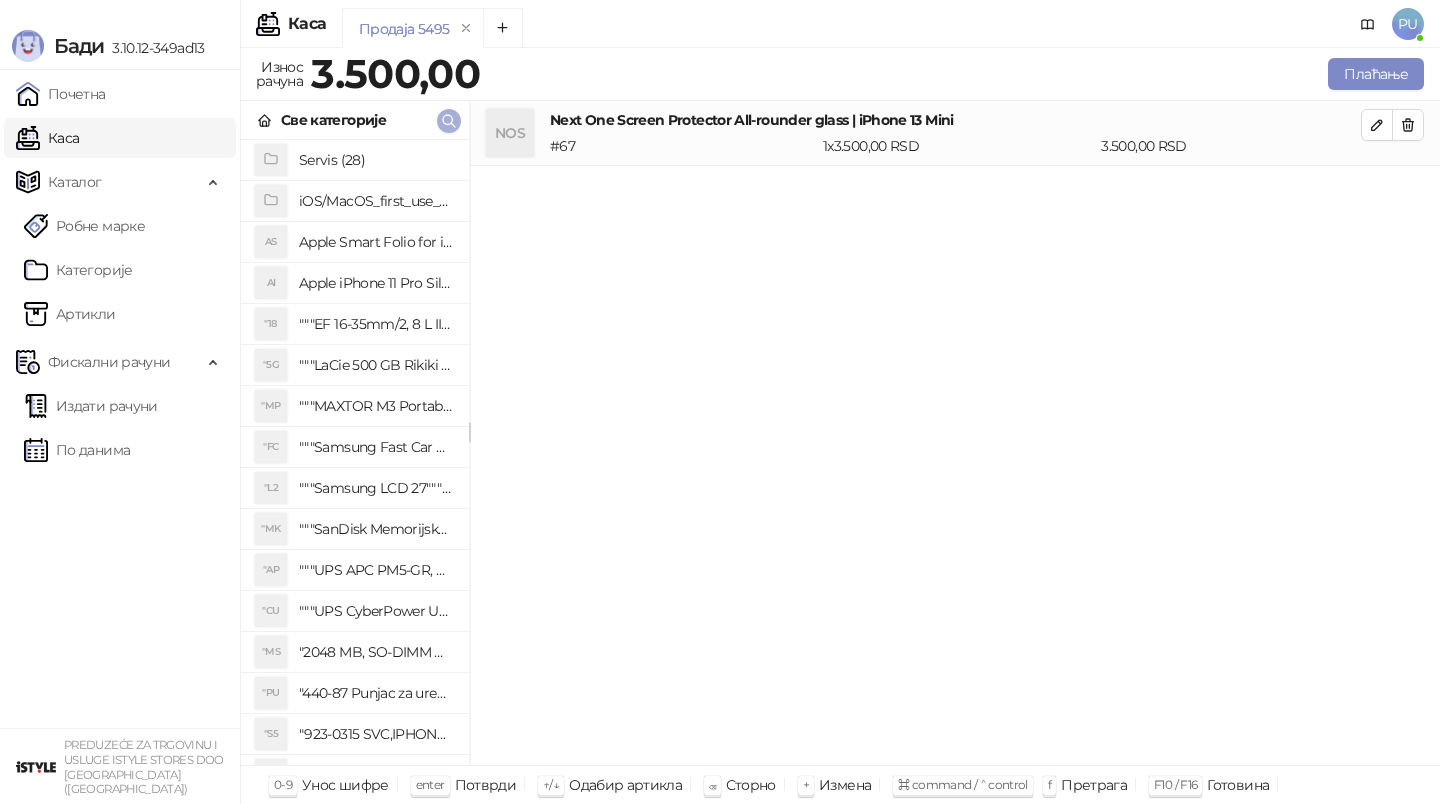click 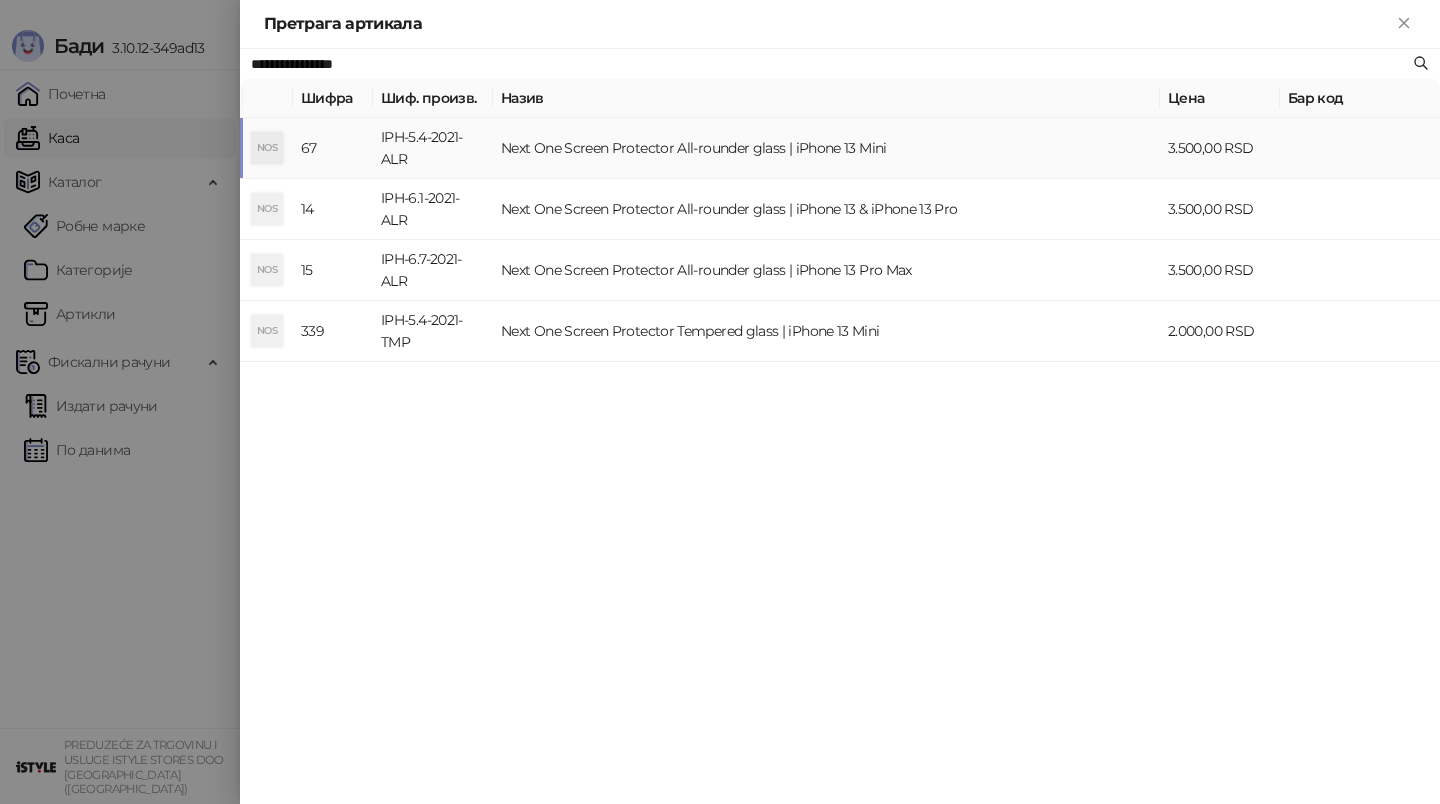 paste on "*********" 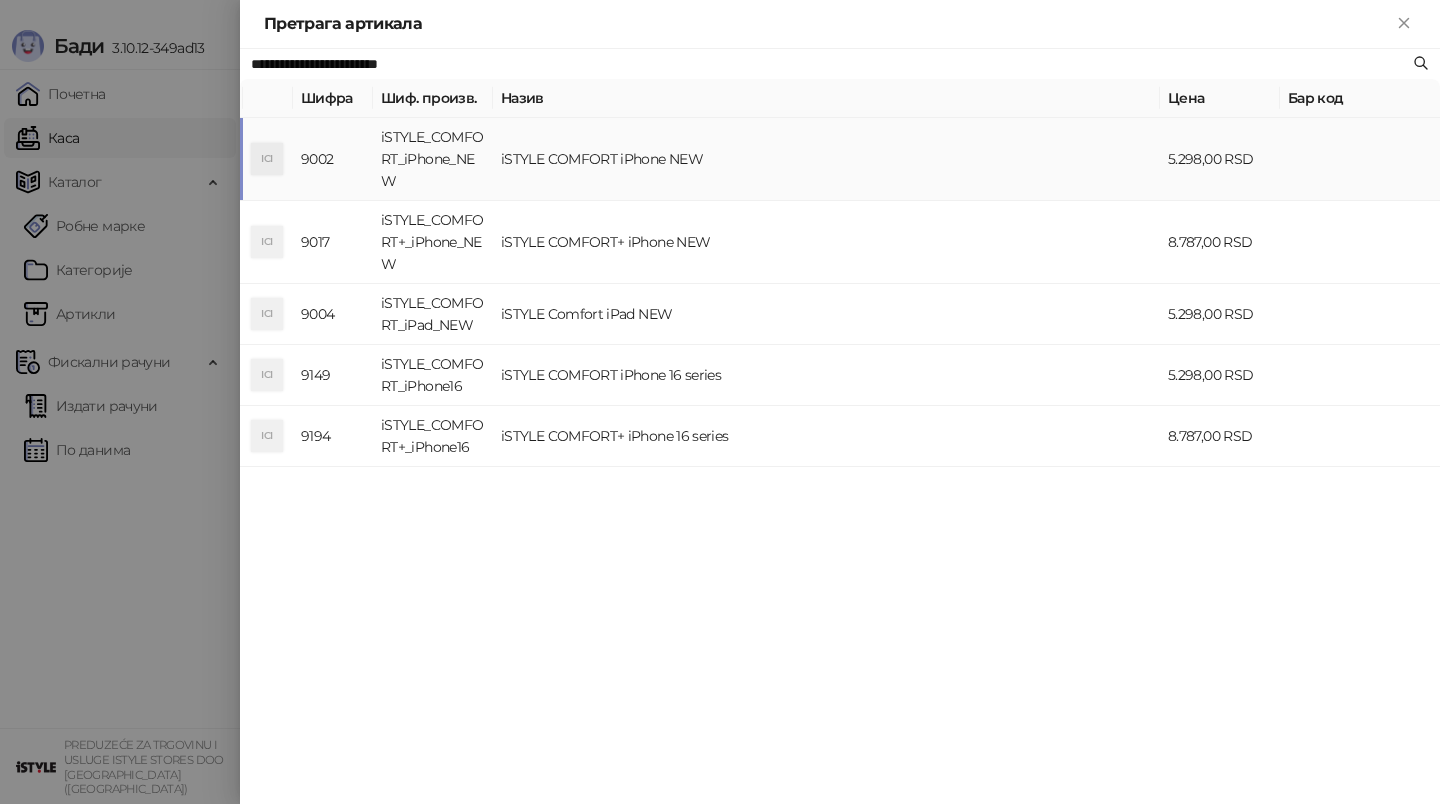 type on "**********" 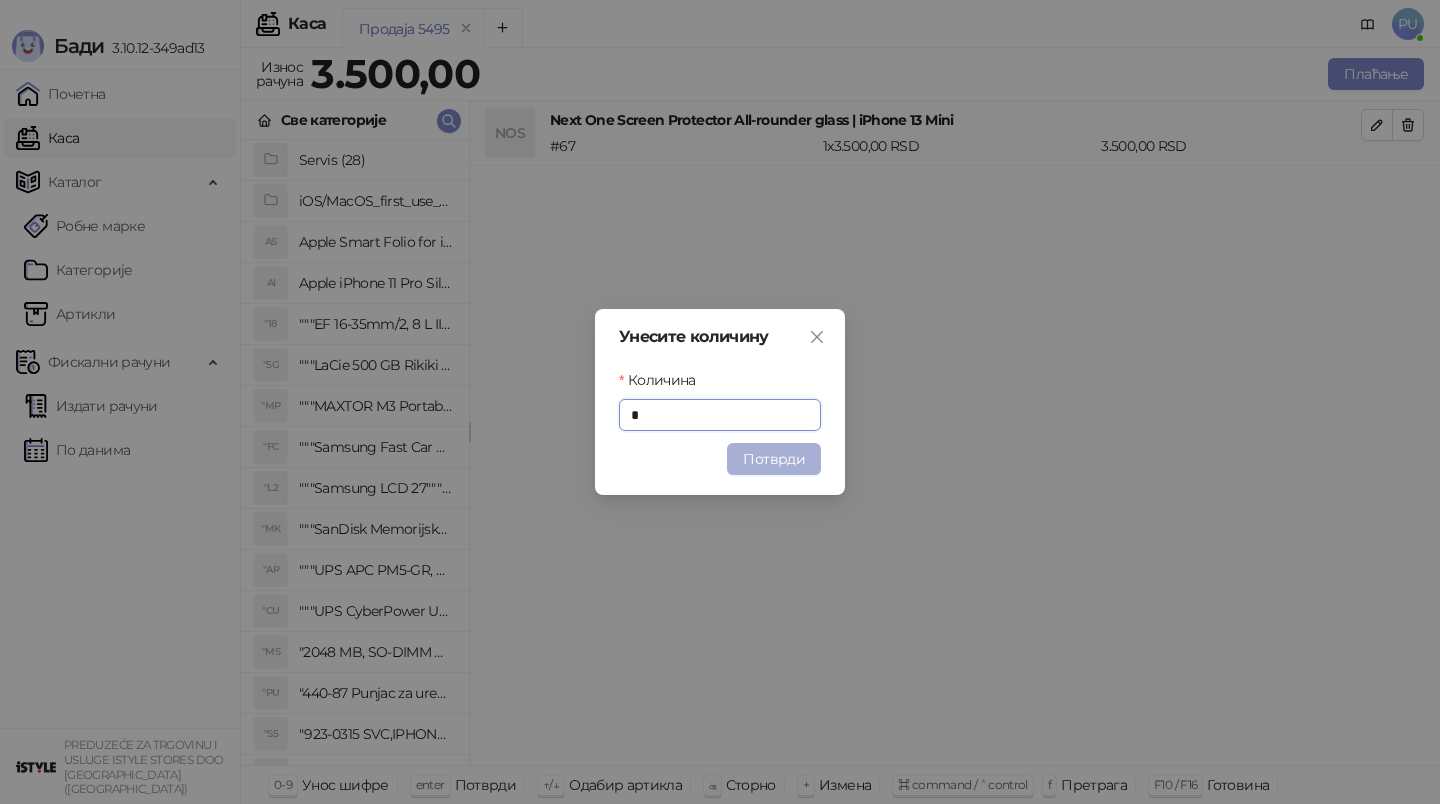 click on "Потврди" at bounding box center (774, 459) 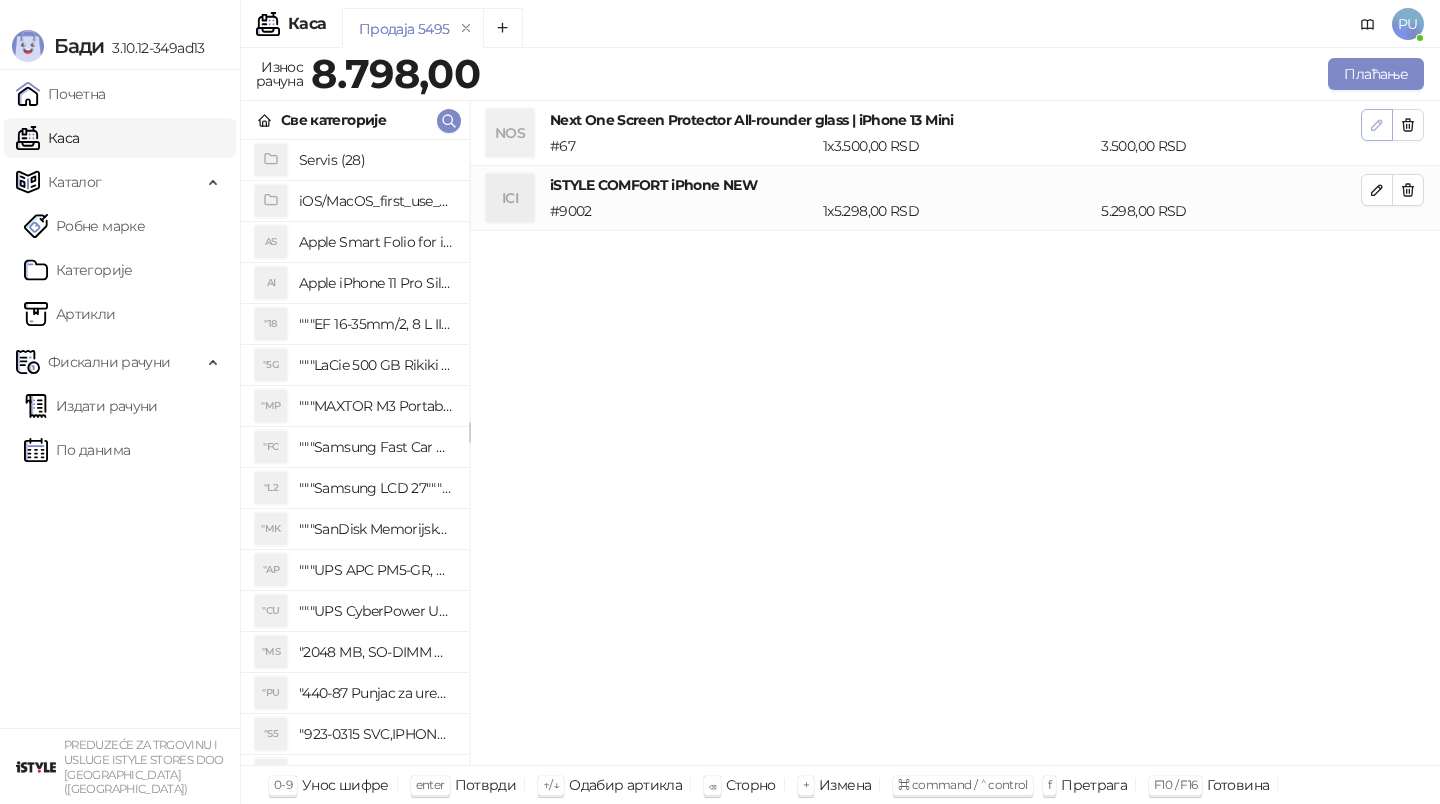 click 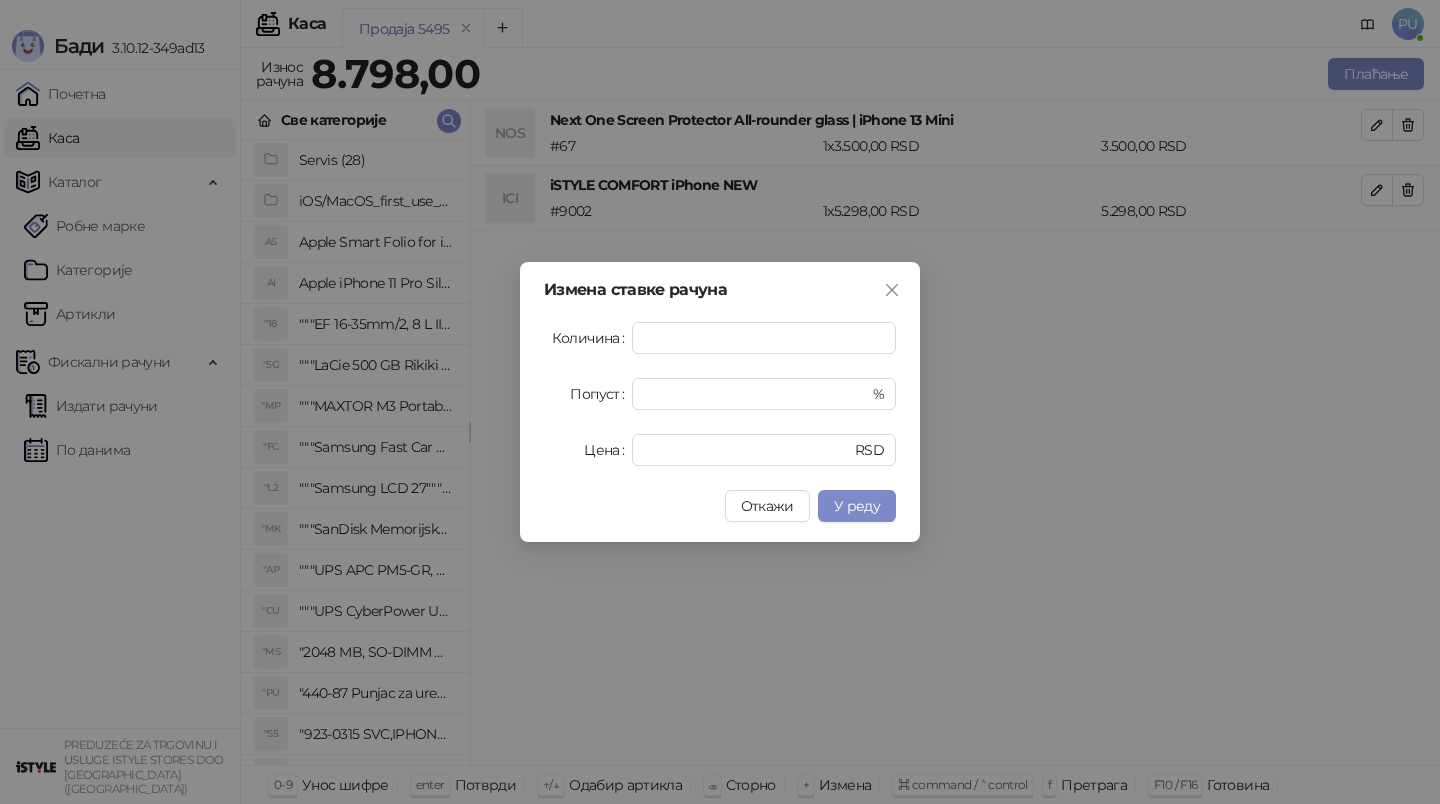 drag, startPoint x: 685, startPoint y: 465, endPoint x: 626, endPoint y: 464, distance: 59.008472 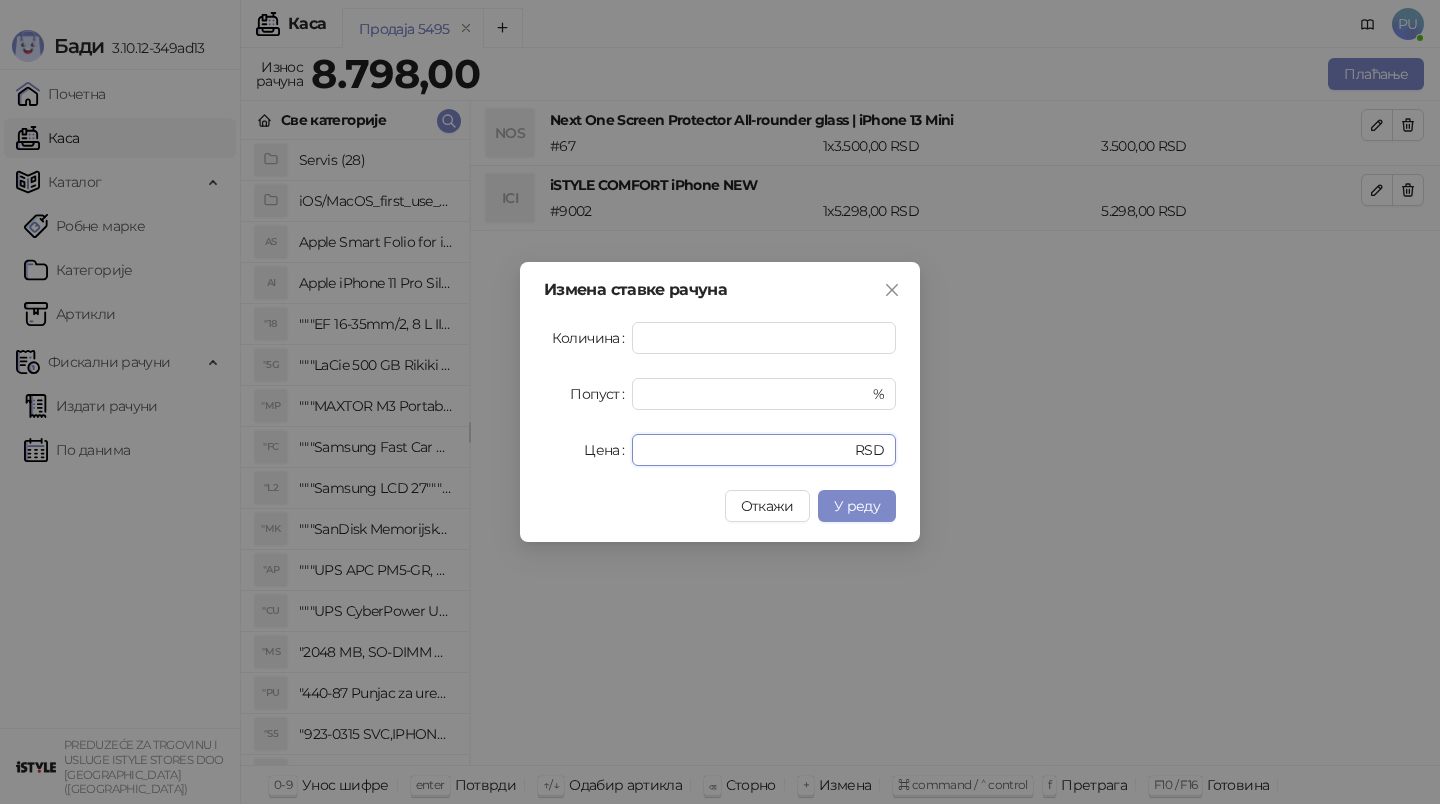 drag, startPoint x: 706, startPoint y: 454, endPoint x: 518, endPoint y: 454, distance: 188 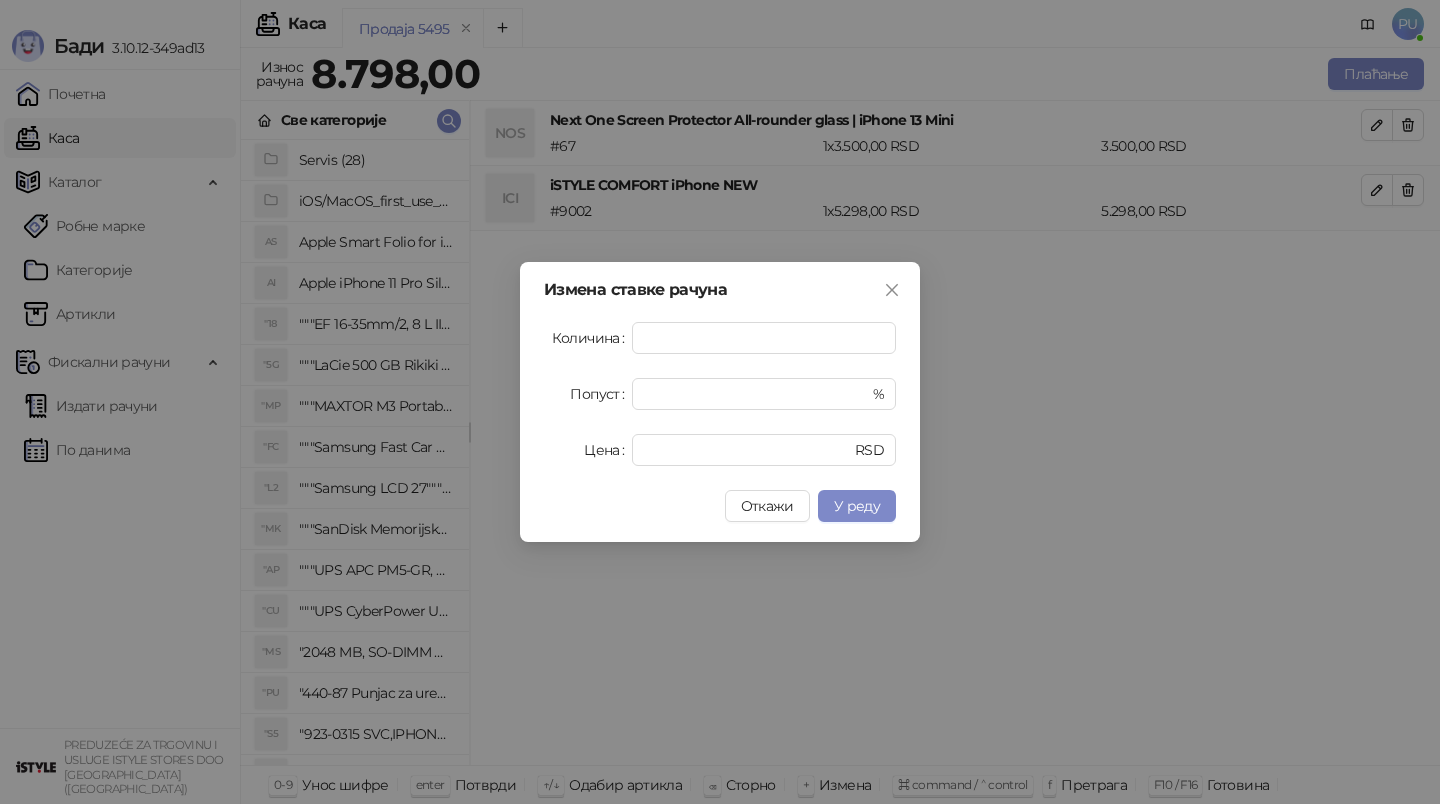 click on "У реду" at bounding box center [857, 506] 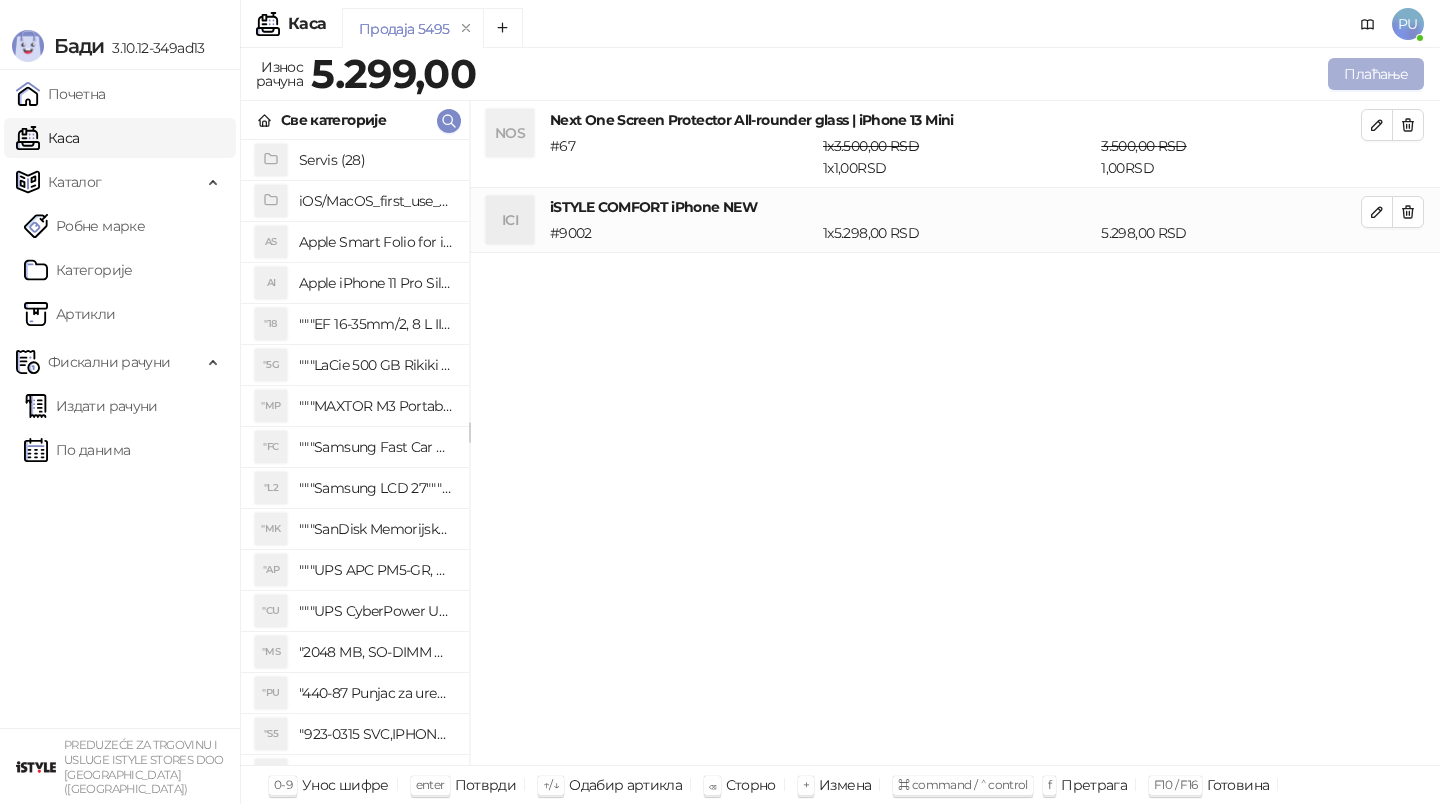 click on "Плаћање" at bounding box center [1376, 74] 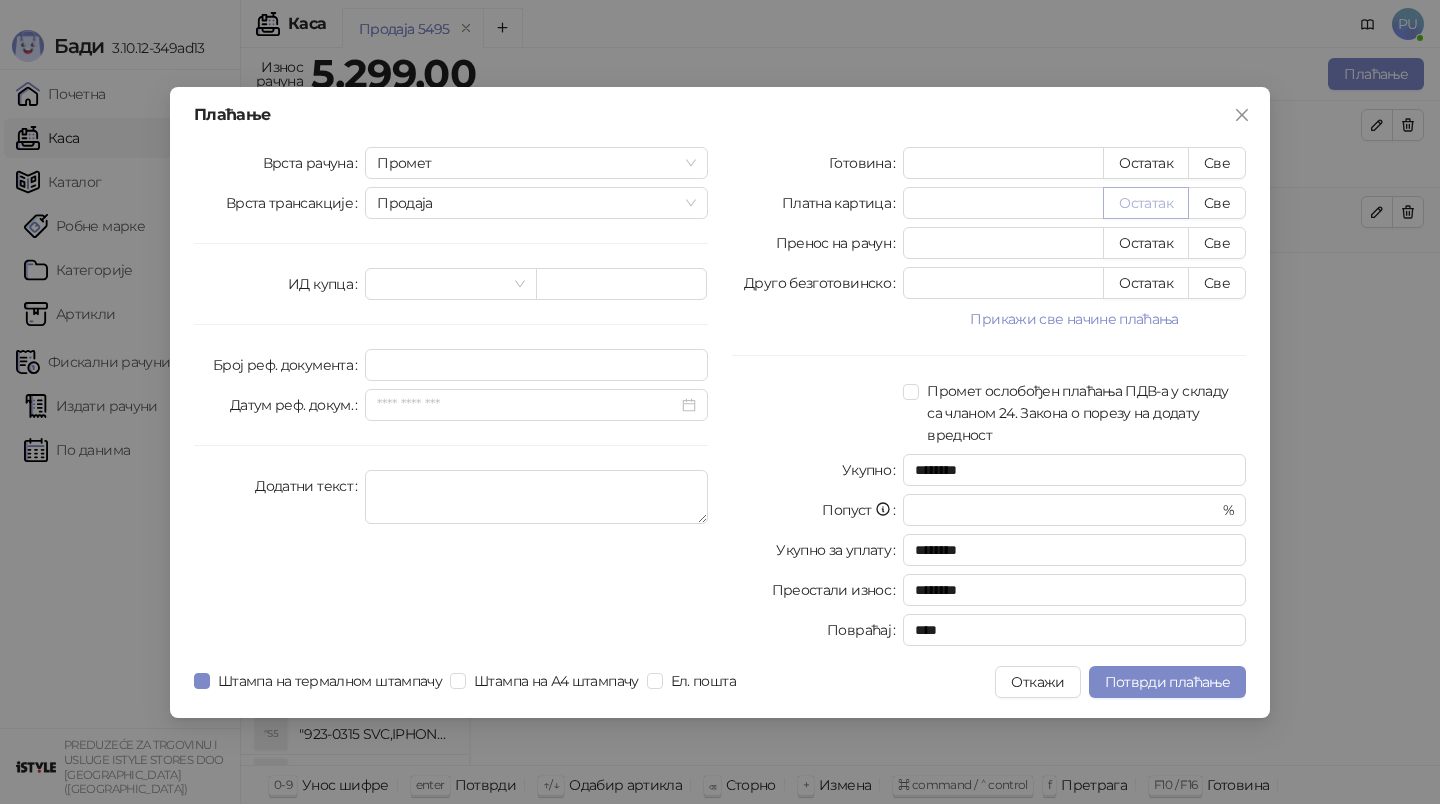 click on "Остатак" at bounding box center (1146, 203) 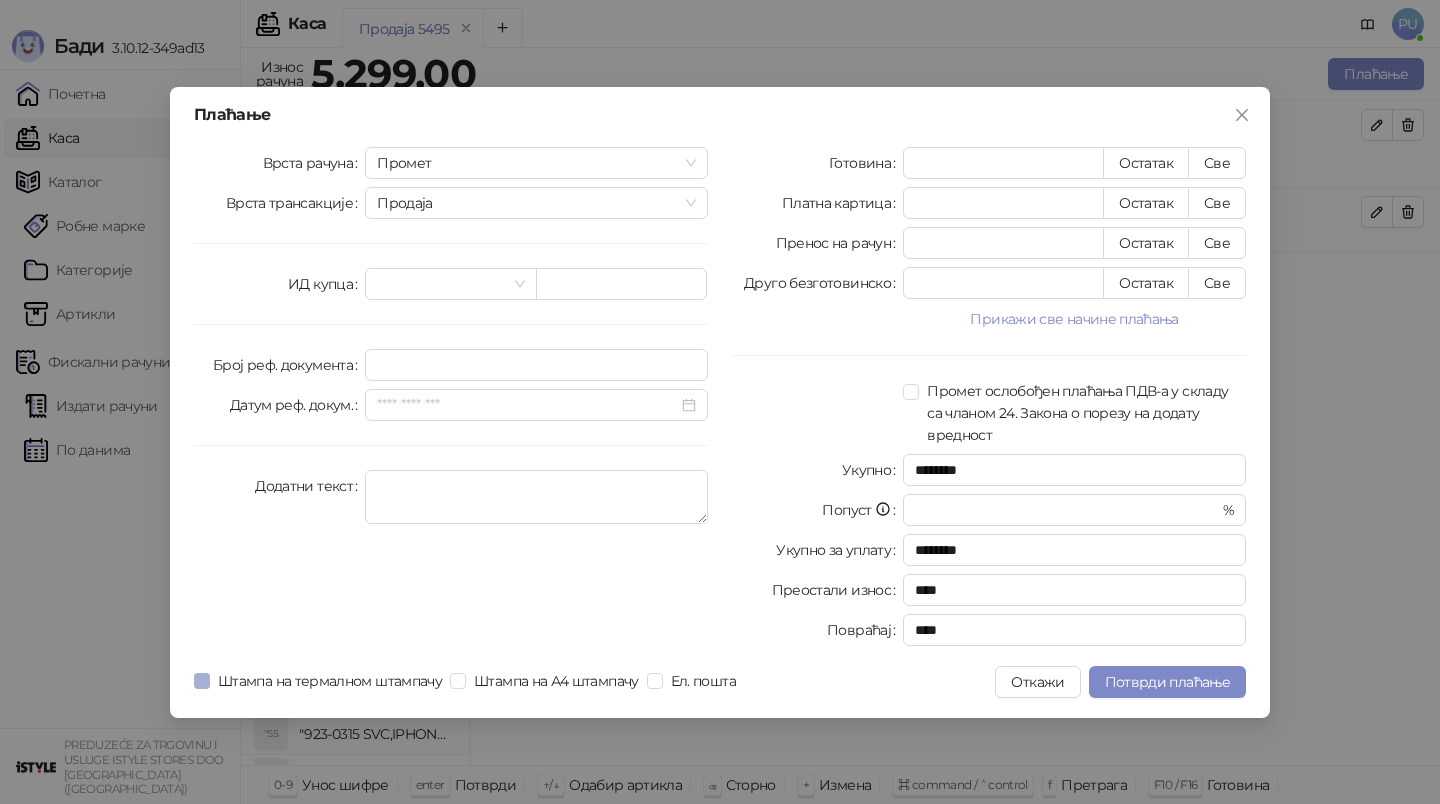 click on "Штампа на термалном штампачу" at bounding box center (330, 681) 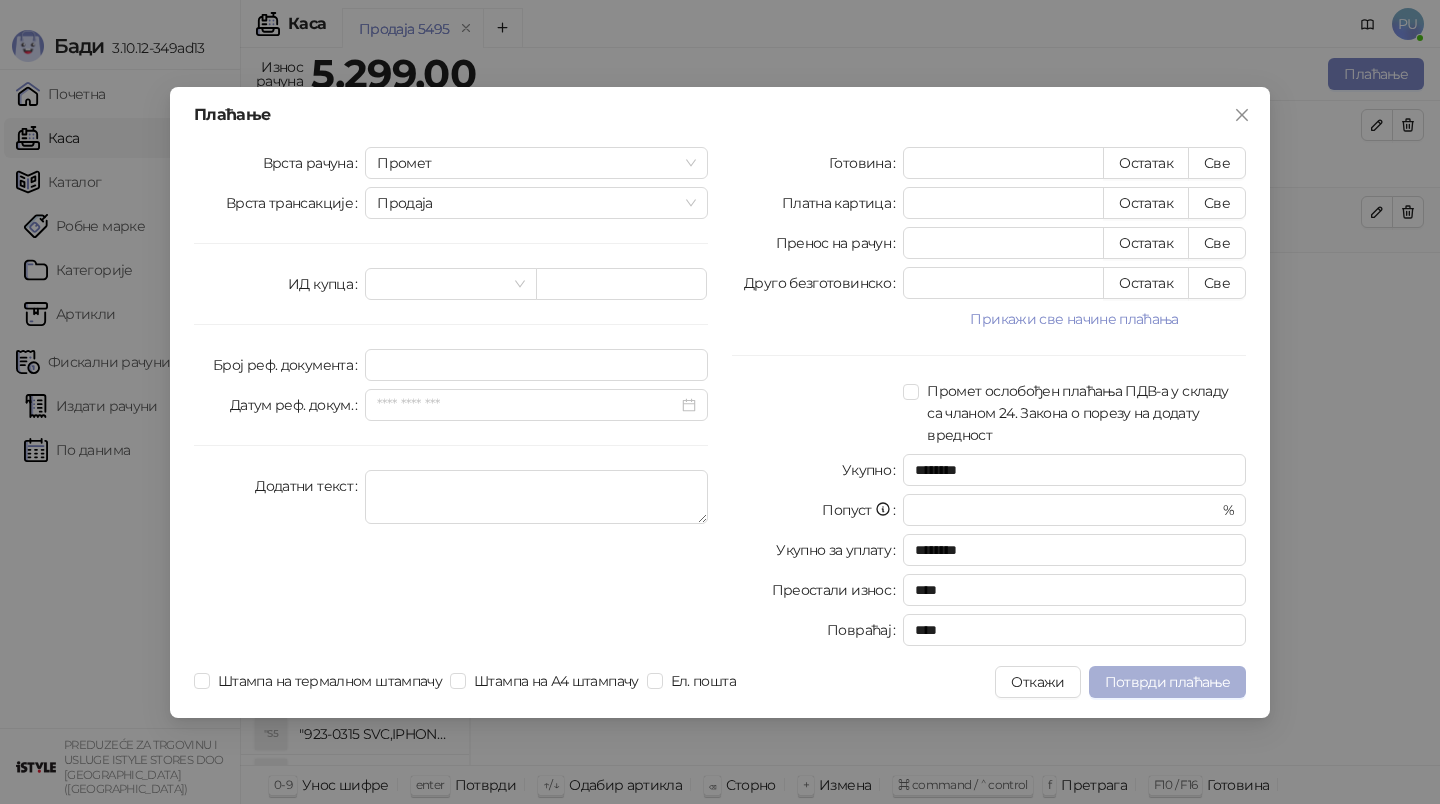 click on "Потврди плаћање" at bounding box center (1167, 682) 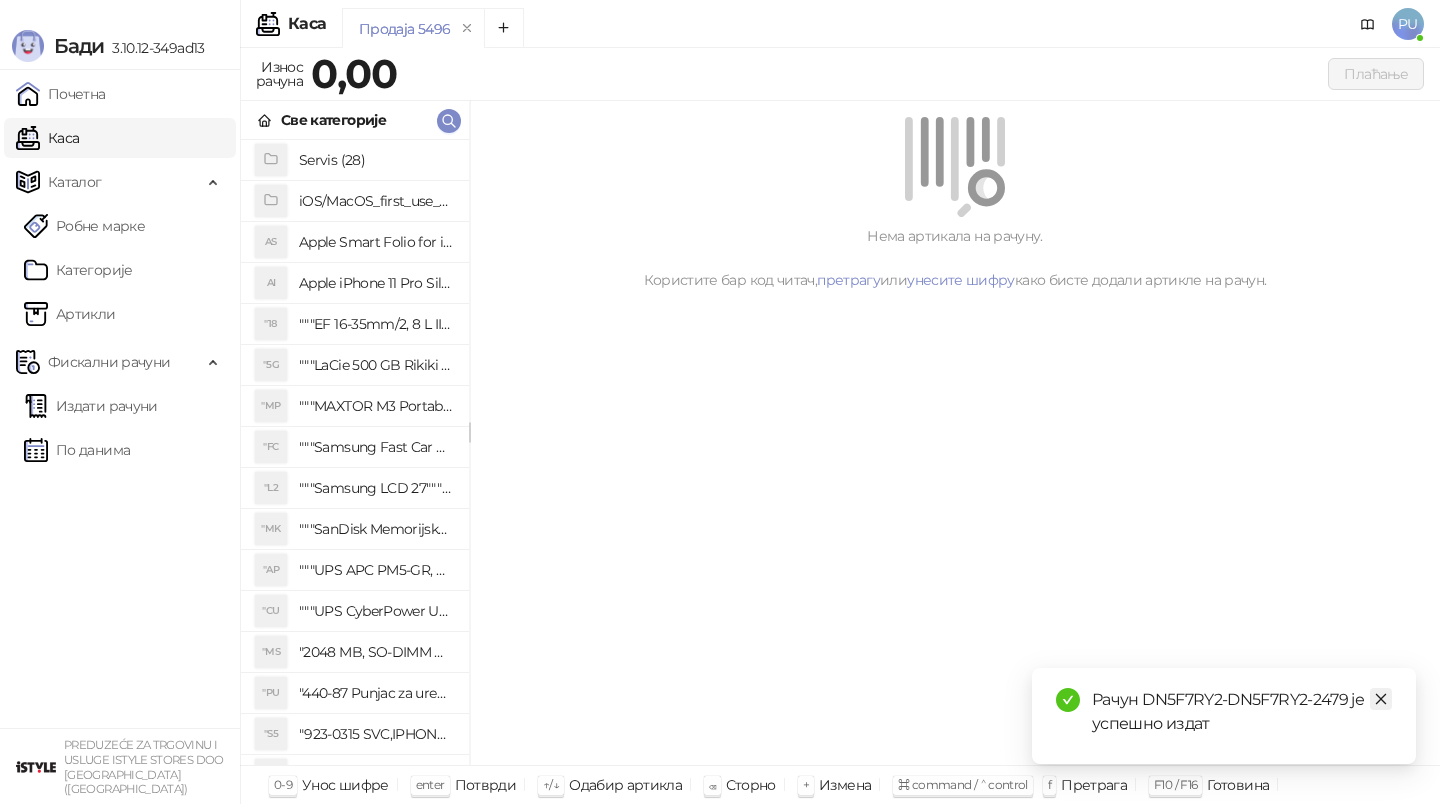 click at bounding box center (1381, 699) 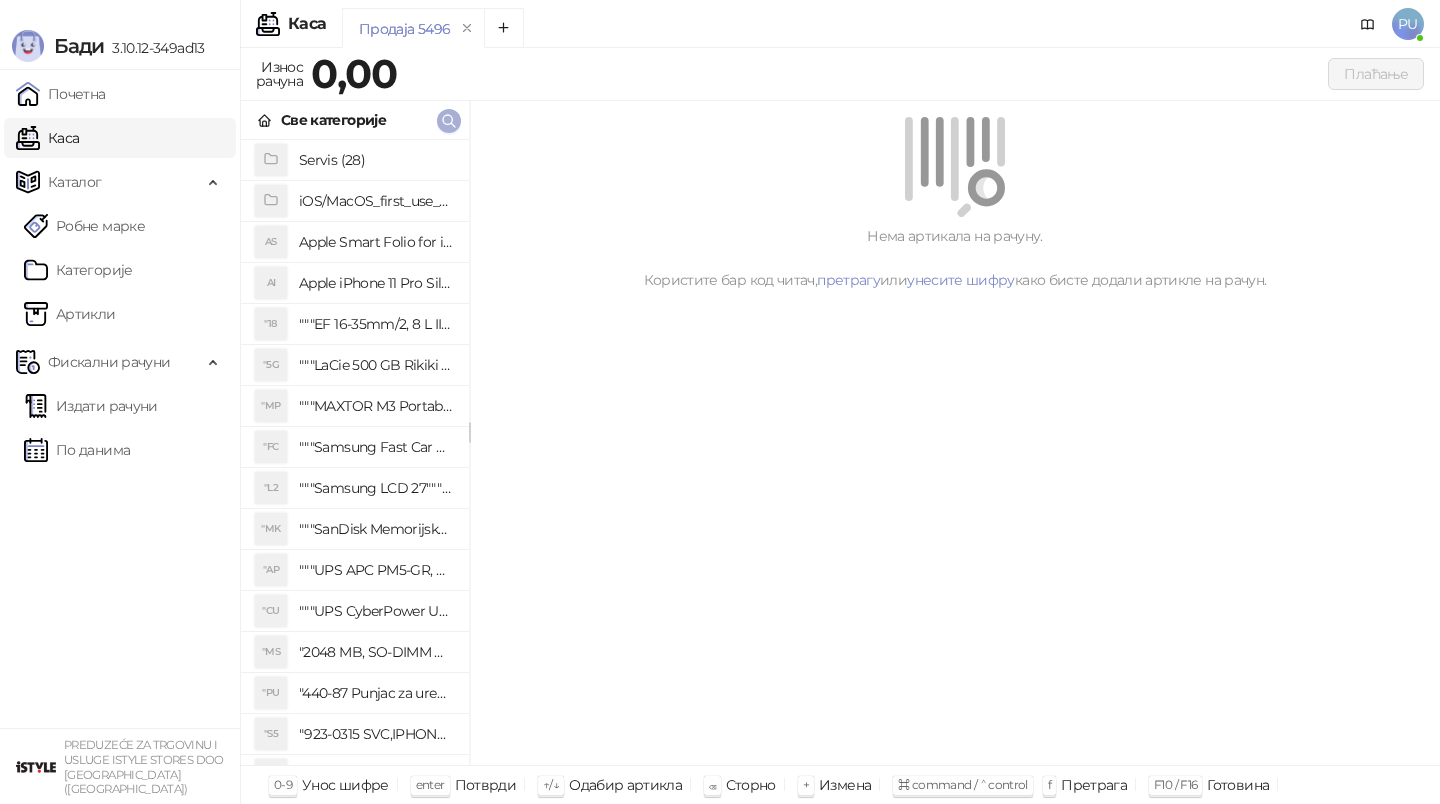 click 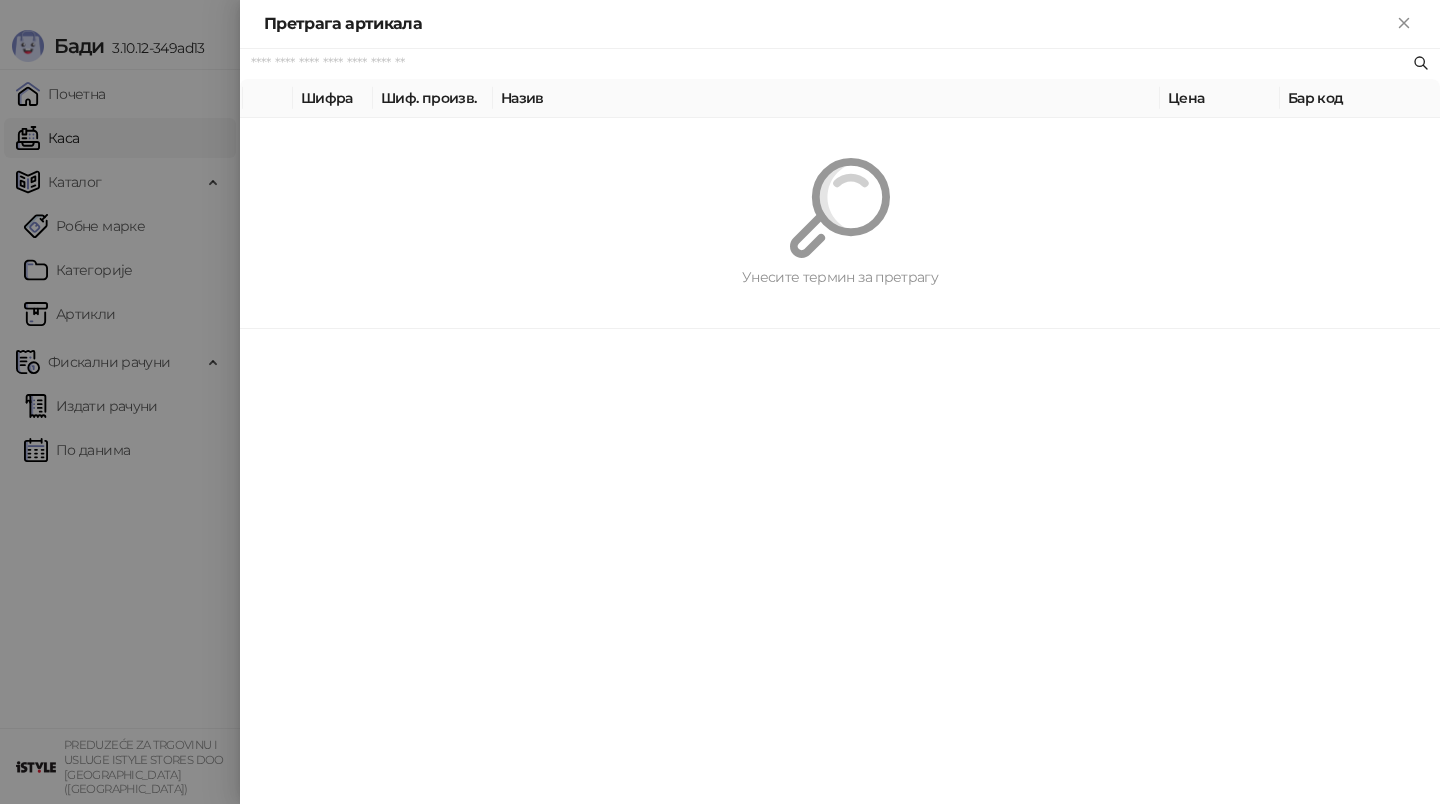 paste on "*********" 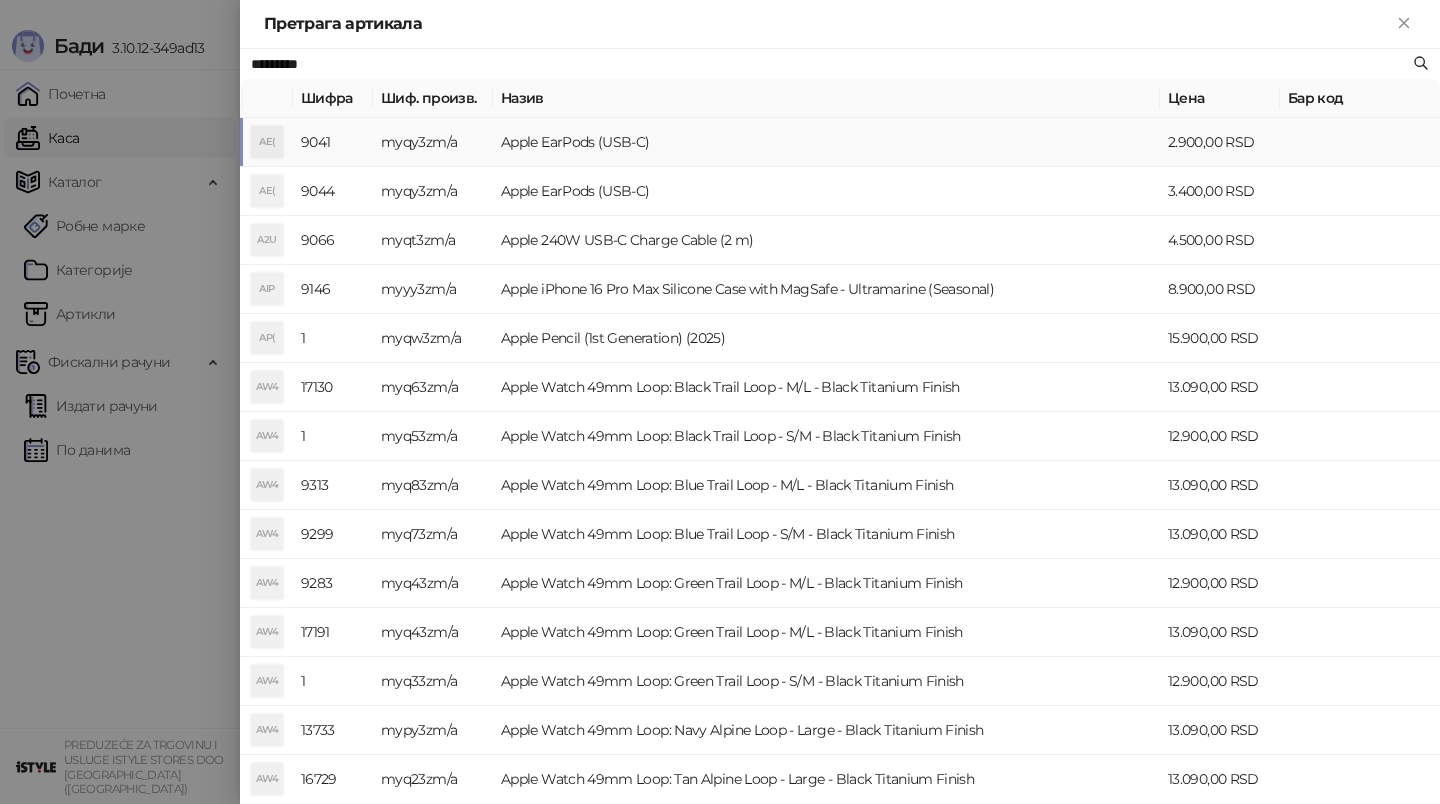 click on "Apple EarPods (USB-C)" at bounding box center (826, 142) 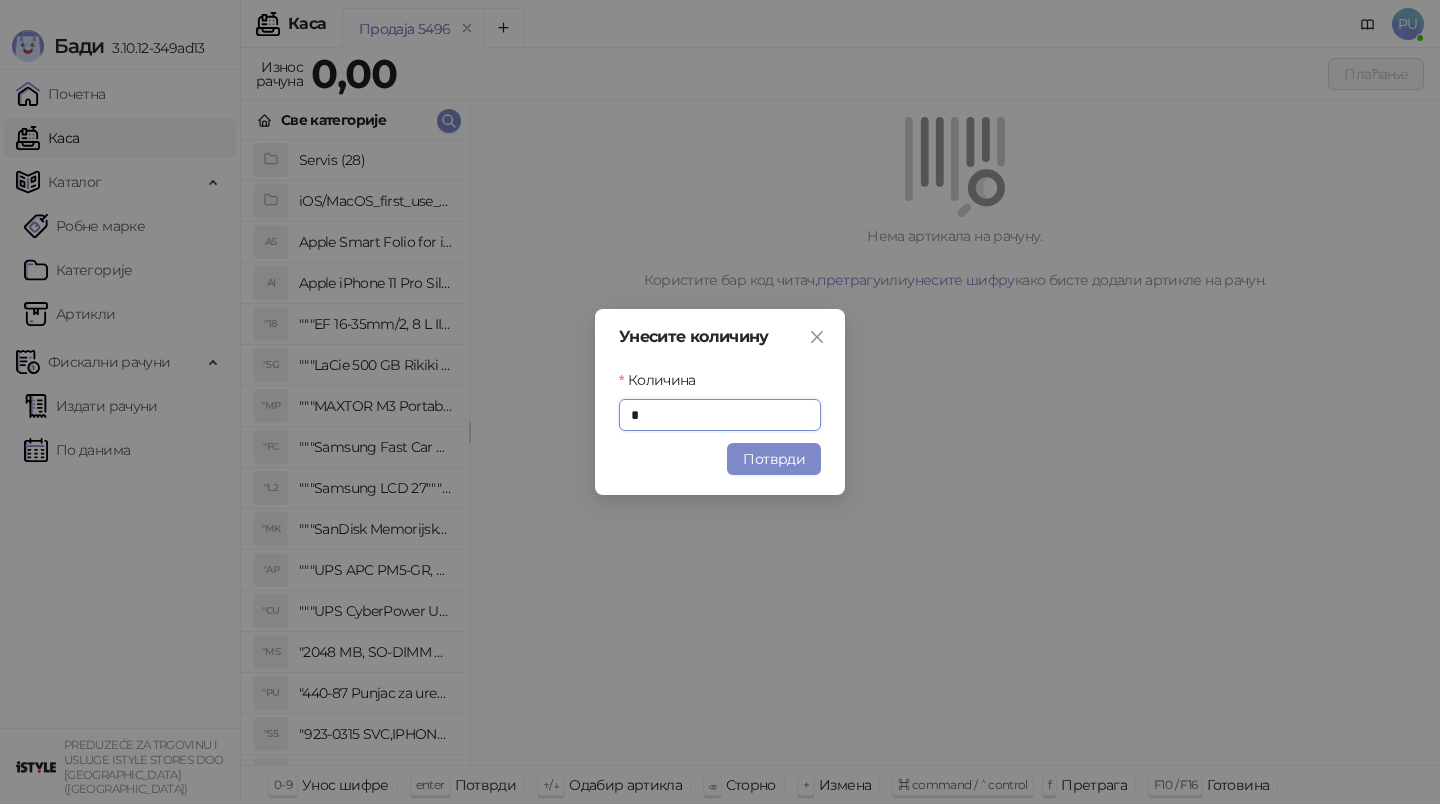 click on "Унесите количину Количина * Потврди" at bounding box center (720, 402) 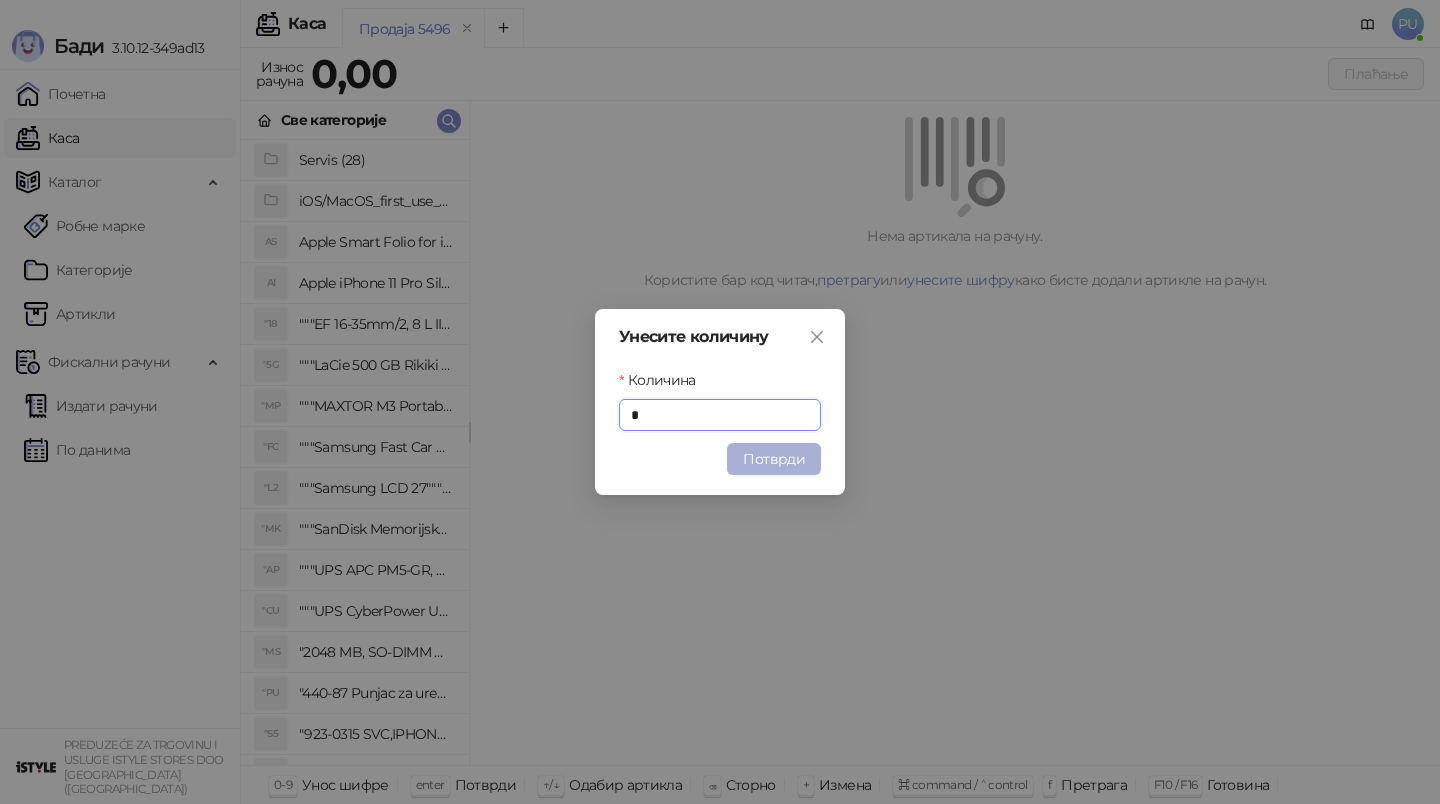 click on "Потврди" at bounding box center [774, 459] 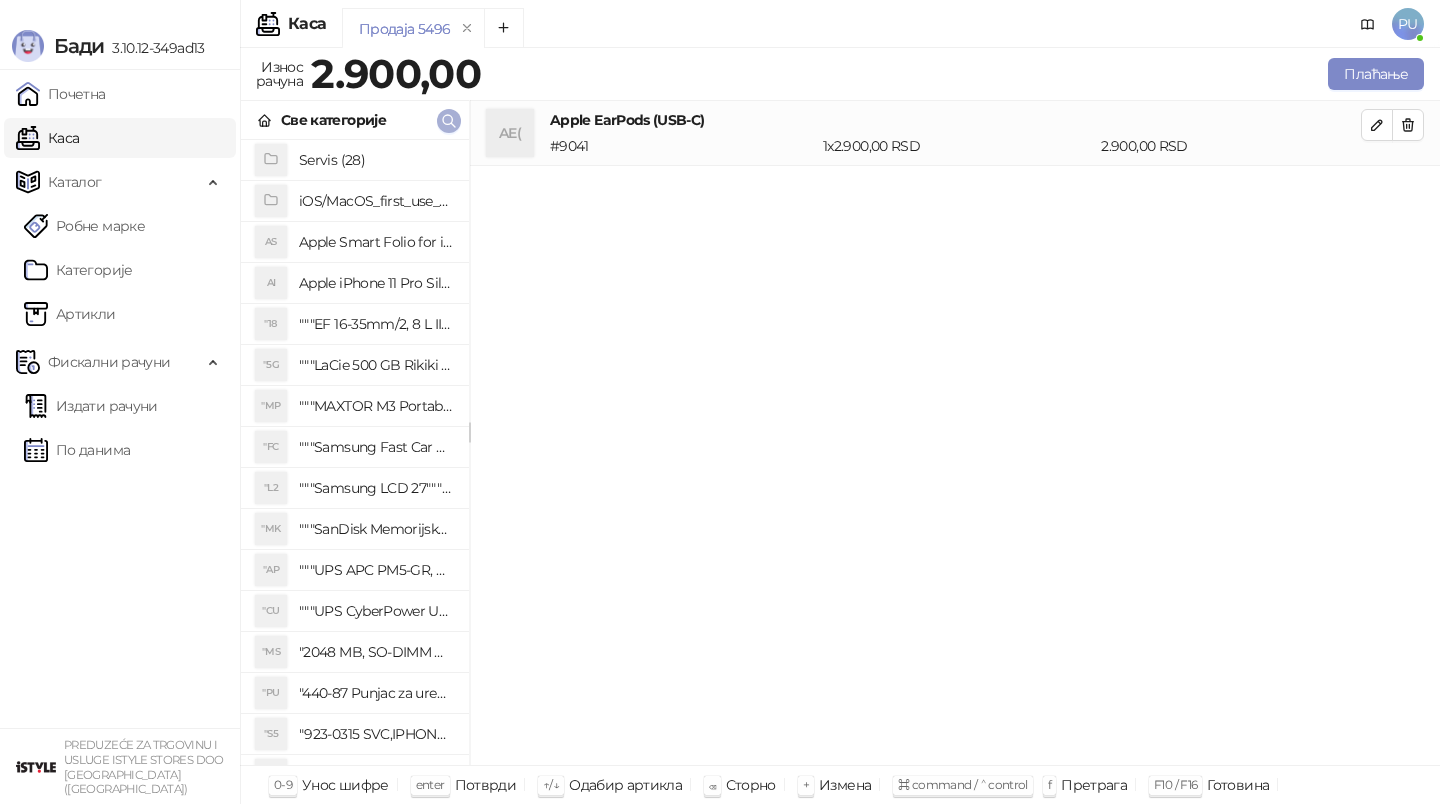 click 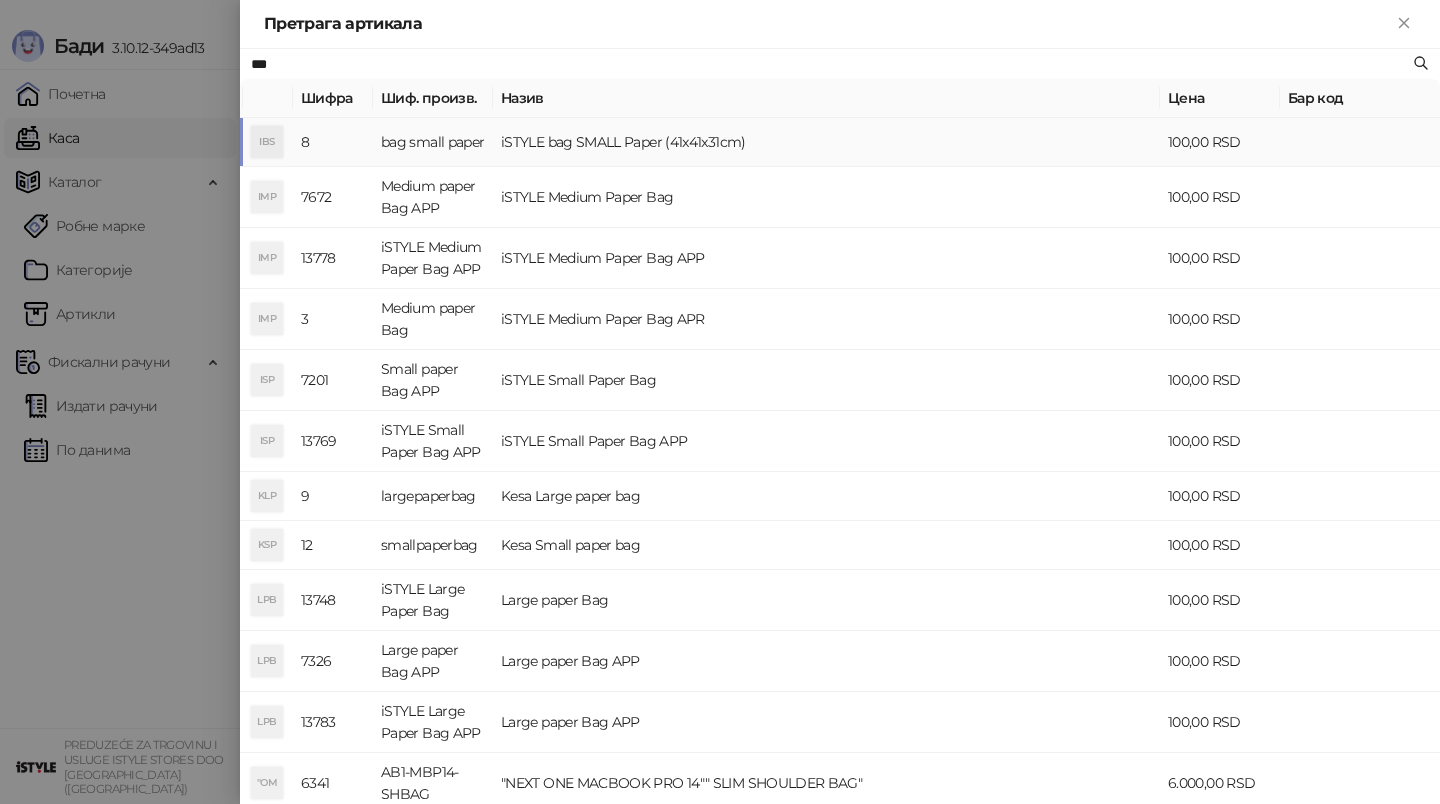 type on "***" 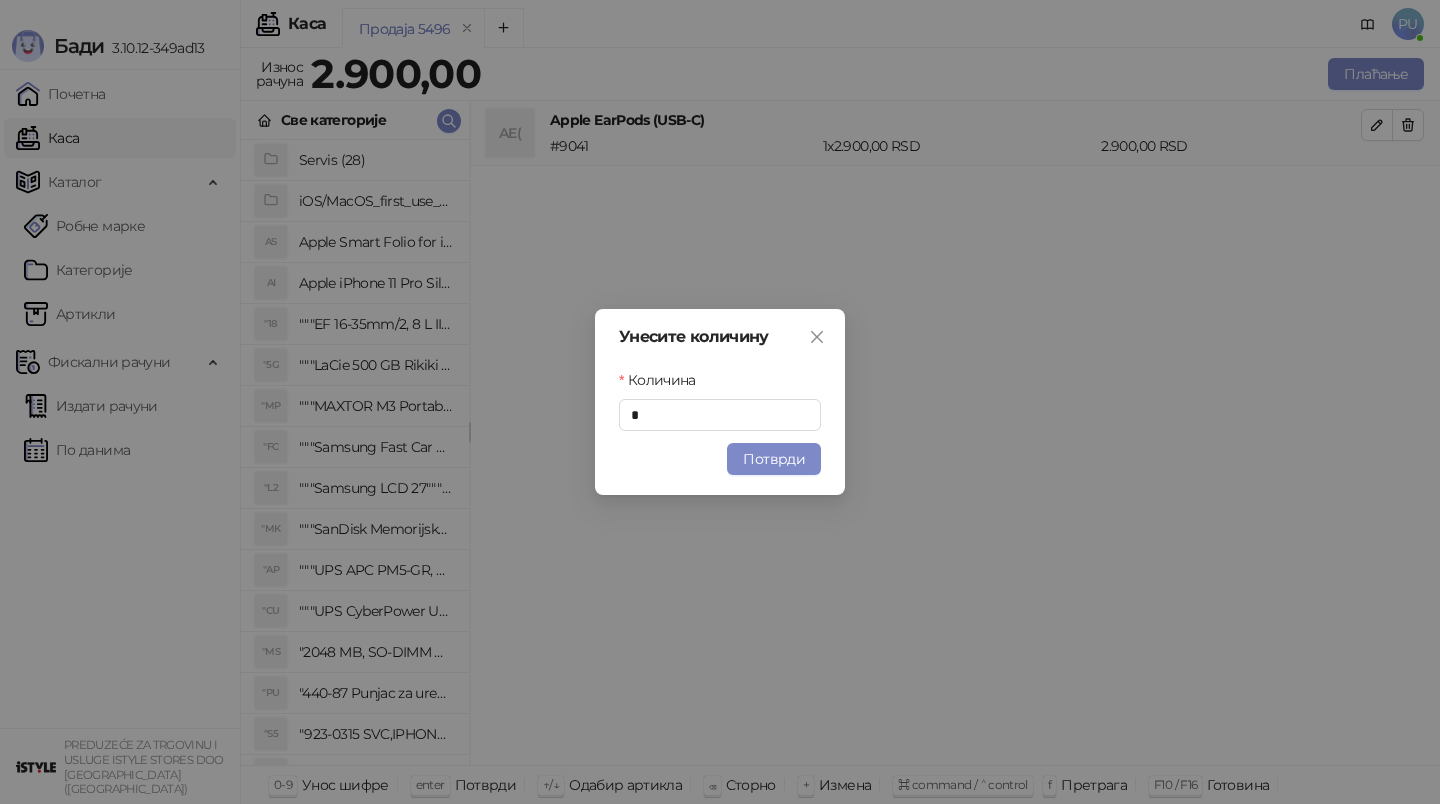 click on "Унесите количину Количина * Потврди" at bounding box center [720, 402] 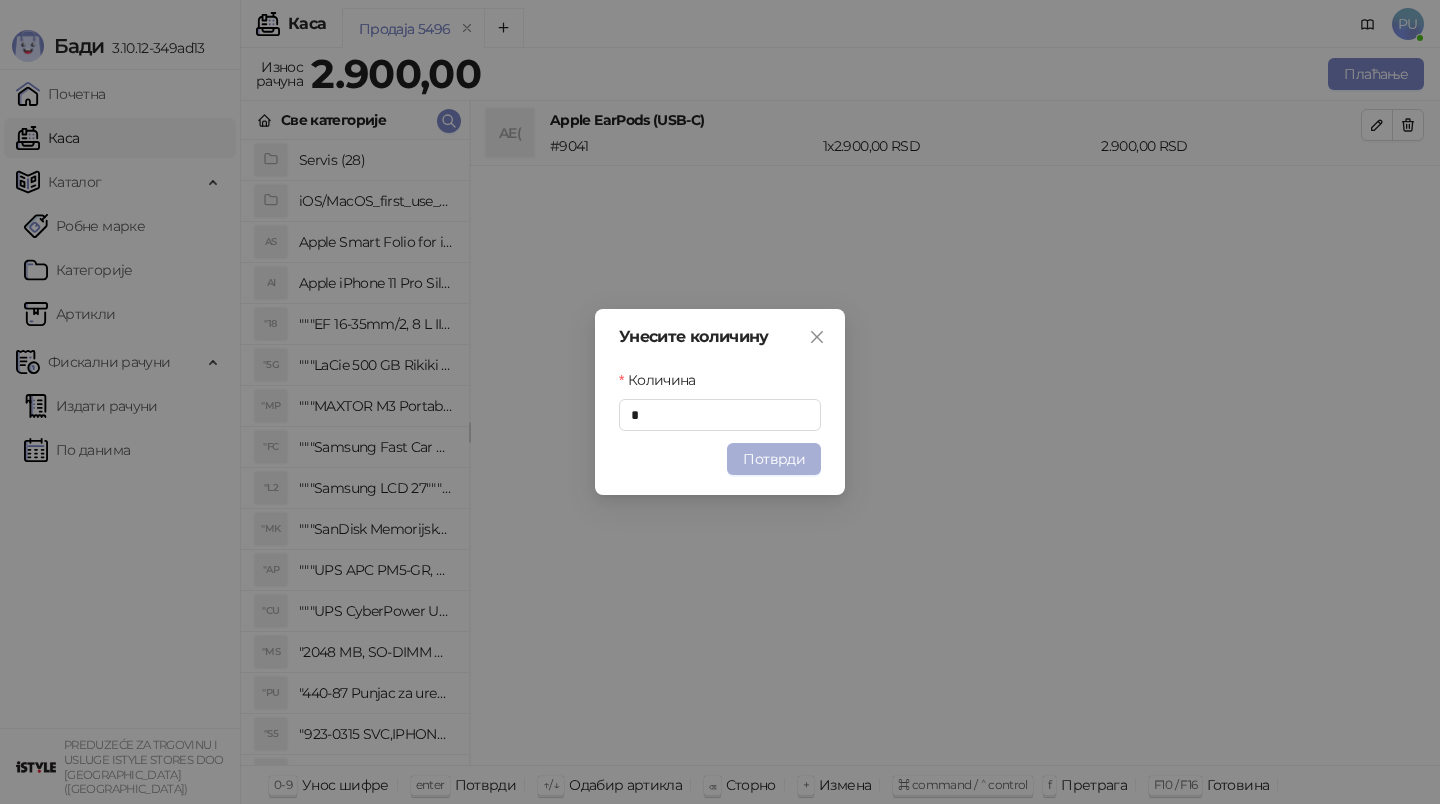 click on "Потврди" at bounding box center [774, 459] 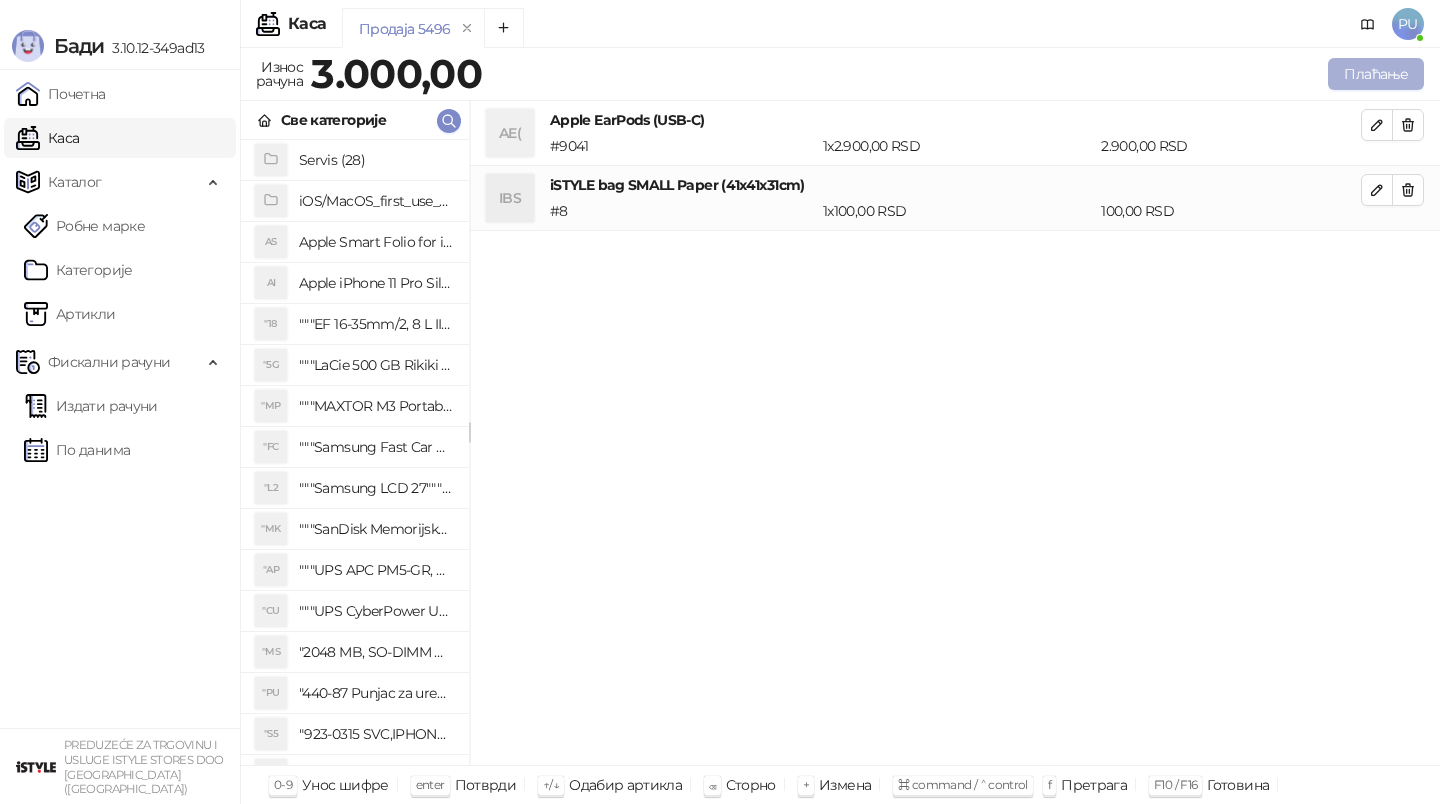 click on "Плаћање" at bounding box center (1376, 74) 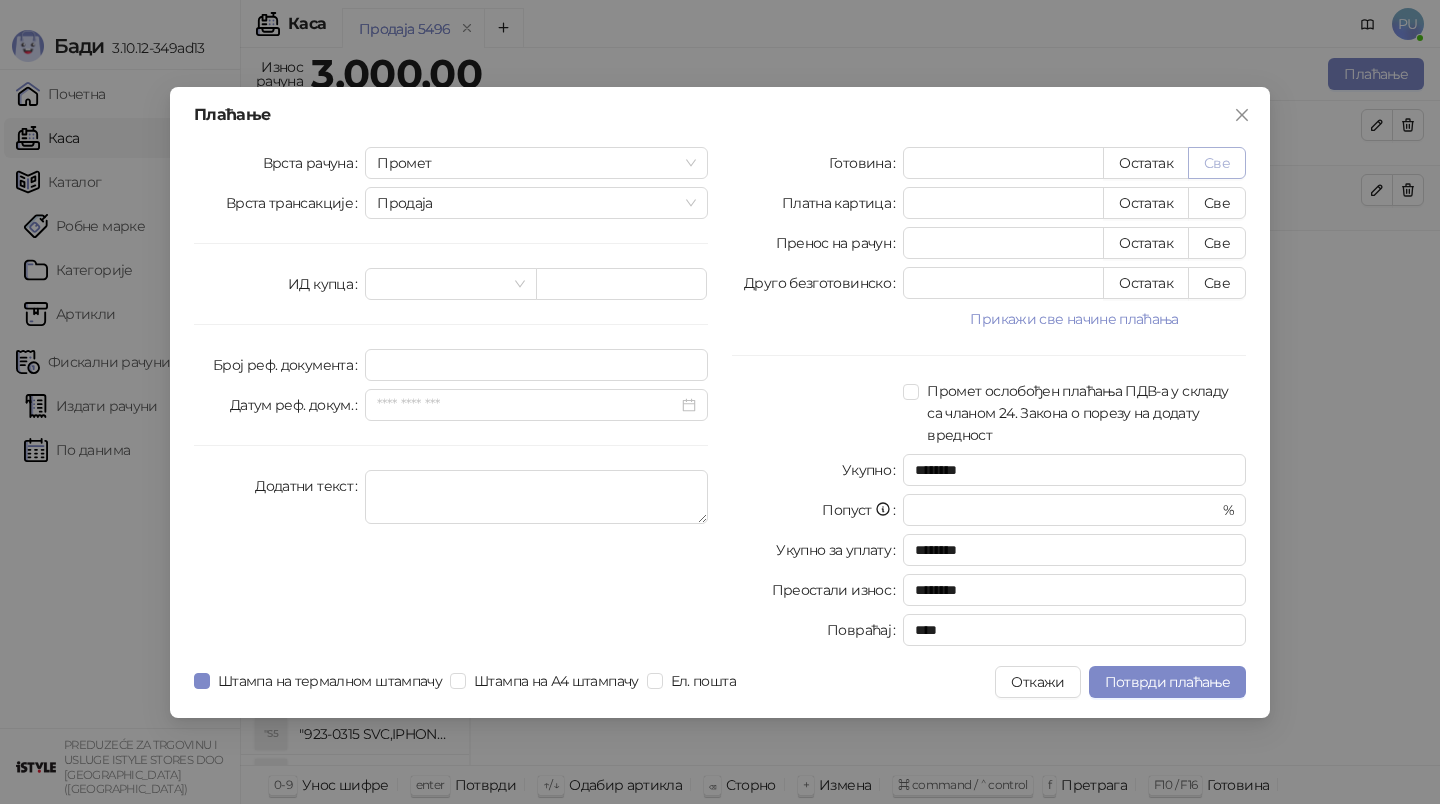 click on "Све" at bounding box center [1217, 163] 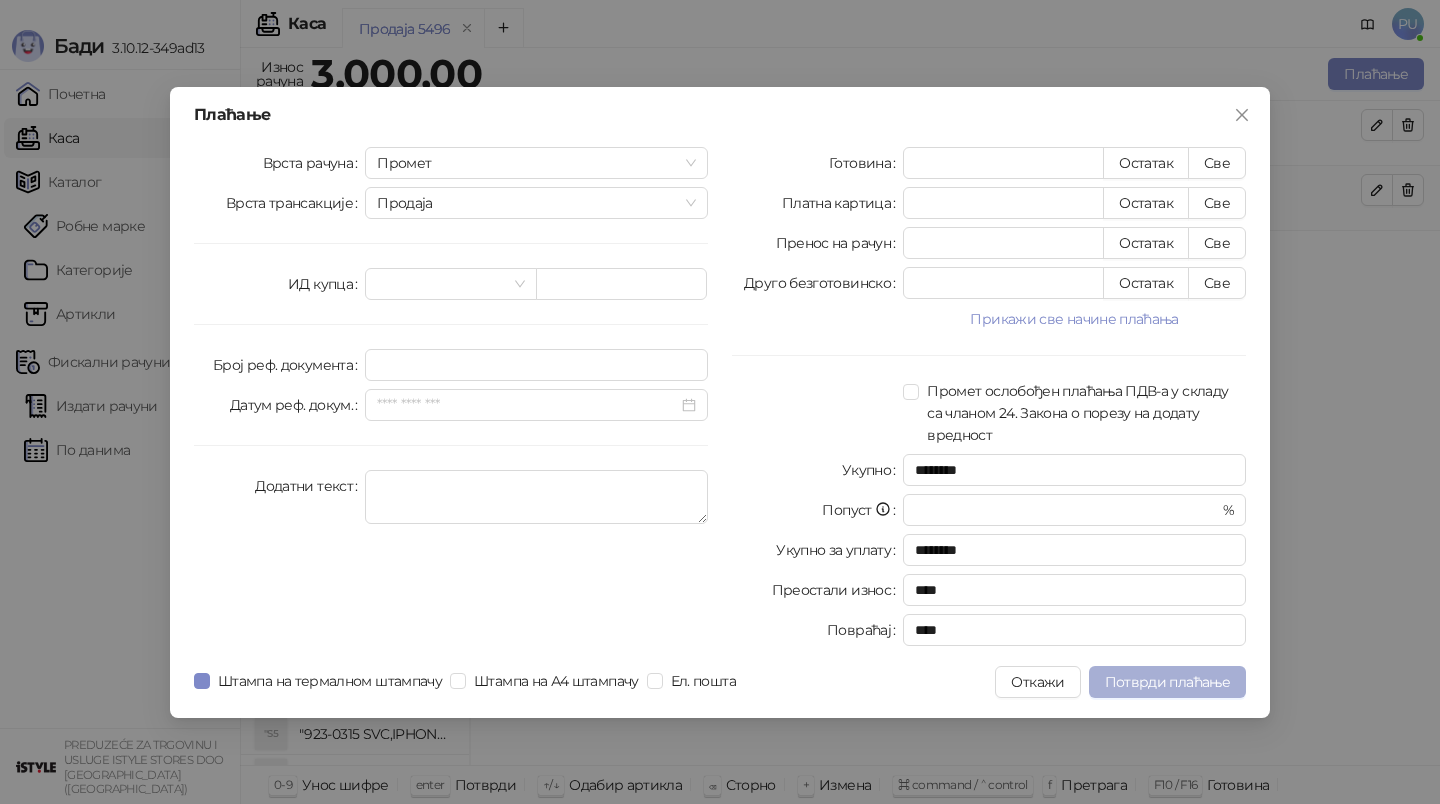 click on "Потврди плаћање" at bounding box center (1167, 682) 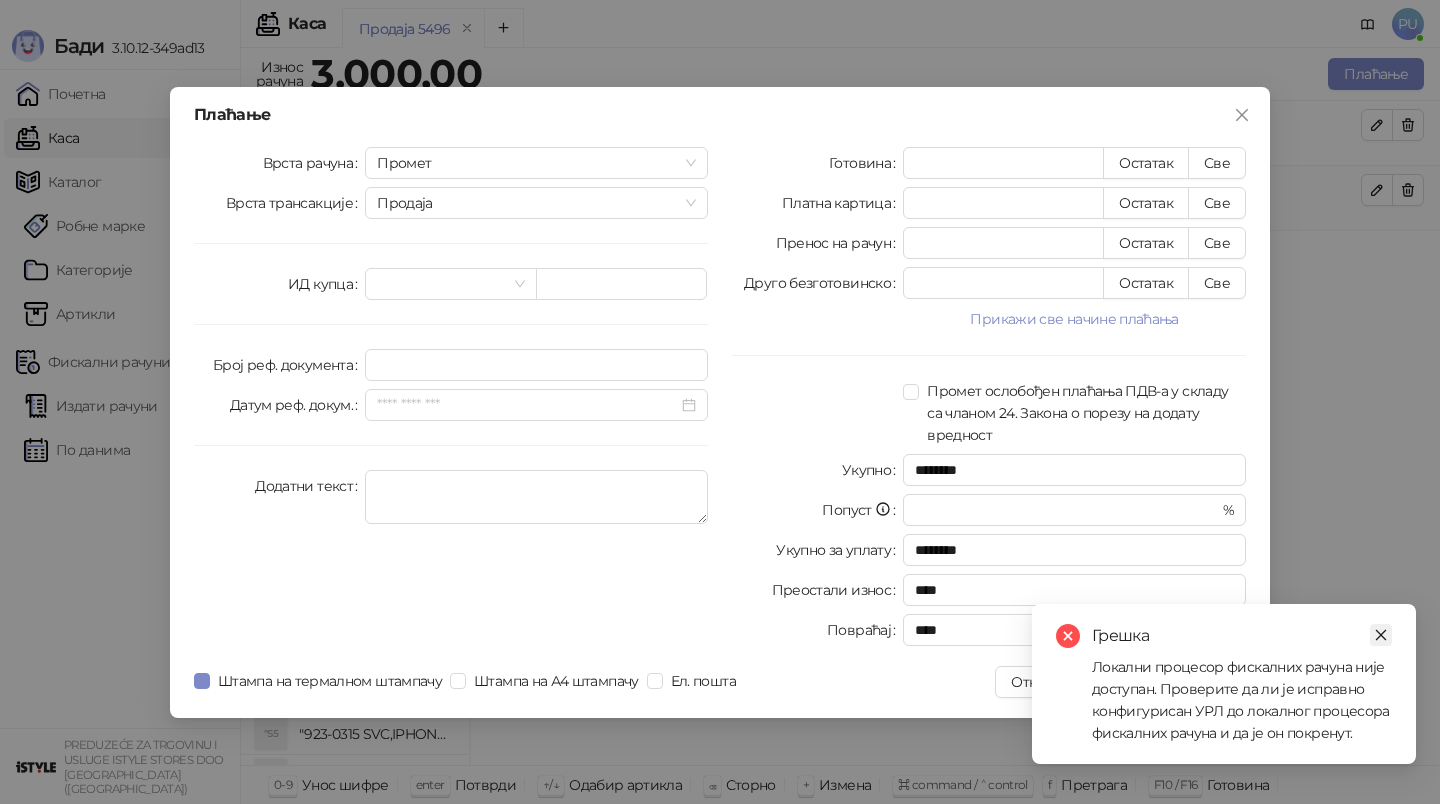 click at bounding box center (1381, 635) 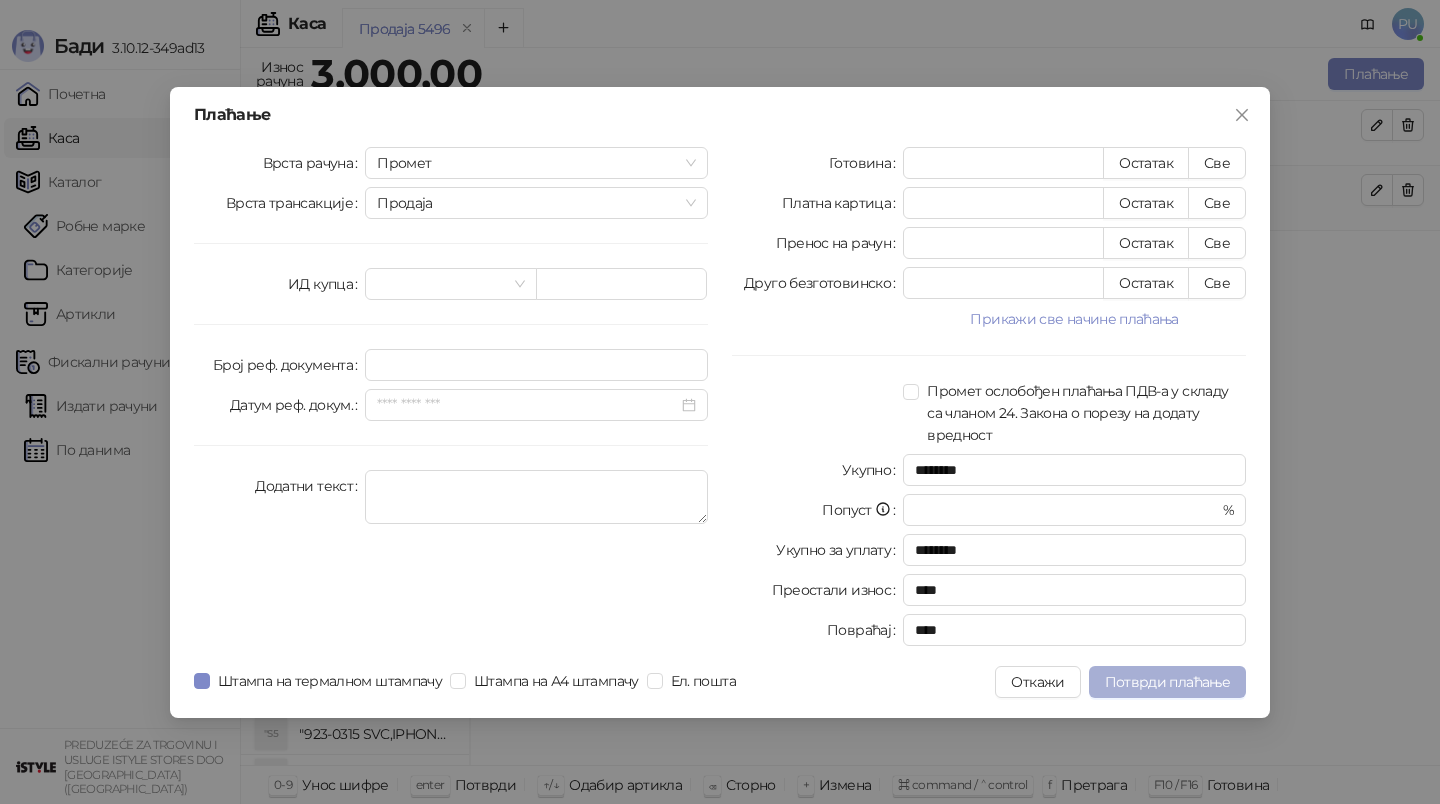 click on "Потврди плаћање" at bounding box center [1167, 682] 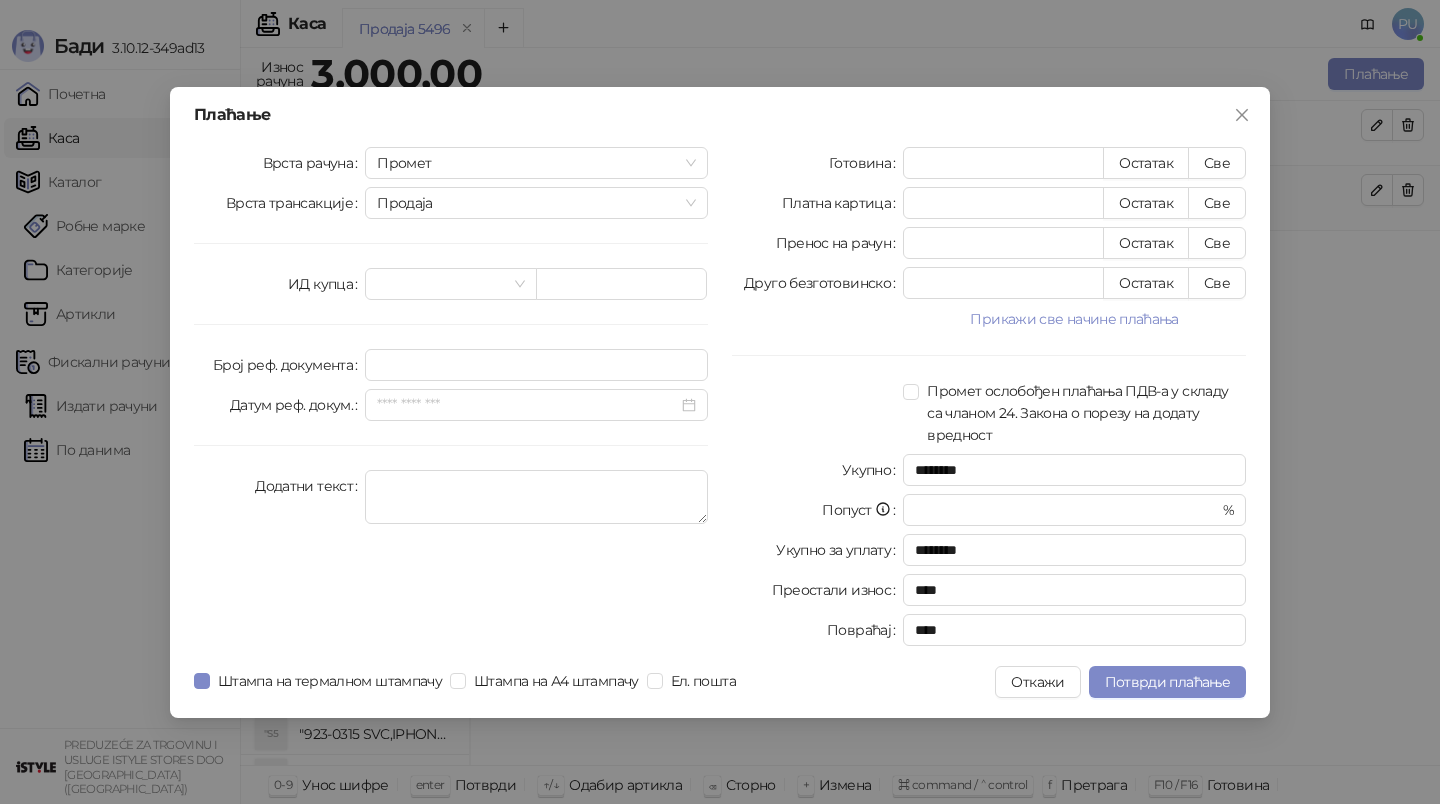 click on "Плаћање Врста рачуна Промет Врста трансакције Продаја ИД купца Број реф. документа Датум реф. докум. Додатни текст Готовина **** Остатак Све Платна картица * Остатак Све Пренос на рачун * Остатак Све Друго безготовинско * Остатак Све Прикажи све начине плаћања Чек * Остатак Све Ваучер * Остатак Све Инстант плаћање * Остатак Све   Промет ослобођен плаћања ПДВ-а у складу са чланом 24. Закона о порезу на додату вредност Укупно ******** Попуст   * % Укупно за уплату ******** Преостали износ **** Повраћај **** Штампа на термалном штампачу Штампа на А4 штампачу Ел. пошта Откажи" at bounding box center [720, 402] 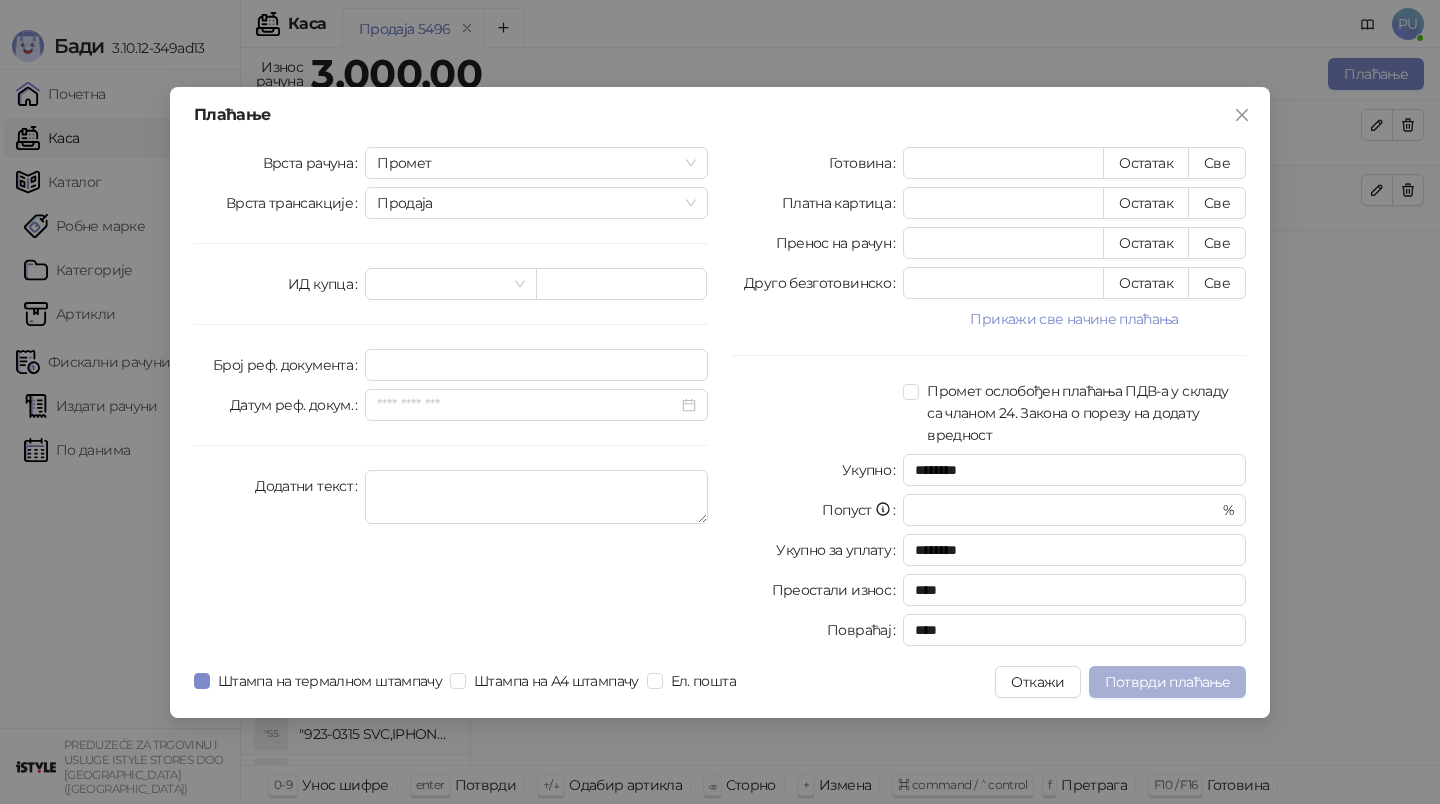 click on "Потврди плаћање" at bounding box center (1167, 682) 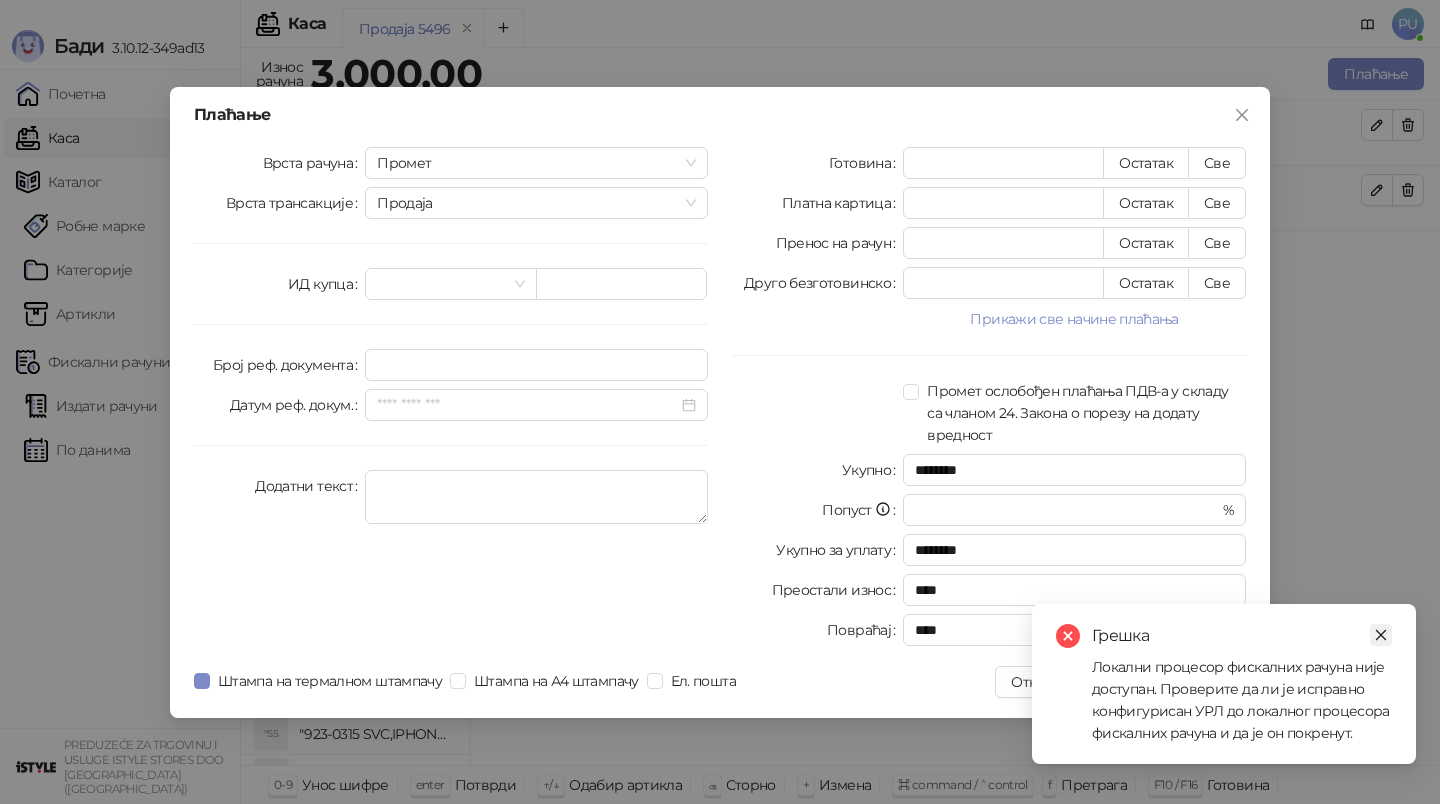 click 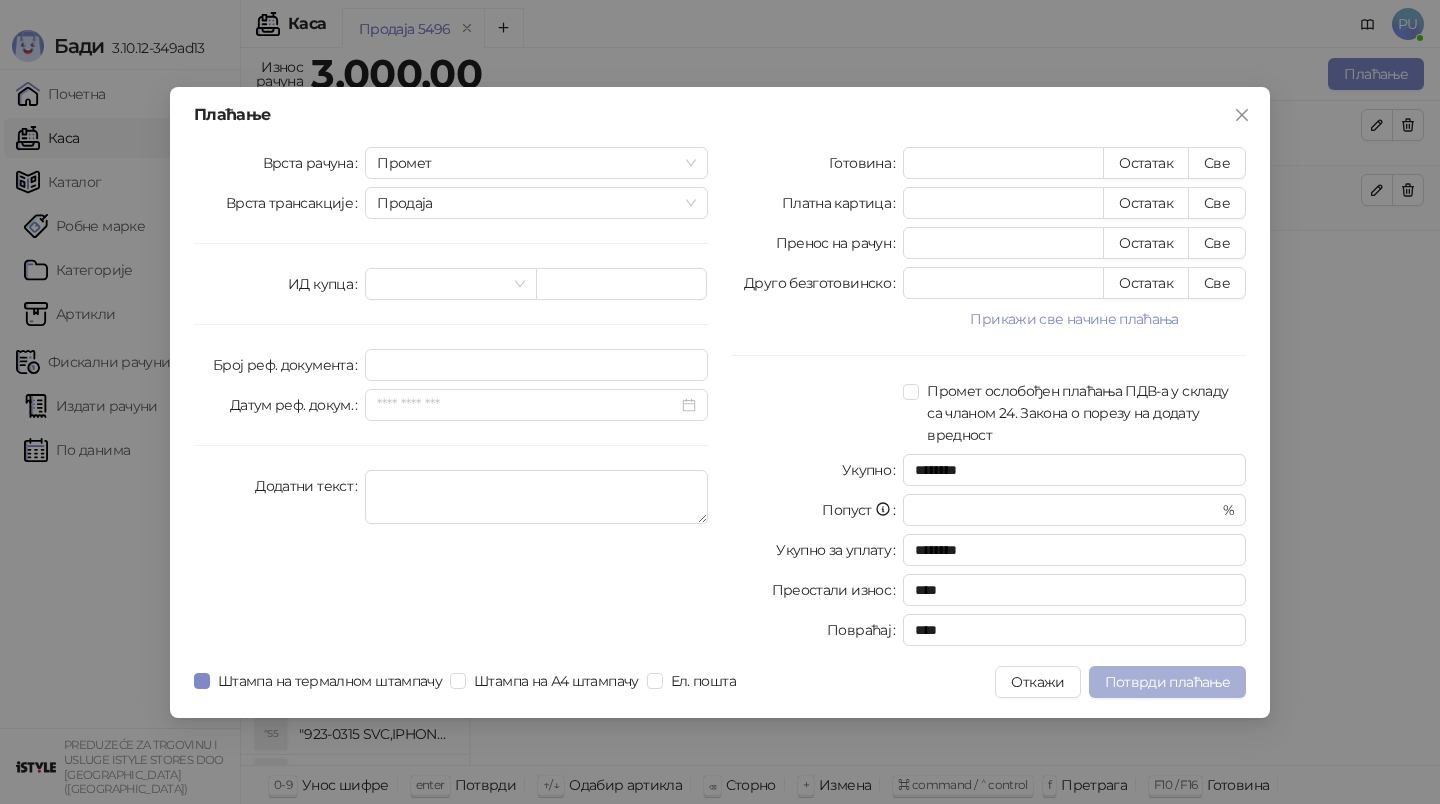 click on "Потврди плаћање" at bounding box center [1167, 682] 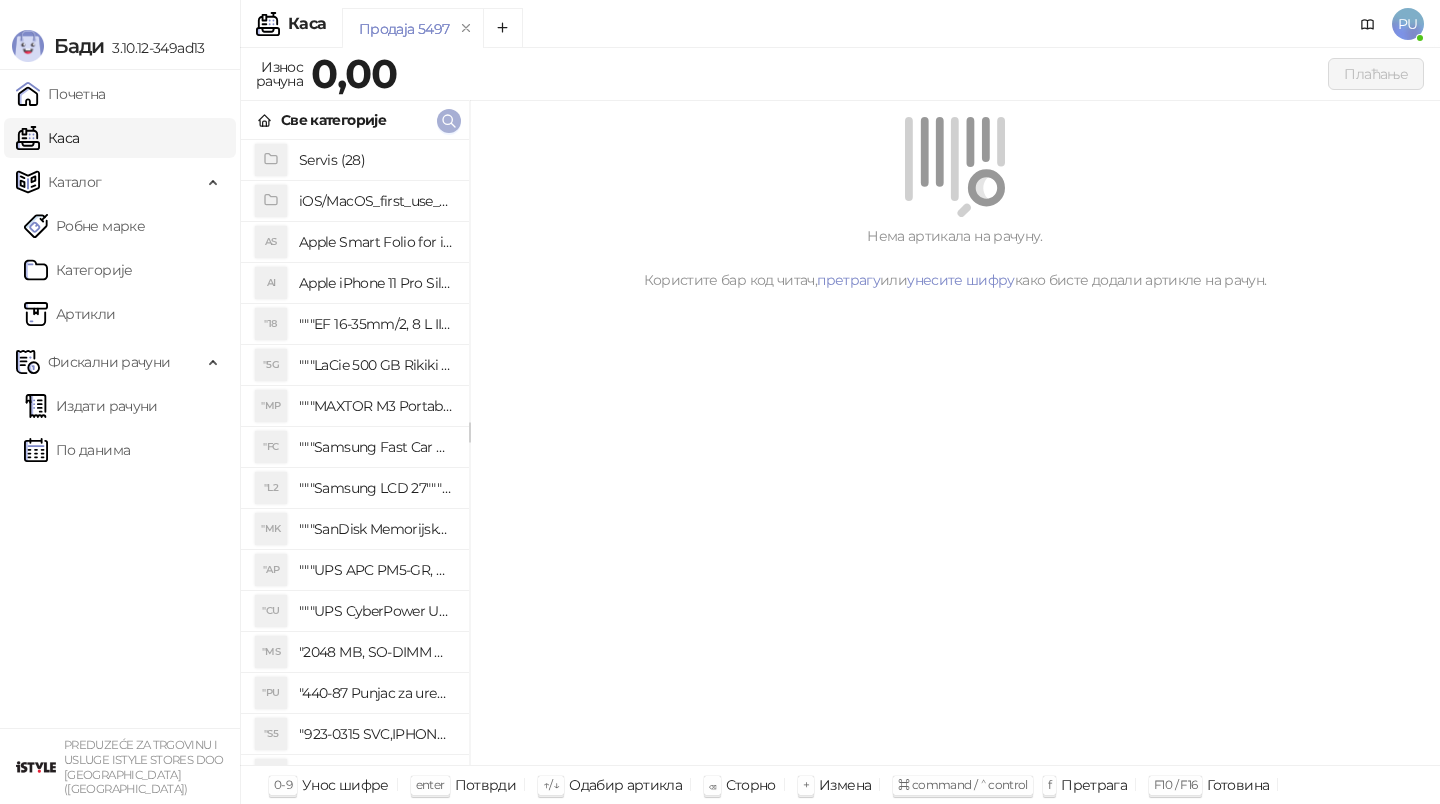 click 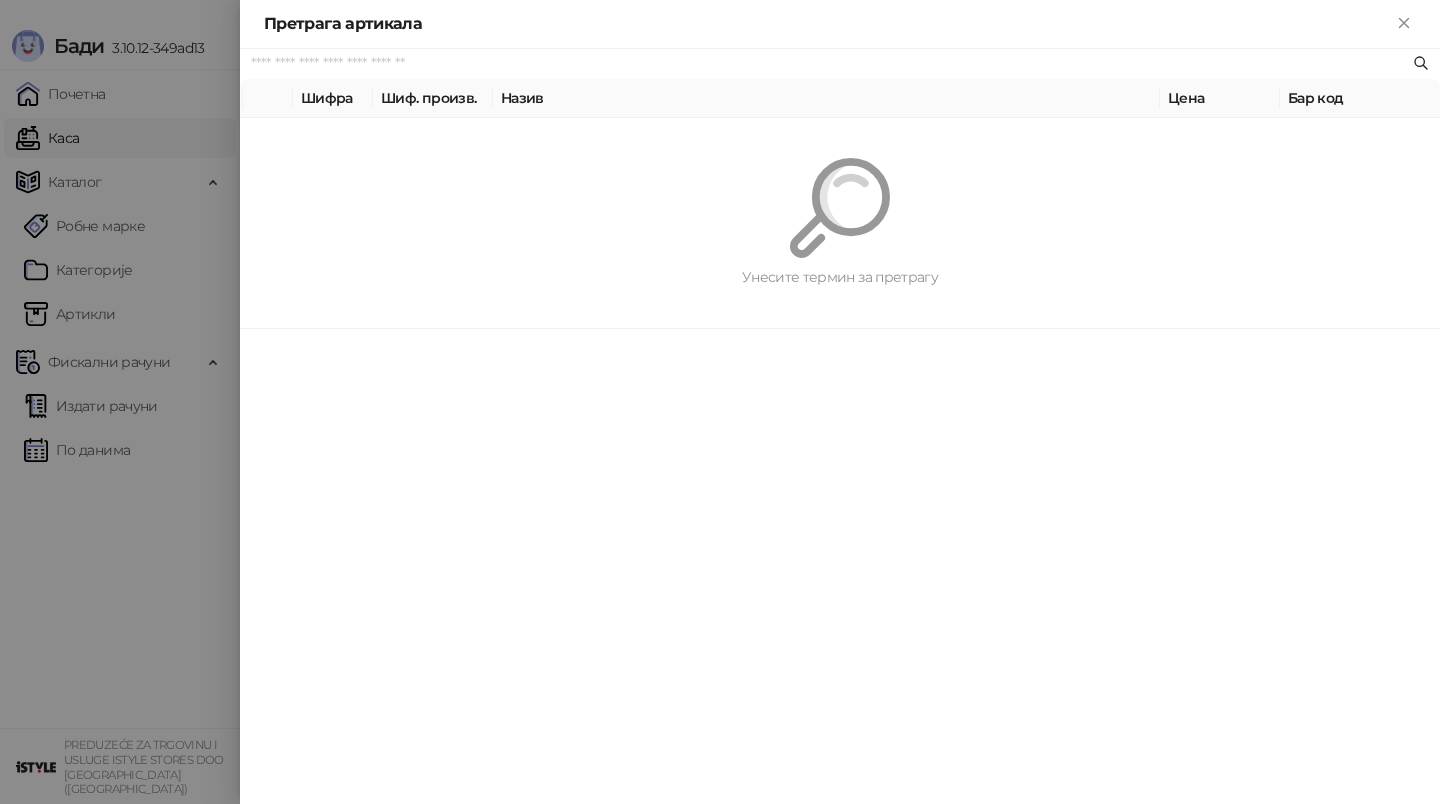 paste on "*********" 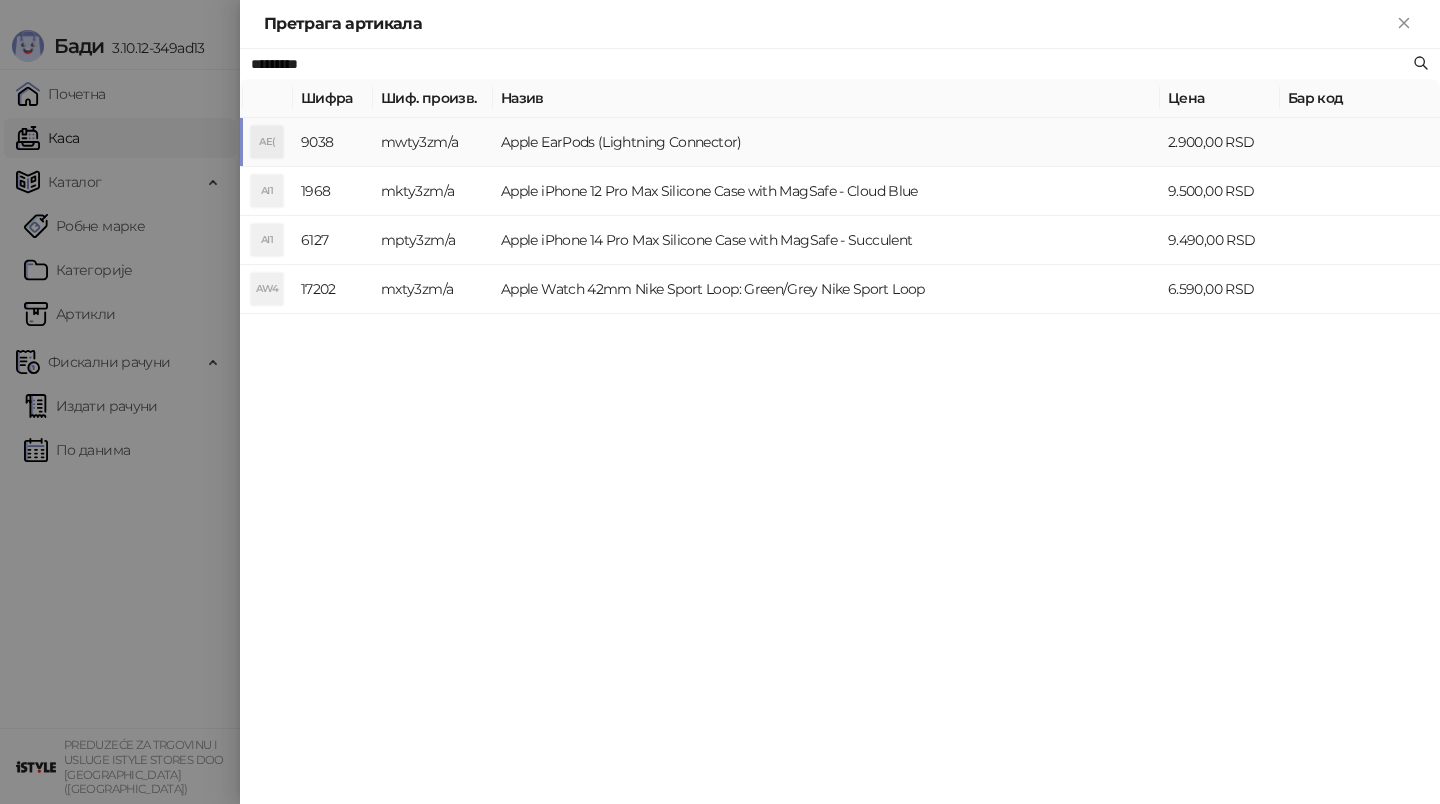 click on "Apple EarPods (Lightning Connector)" at bounding box center (826, 142) 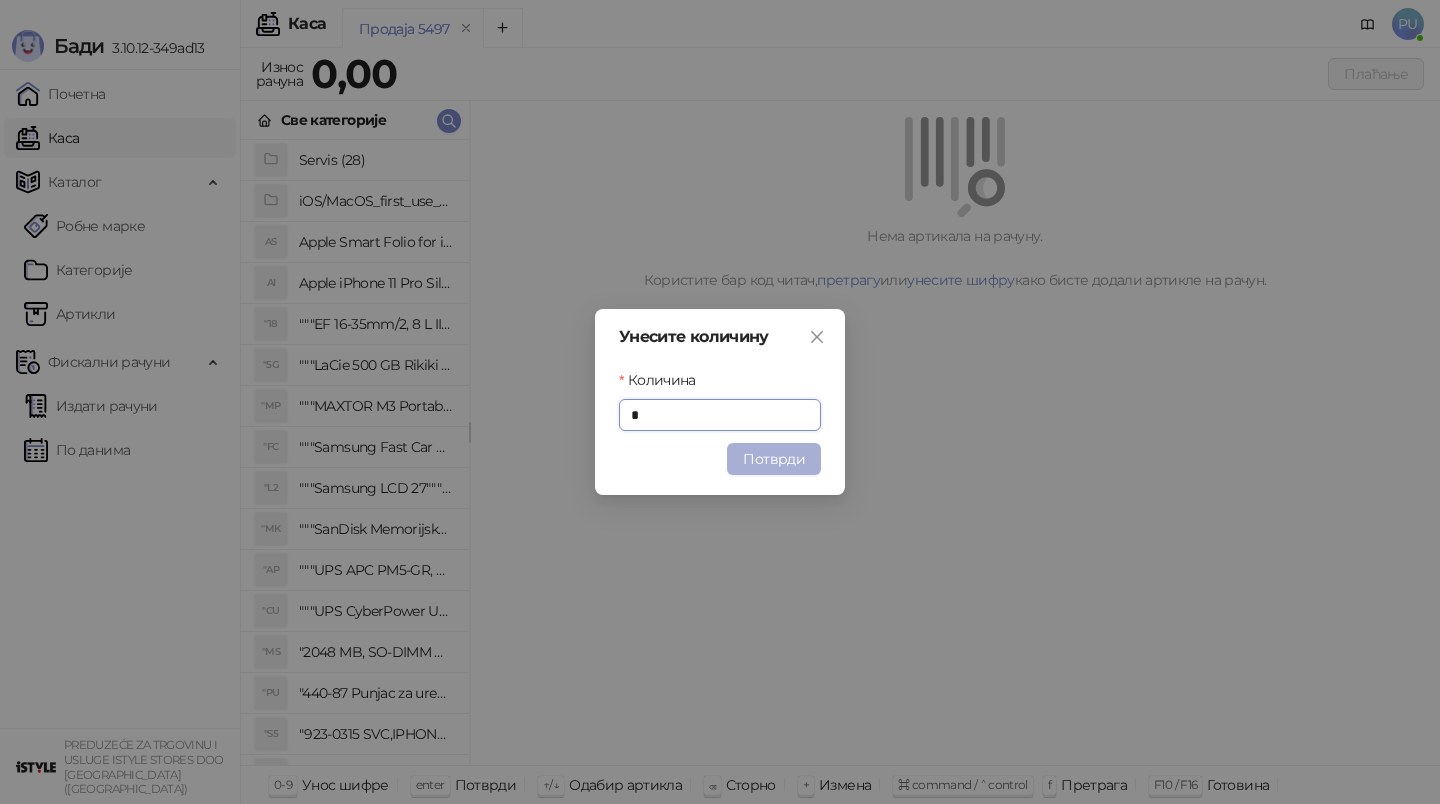 click on "Потврди" at bounding box center (774, 459) 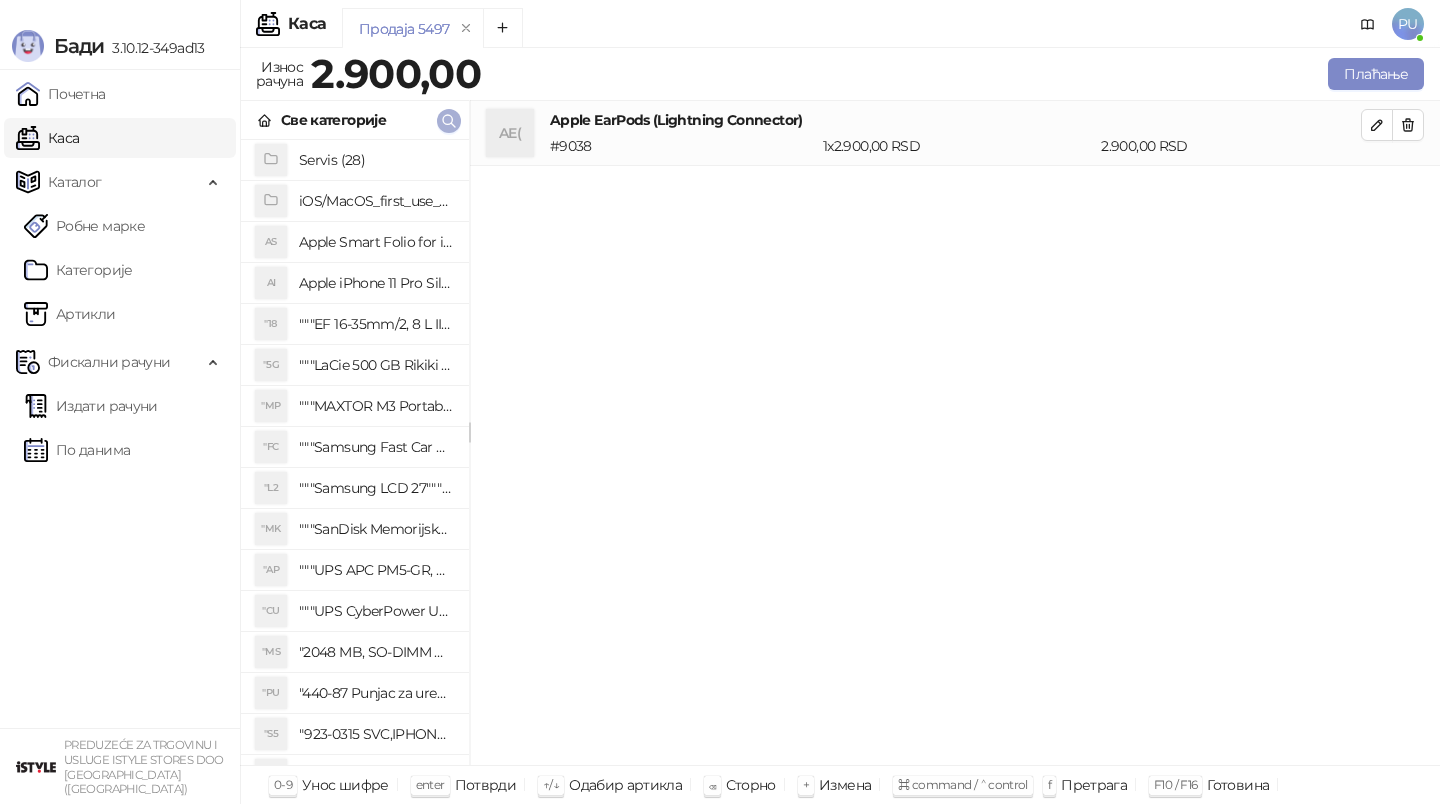 click at bounding box center [449, 120] 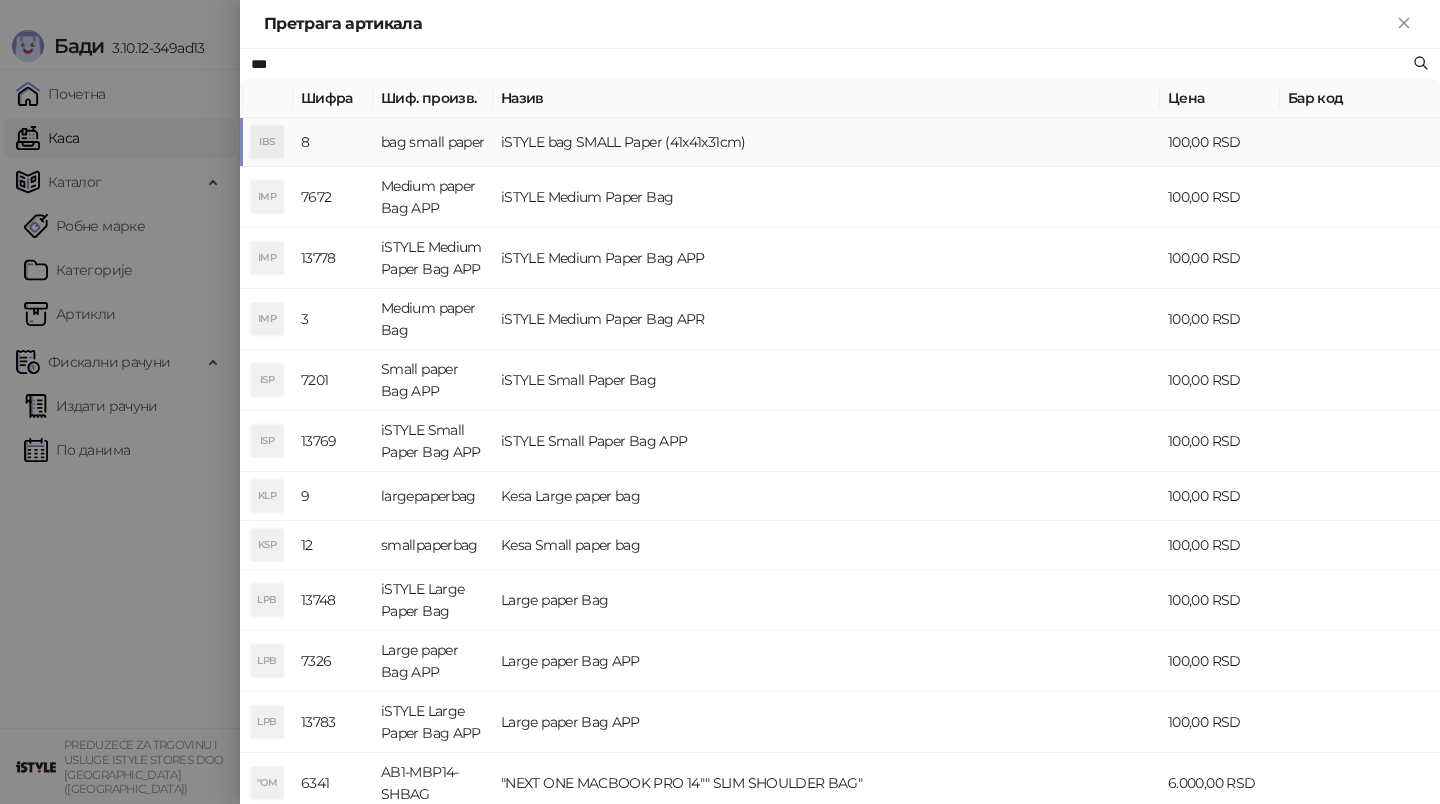 type on "***" 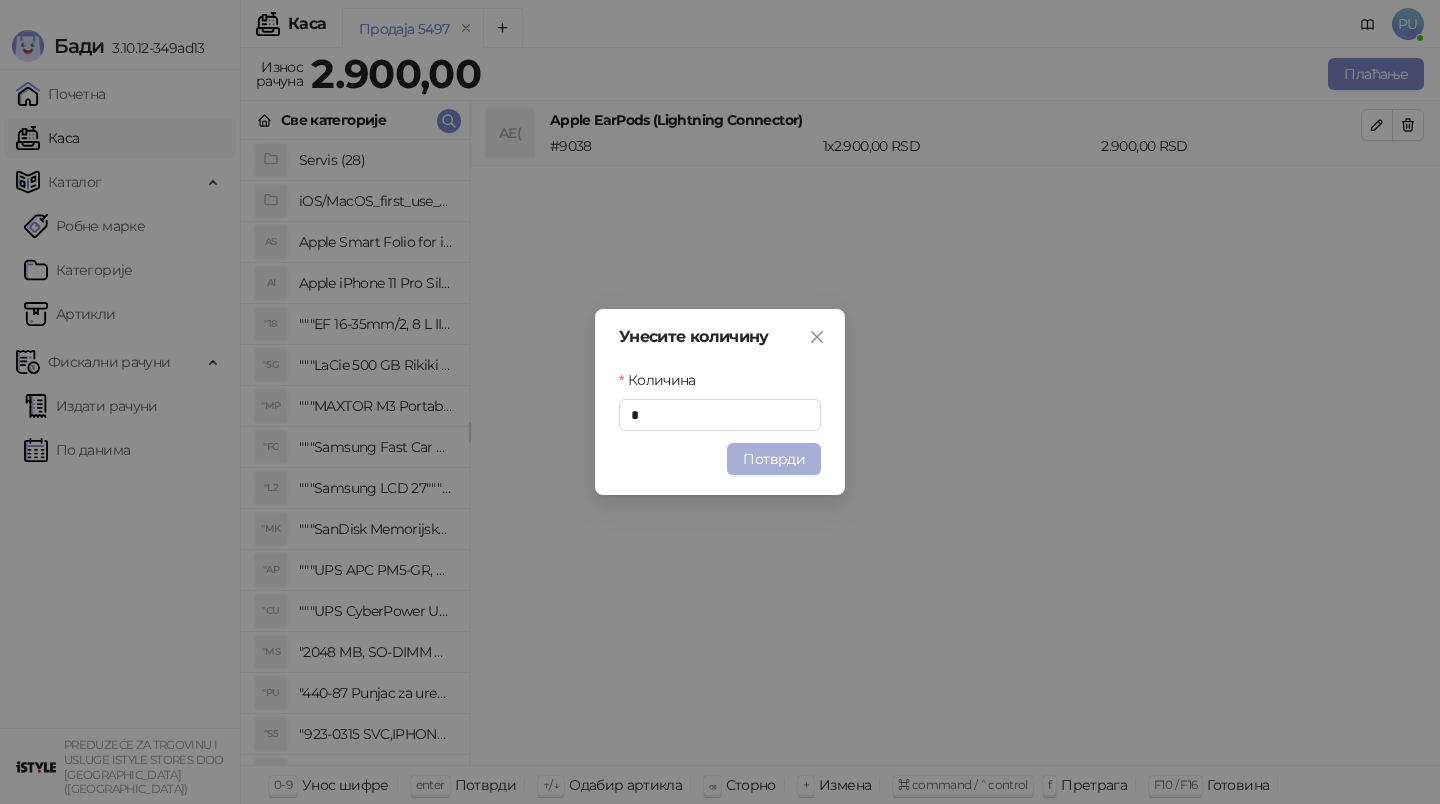 click on "Потврди" at bounding box center [774, 459] 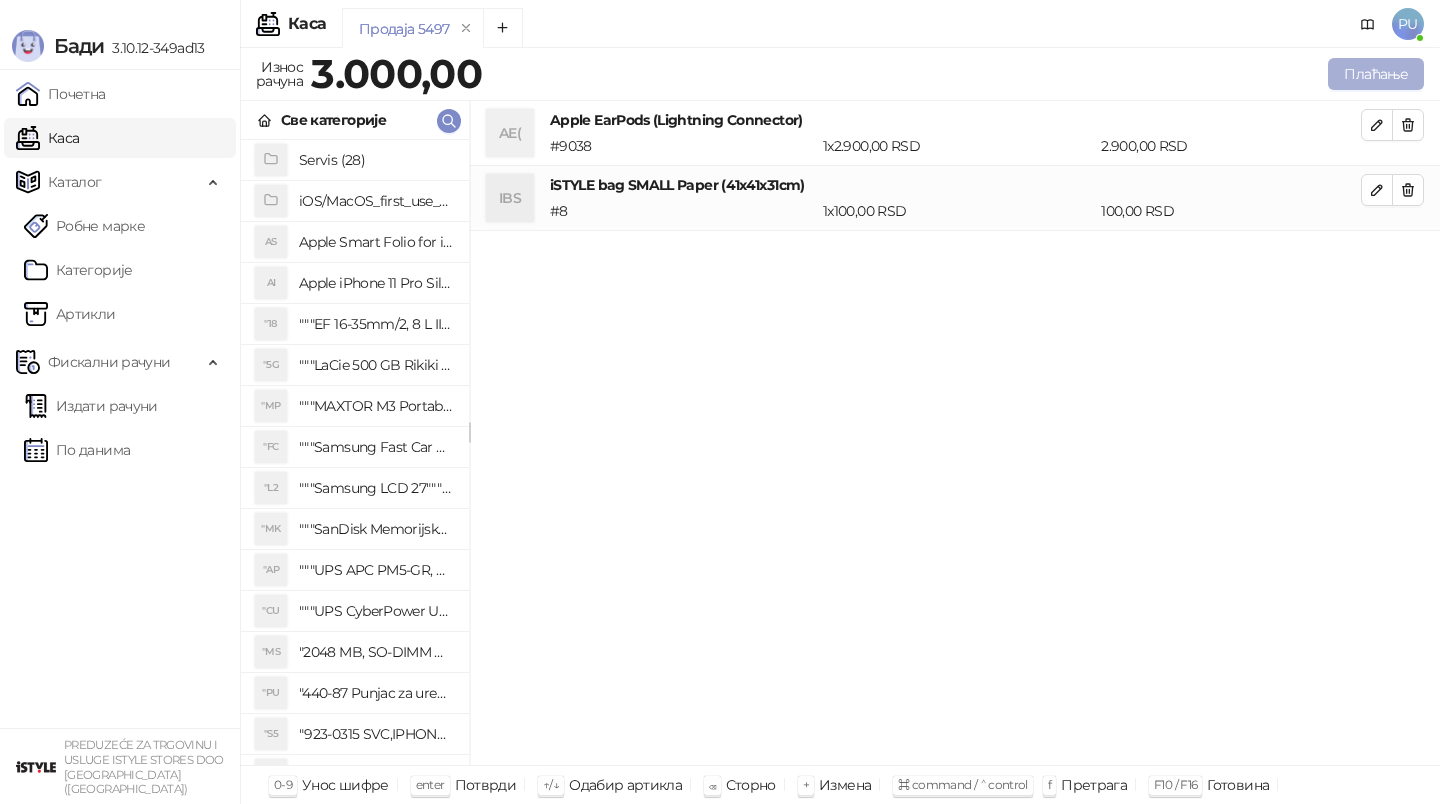 click on "Плаћање" at bounding box center (1376, 74) 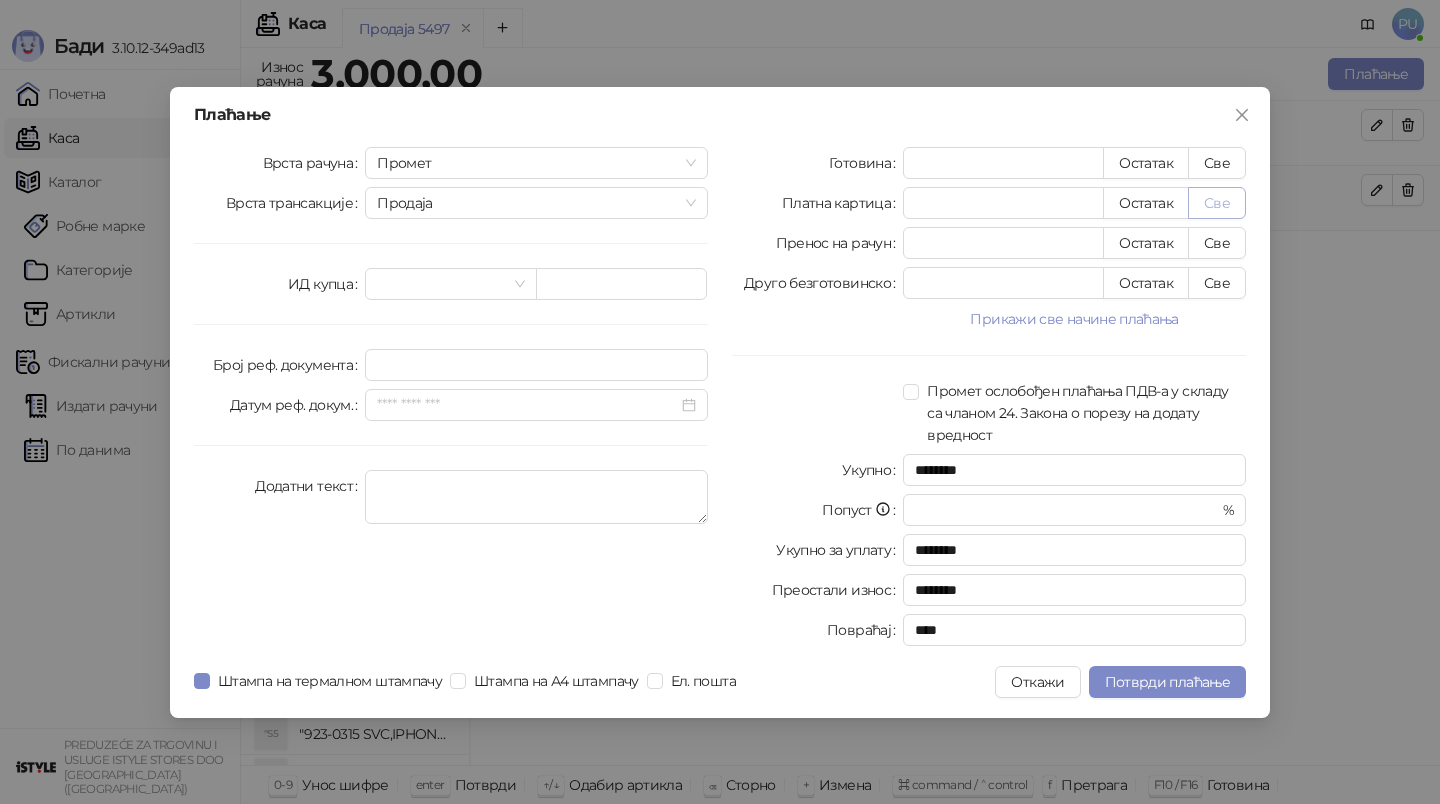 click on "Све" at bounding box center [1217, 203] 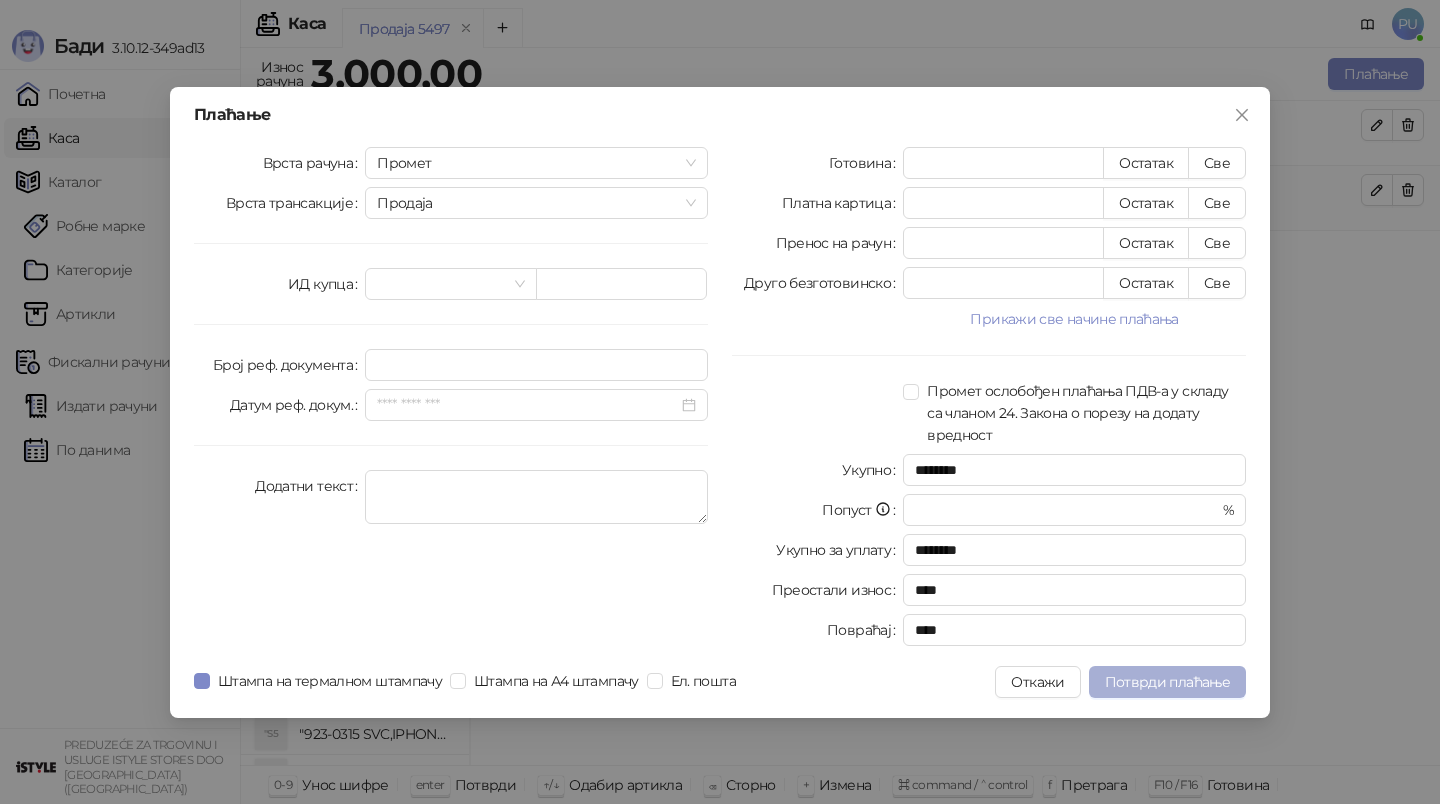 click on "Потврди плаћање" at bounding box center [1167, 682] 